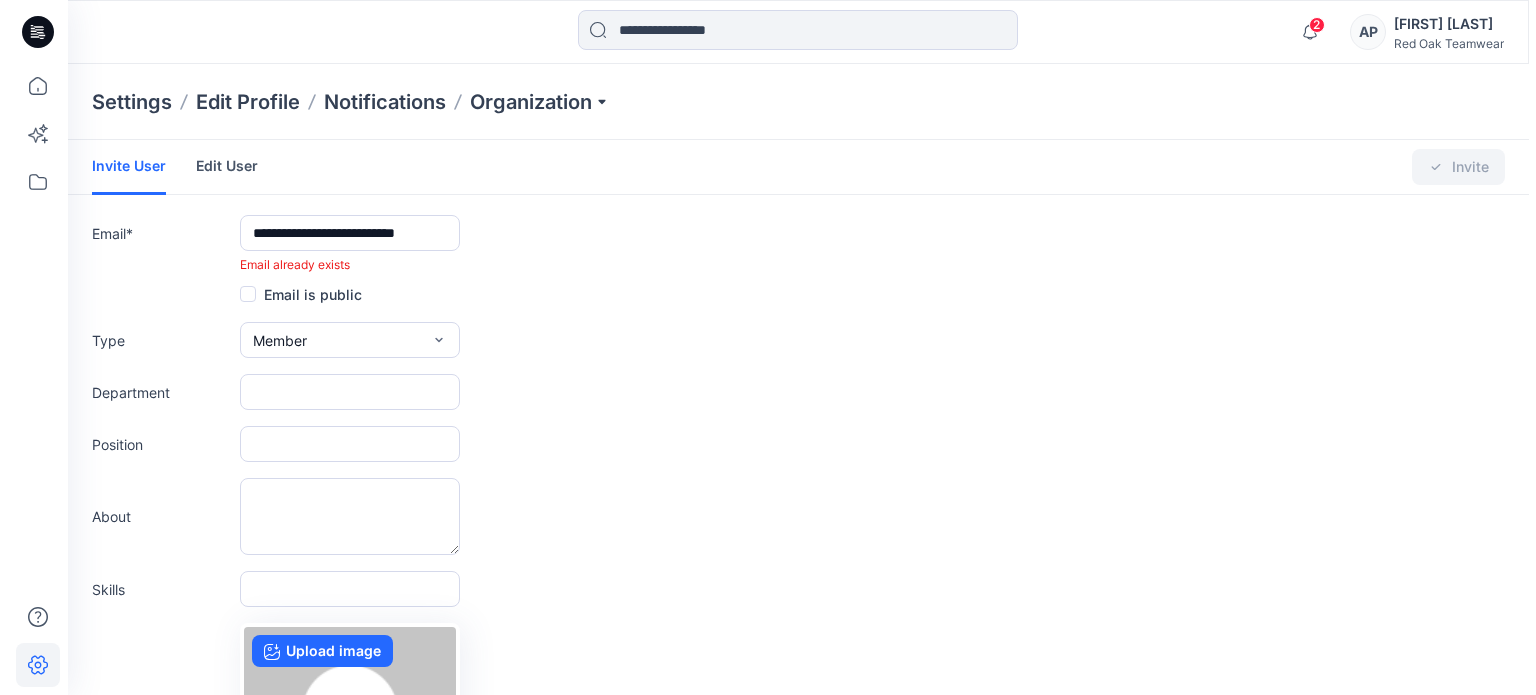 scroll, scrollTop: 0, scrollLeft: 0, axis: both 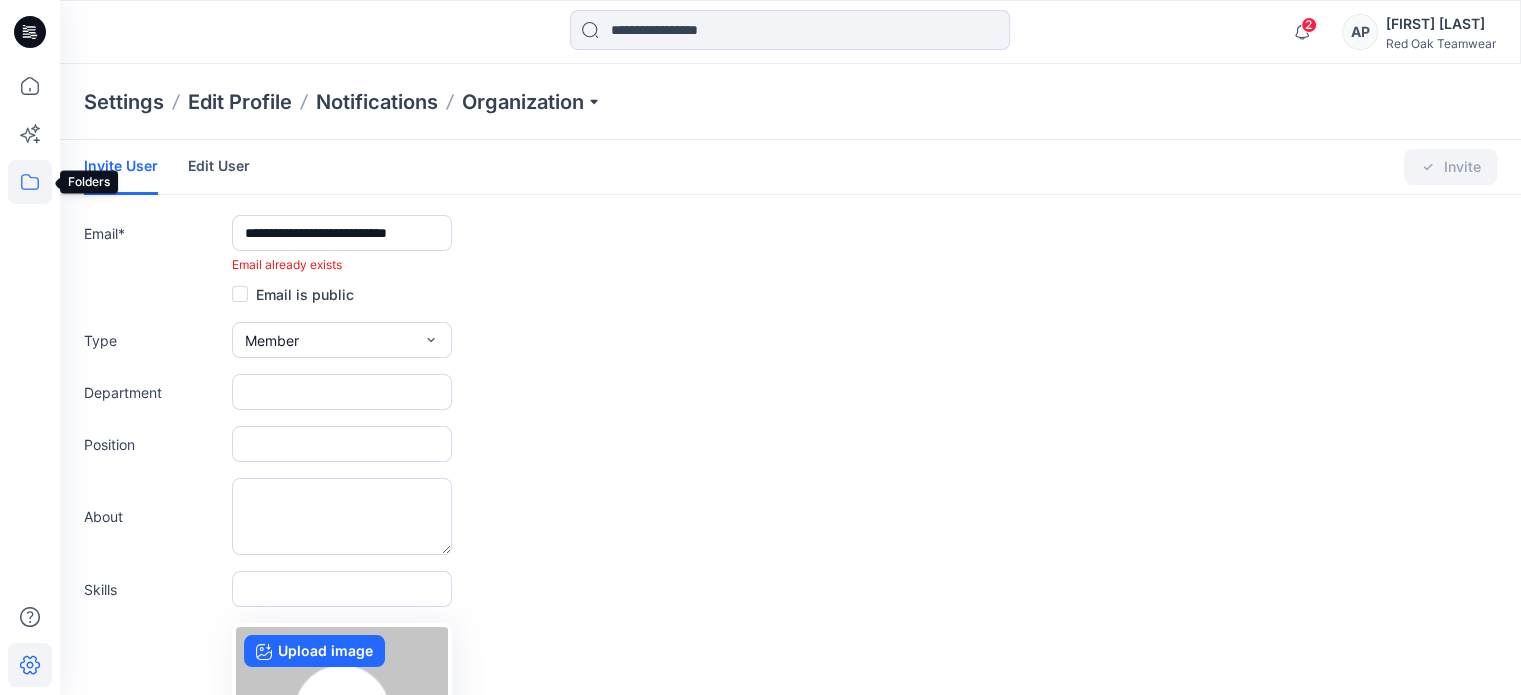 click 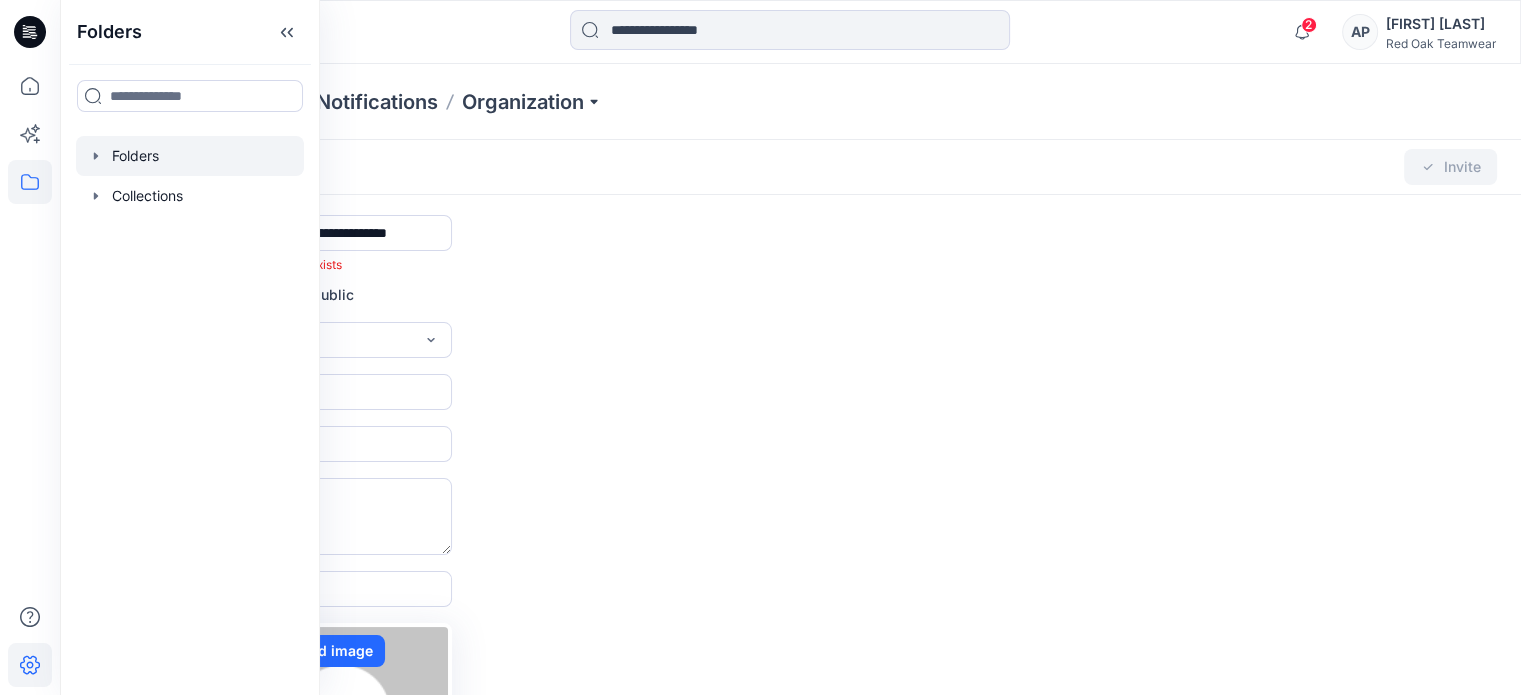 click at bounding box center (190, 156) 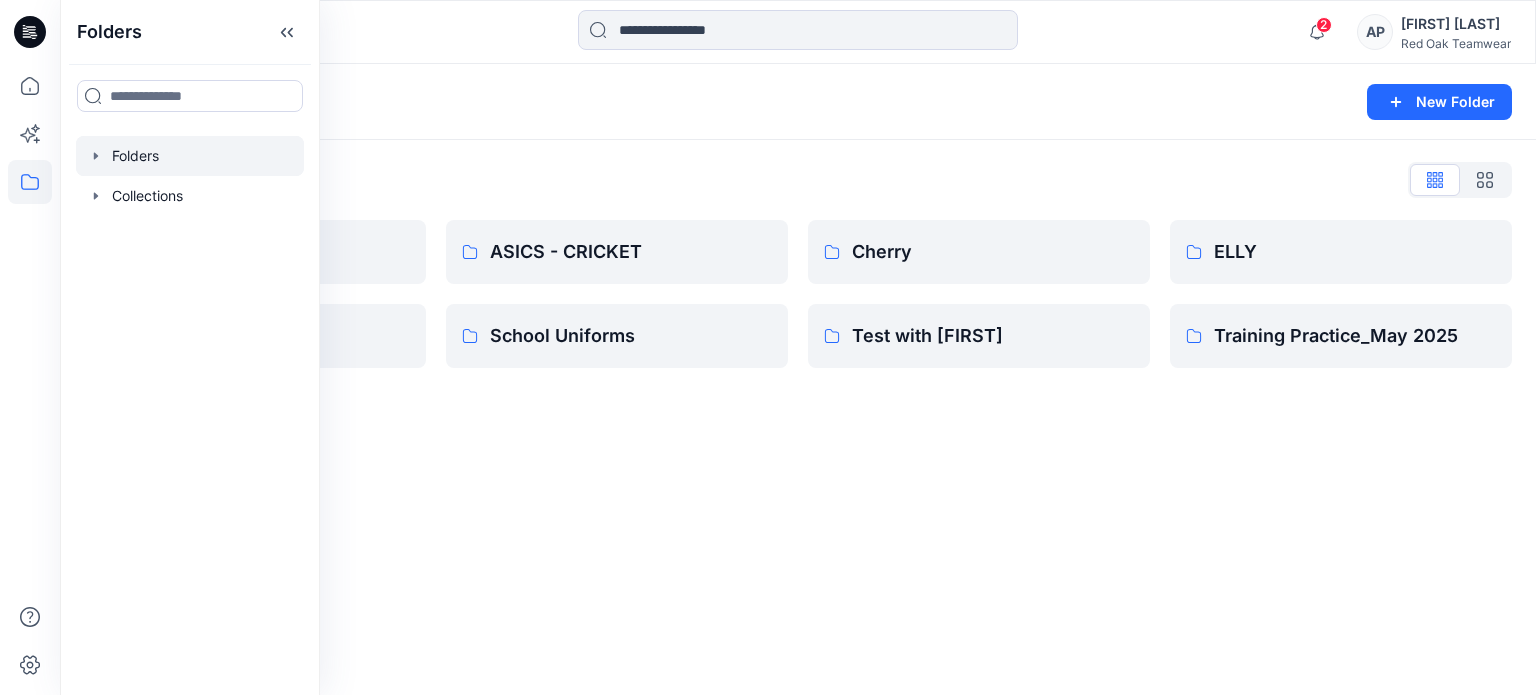 click on "Folders New Folder Folders List APRL Fishing shirts ASICS  - CRICKET School Uniforms Cherry  Test with [FIRST] [LAST] [LAST] [MONTH] [YEAR]" at bounding box center (798, 379) 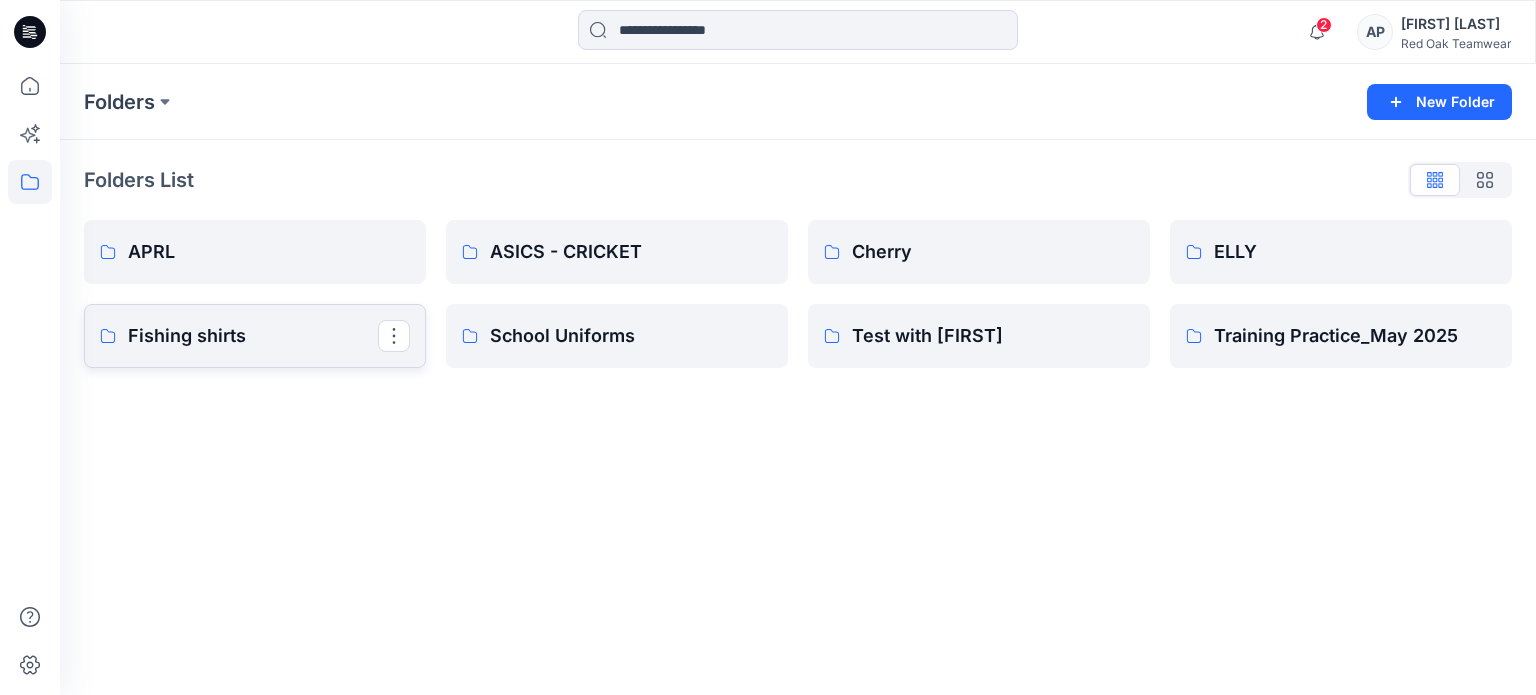 click on "Fishing shirts" at bounding box center (253, 336) 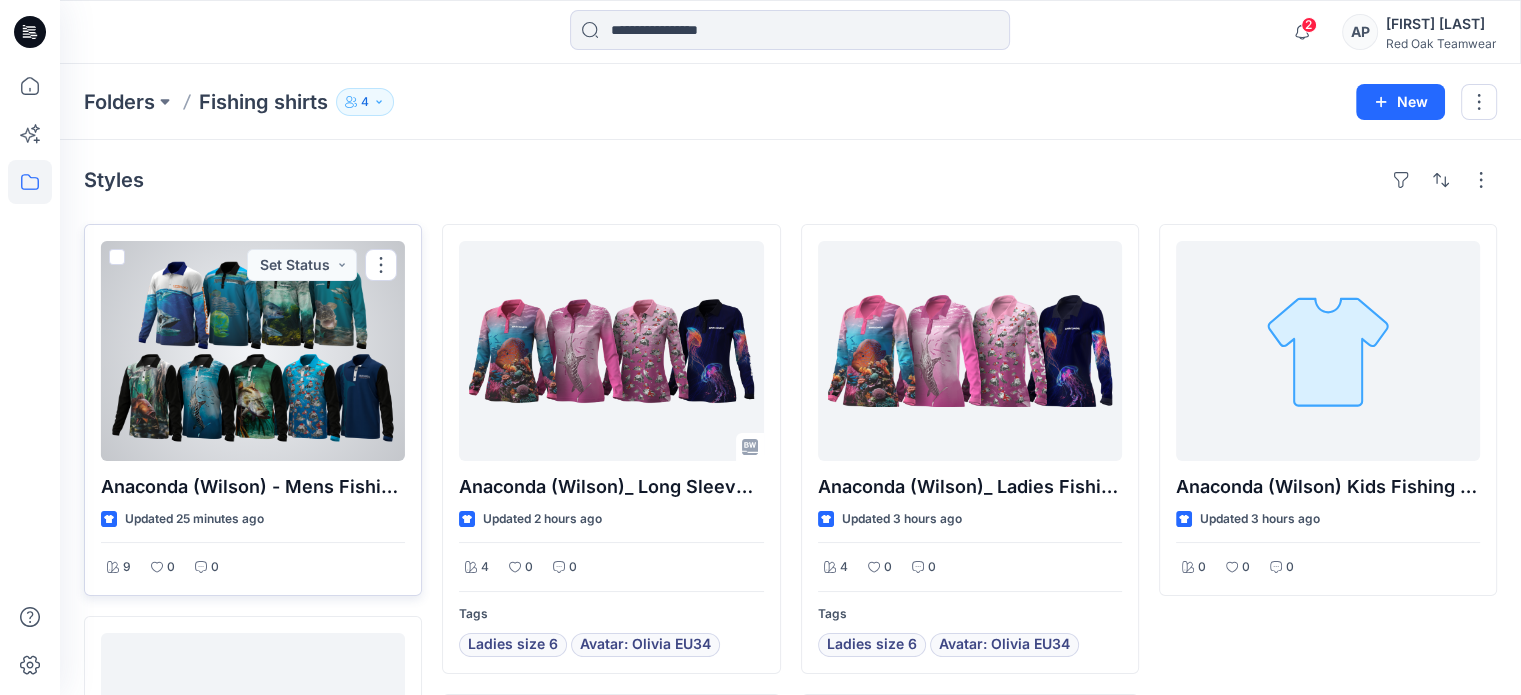 click at bounding box center [253, 351] 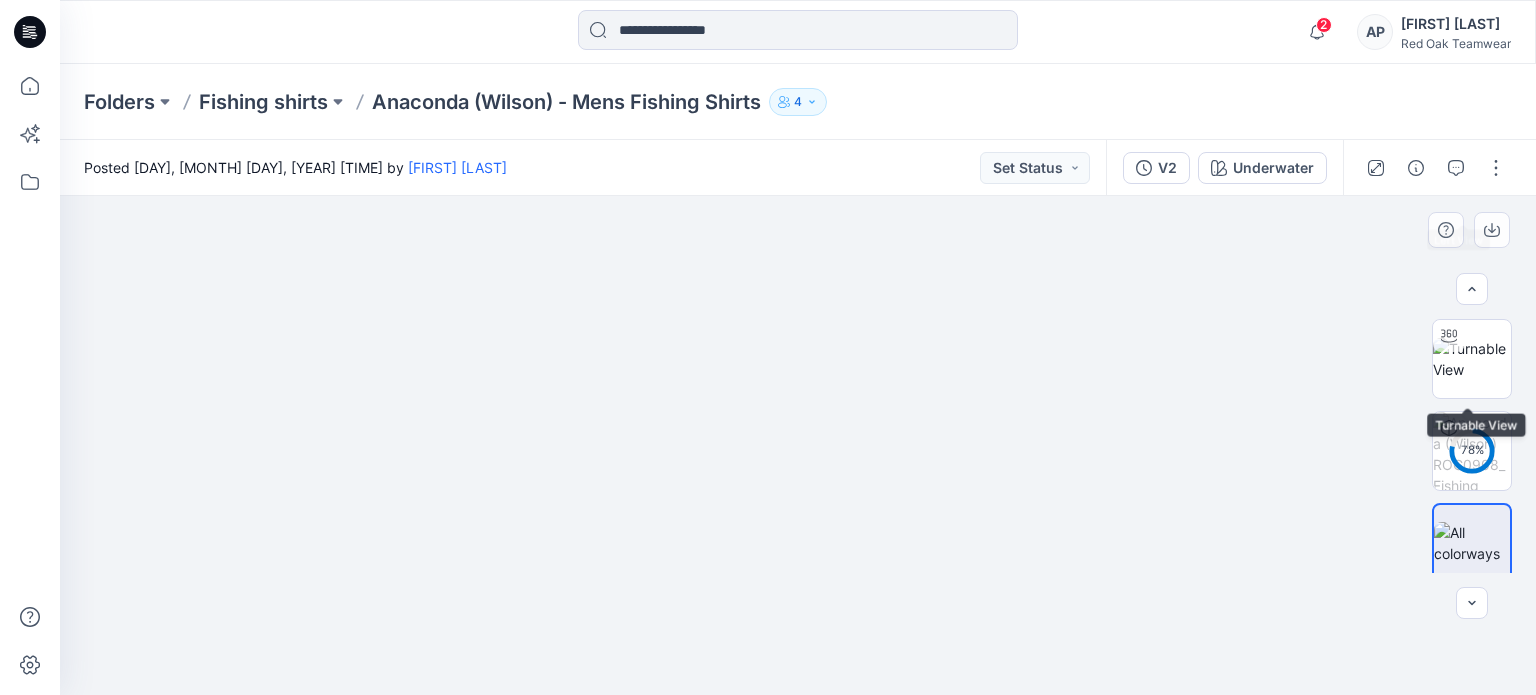 scroll, scrollTop: 469, scrollLeft: 0, axis: vertical 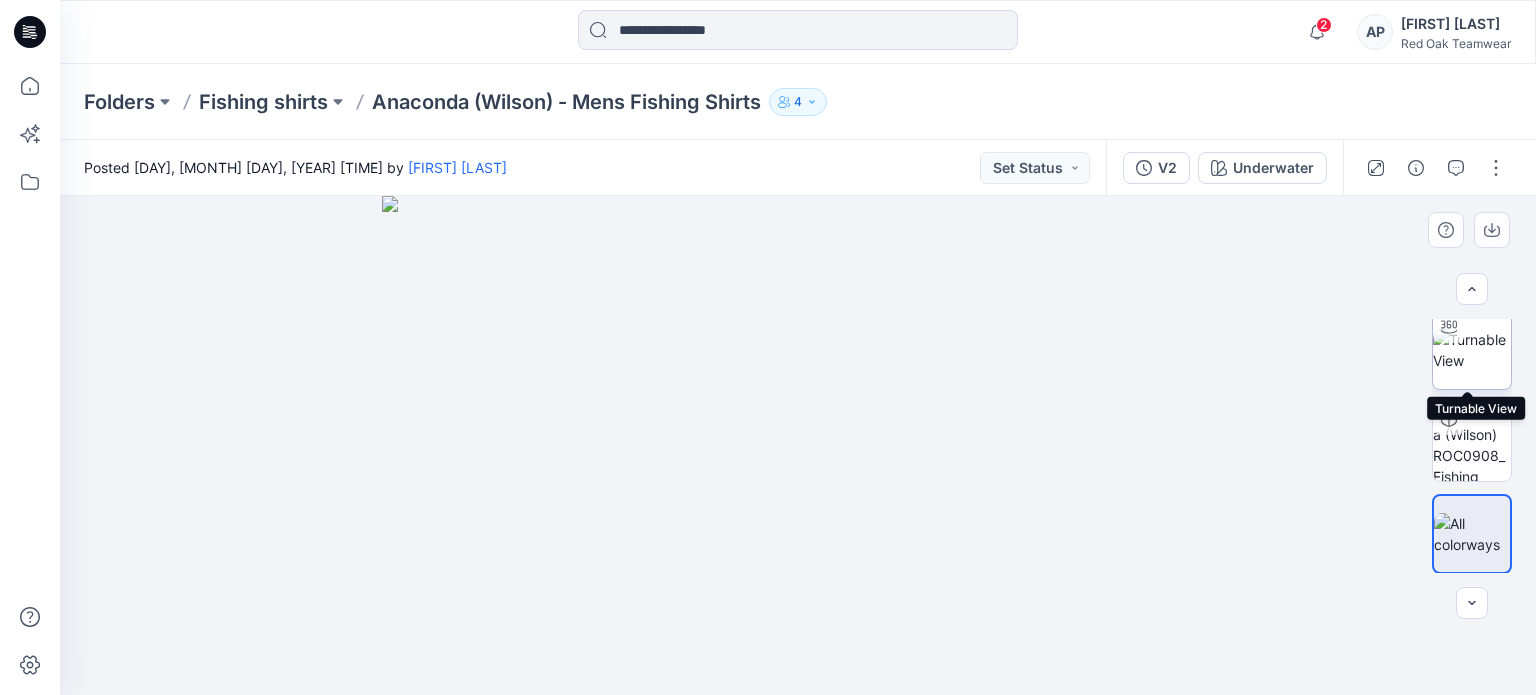 click at bounding box center (1472, 350) 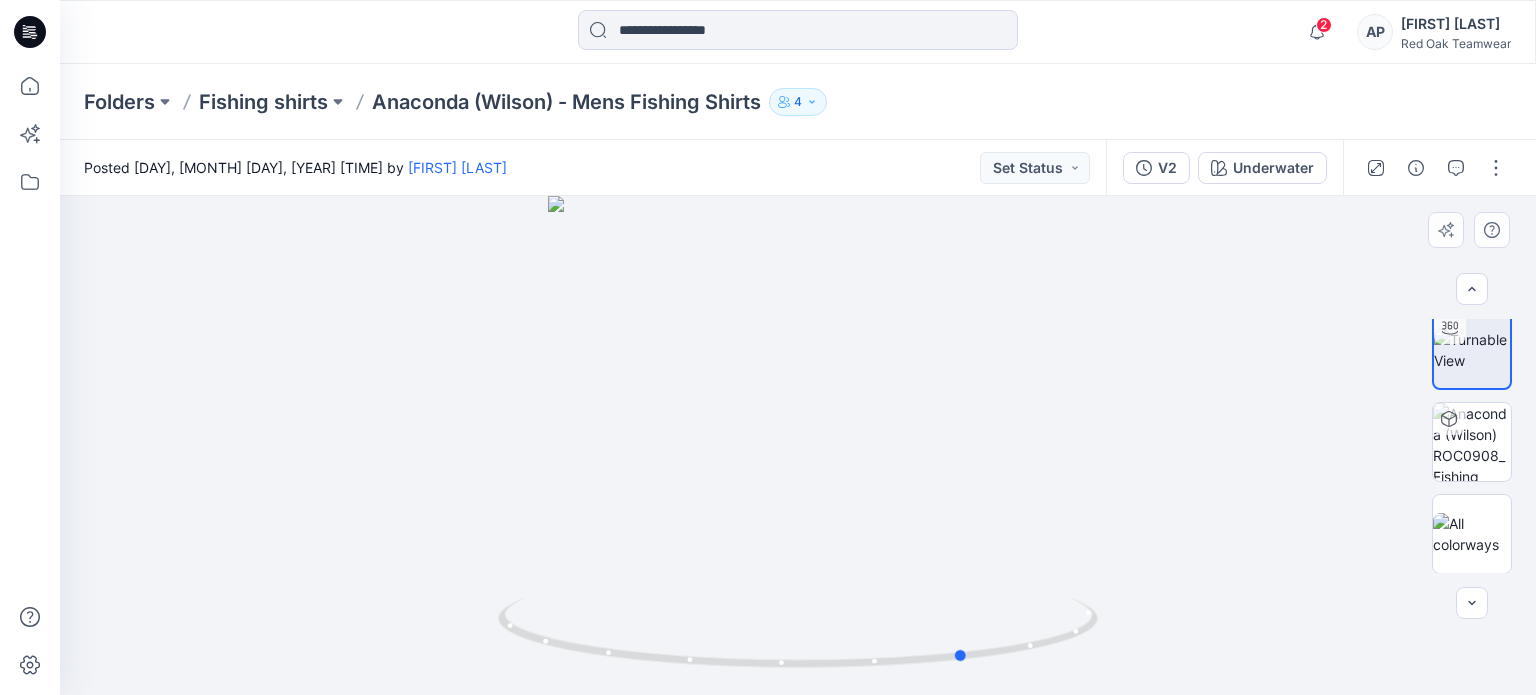 drag, startPoint x: 847, startPoint y: 567, endPoint x: 1024, endPoint y: 551, distance: 177.7217 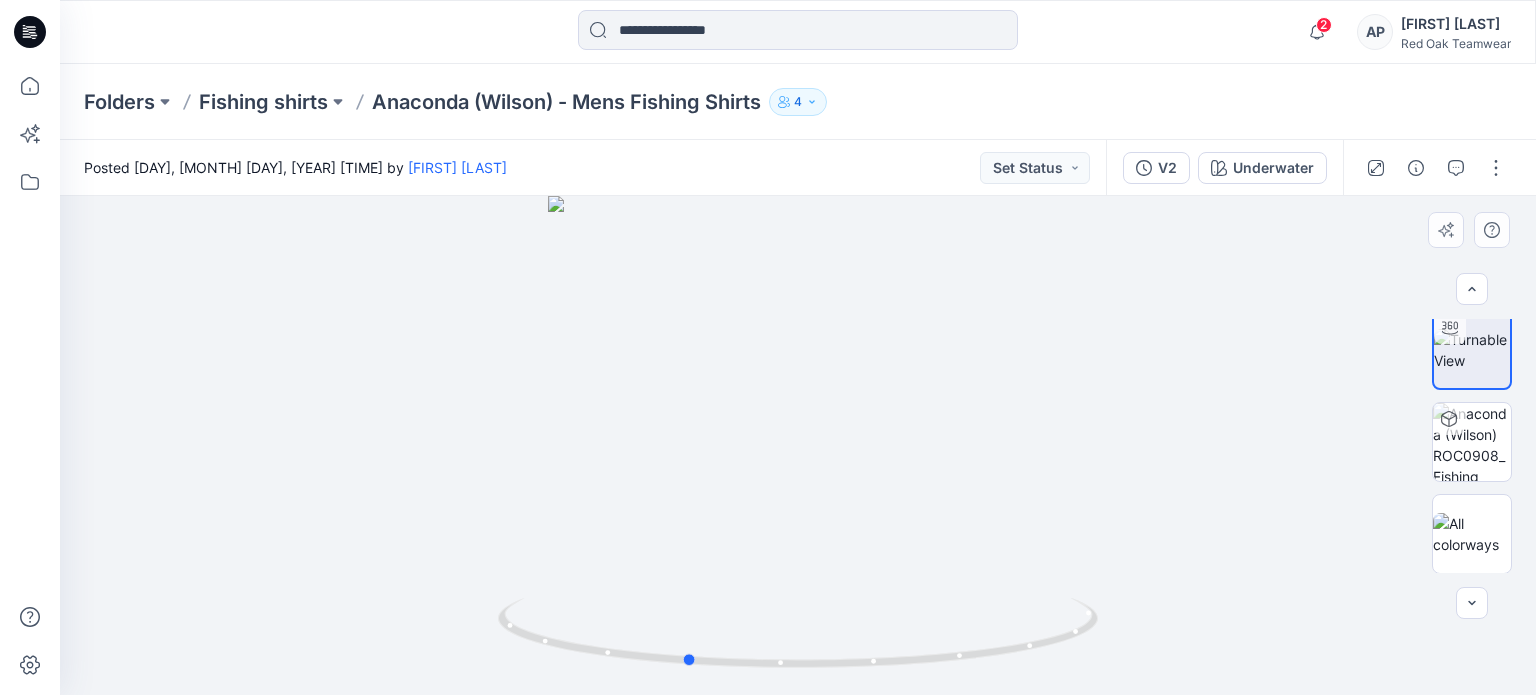 drag, startPoint x: 772, startPoint y: 563, endPoint x: 1083, endPoint y: 536, distance: 312.16983 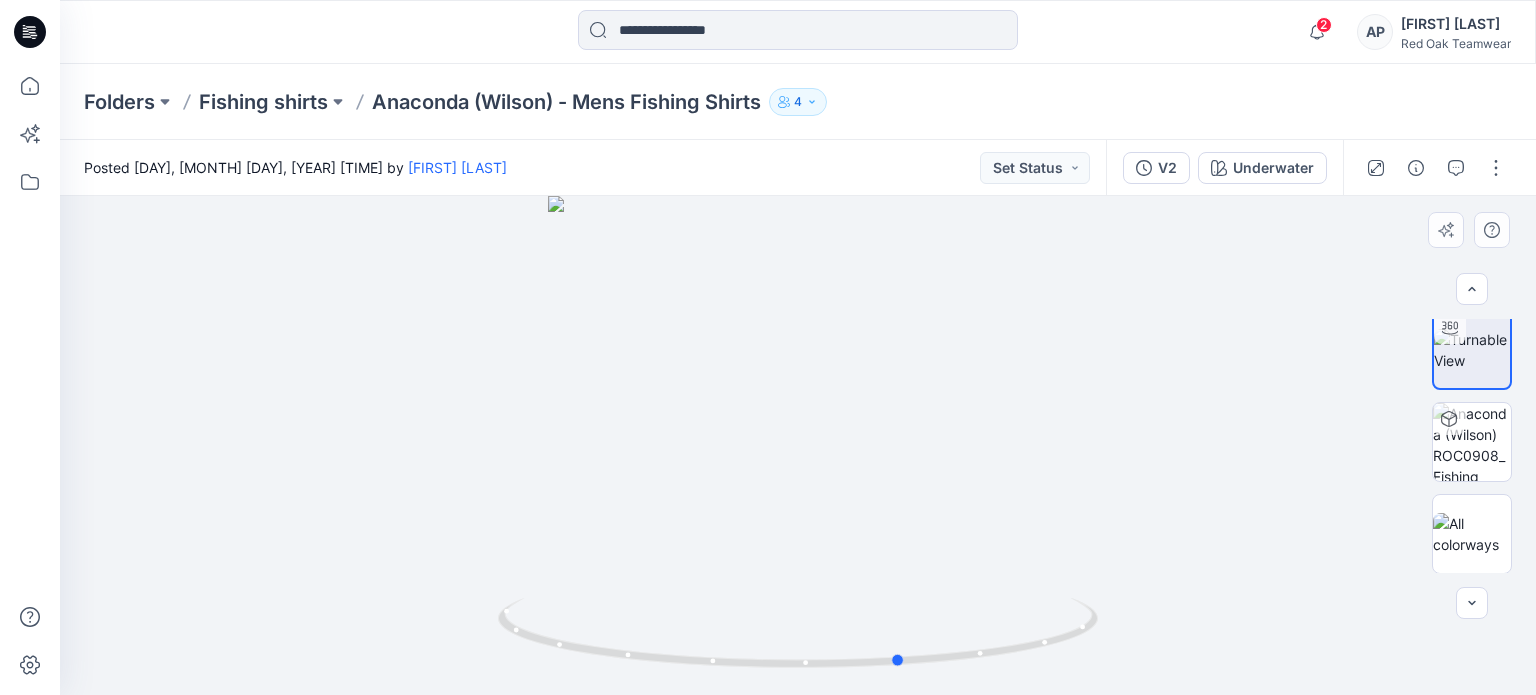 drag, startPoint x: 792, startPoint y: 527, endPoint x: 1084, endPoint y: 512, distance: 292.385 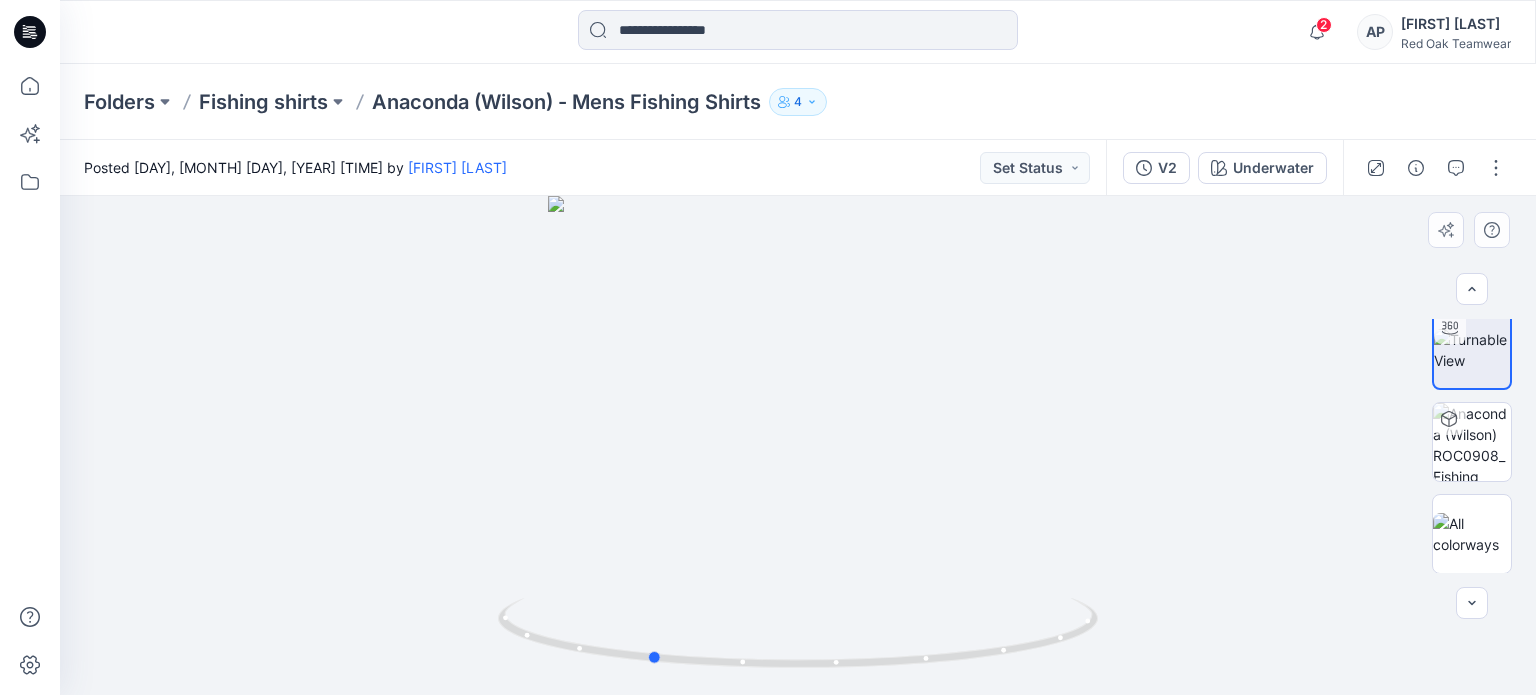 drag, startPoint x: 896, startPoint y: 536, endPoint x: 1038, endPoint y: 527, distance: 142.28493 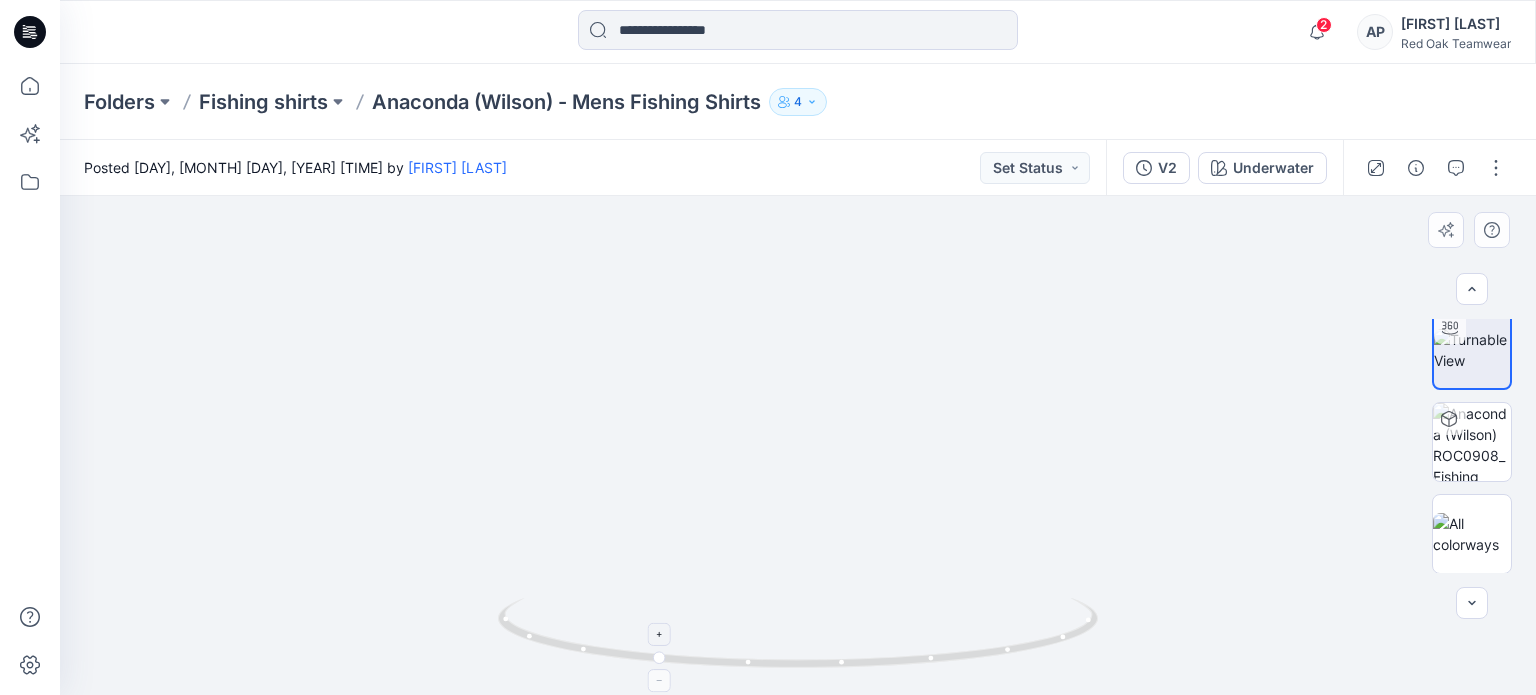 drag, startPoint x: 779, startPoint y: 375, endPoint x: 736, endPoint y: 656, distance: 284.271 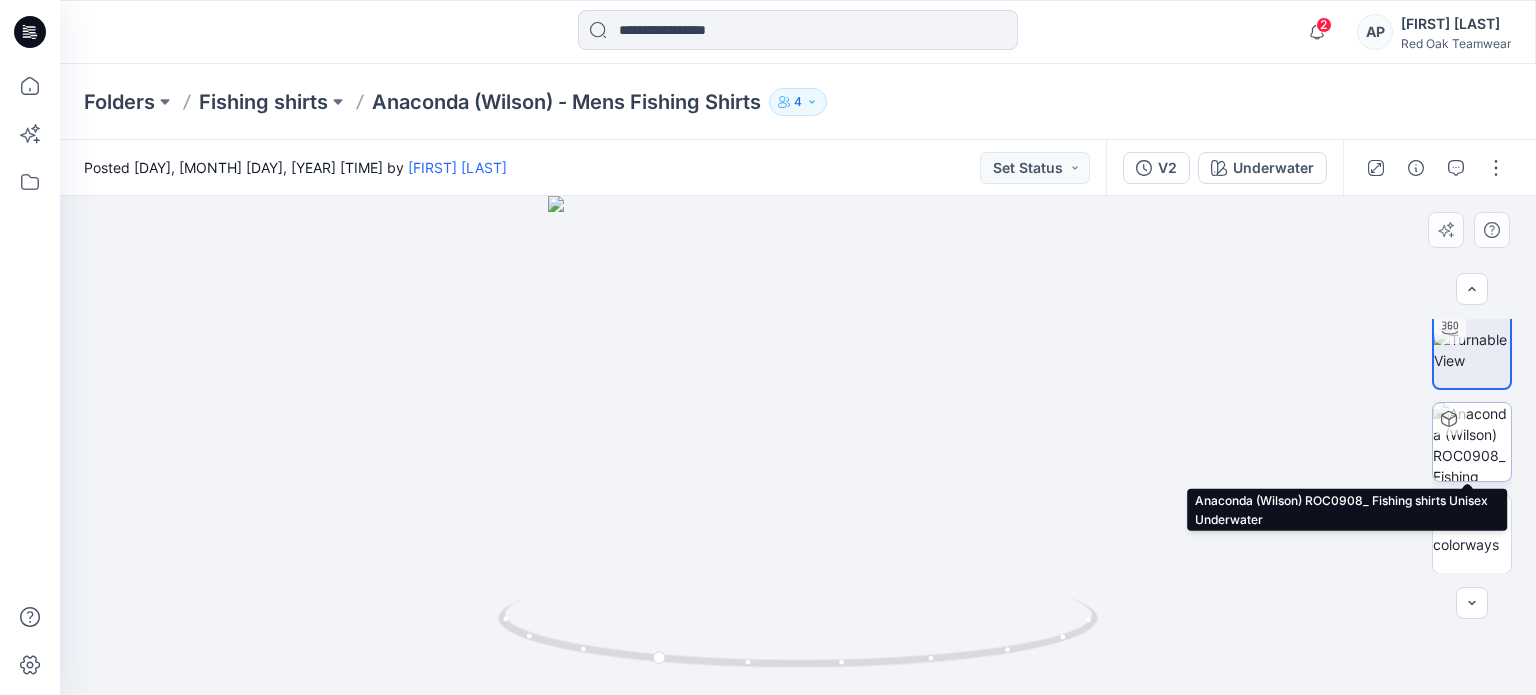 click at bounding box center (1472, 442) 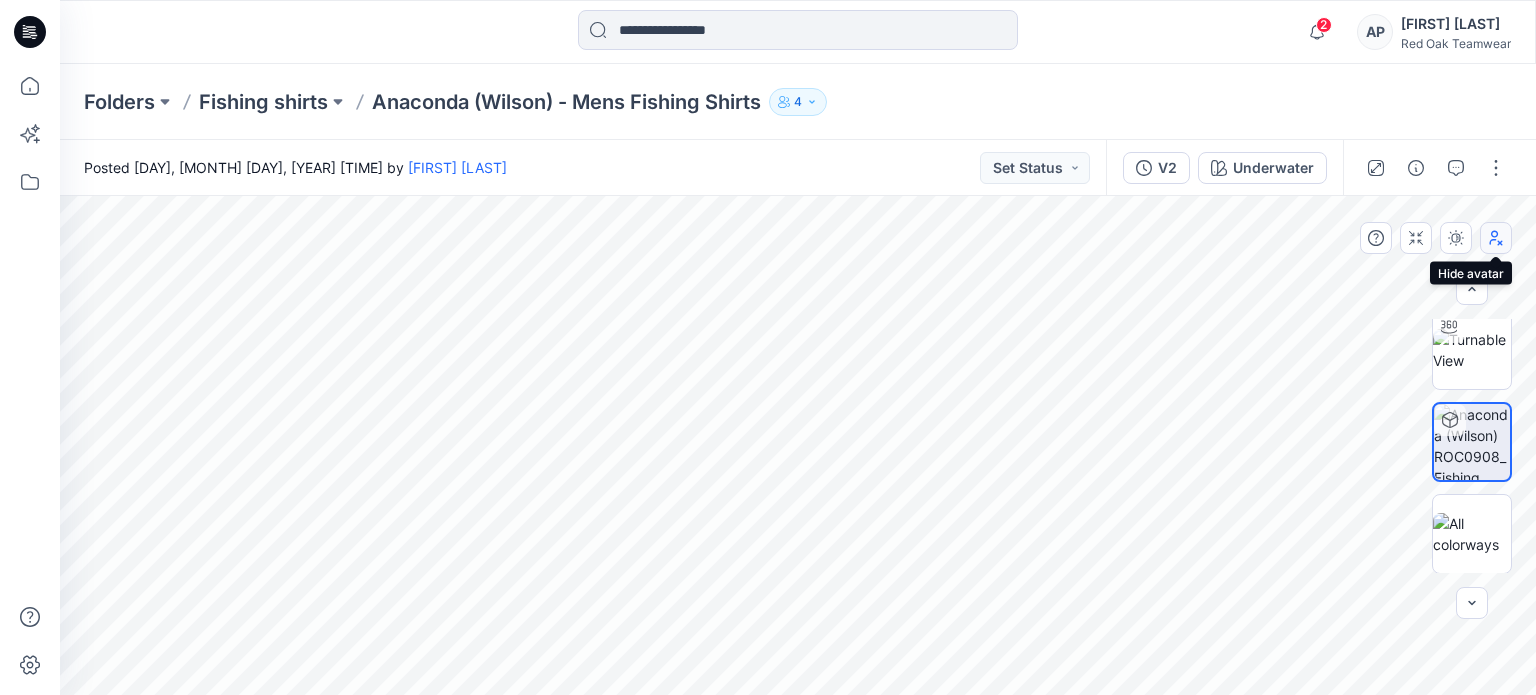click 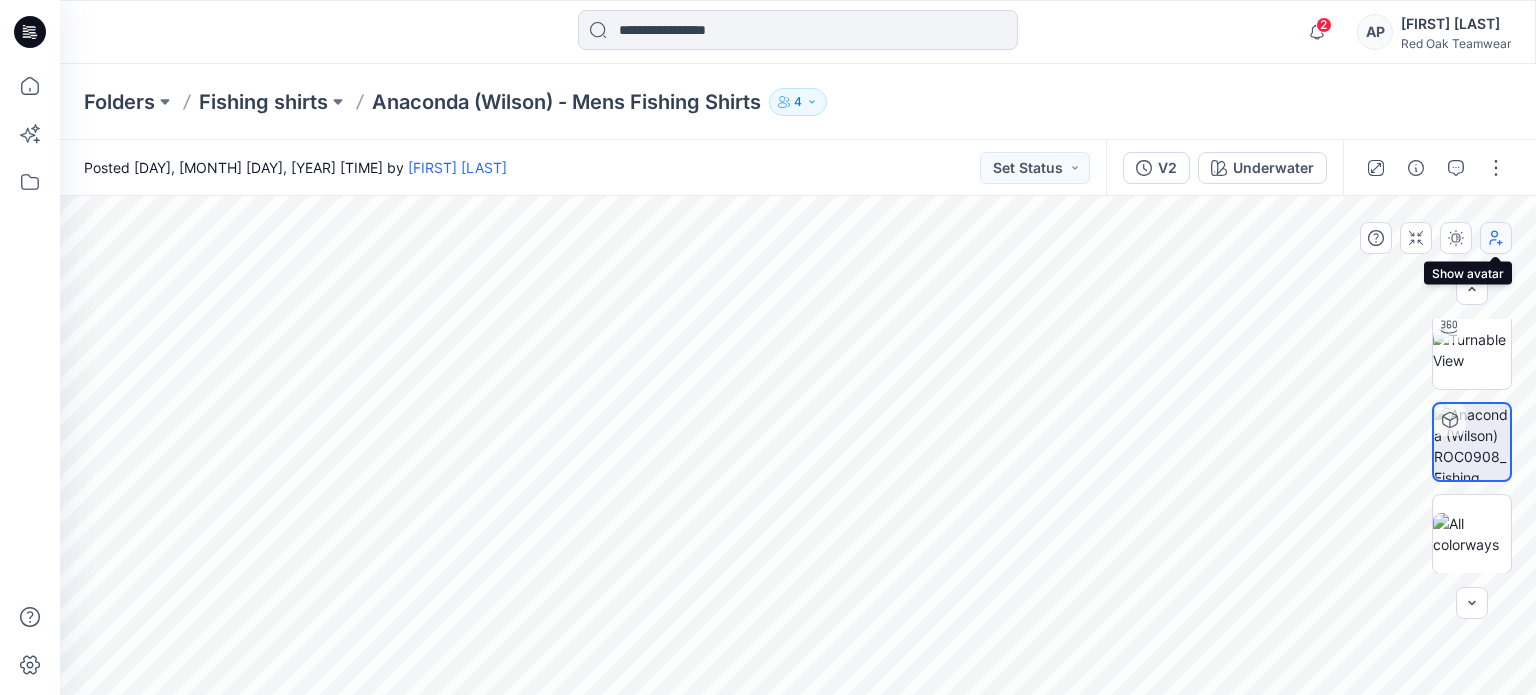 click 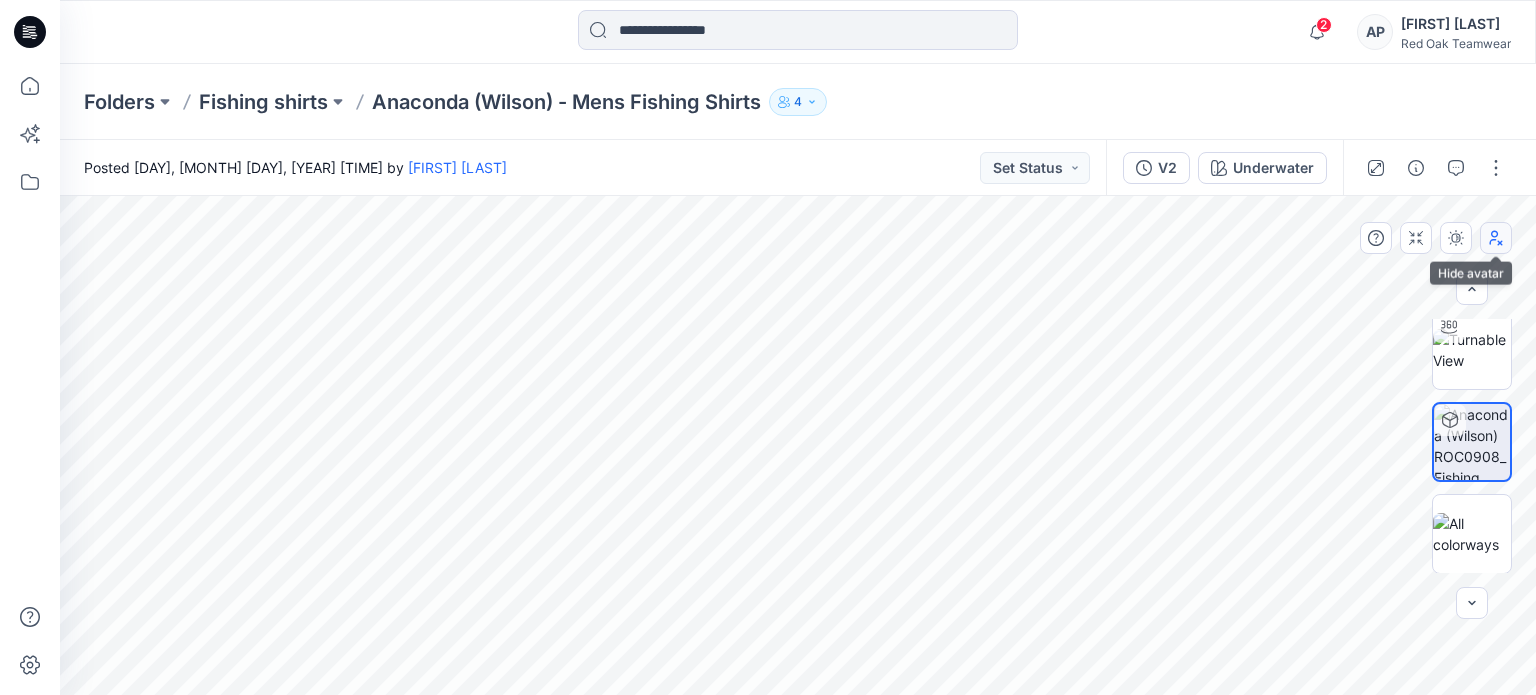 click 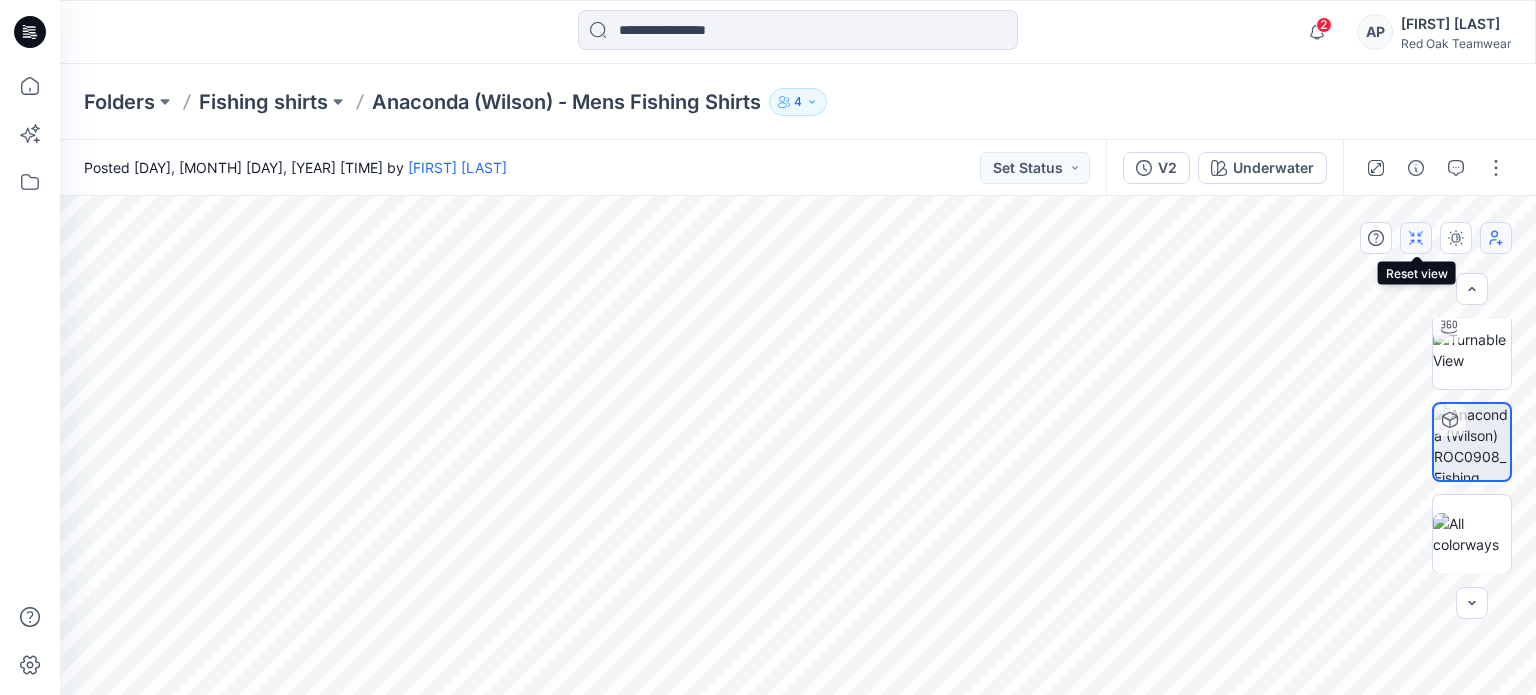 click 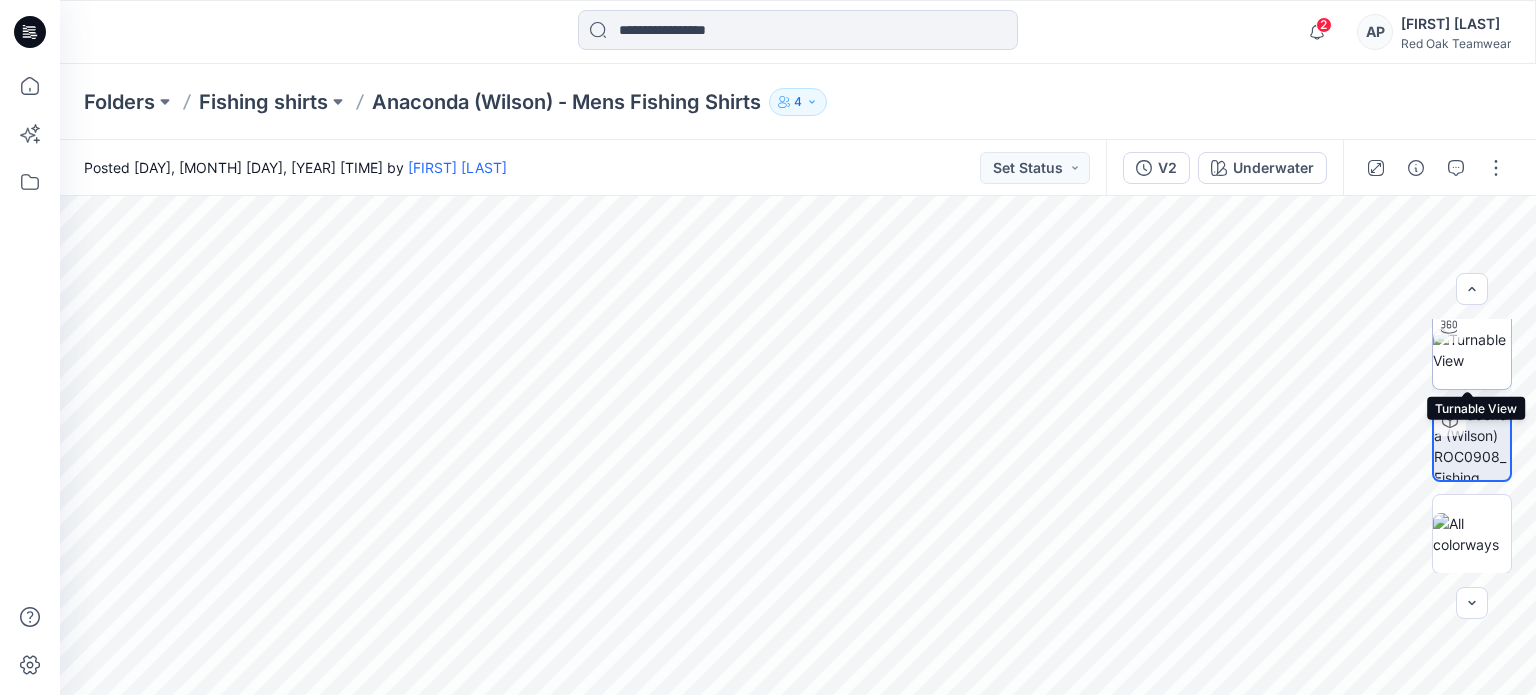 click at bounding box center [1472, 350] 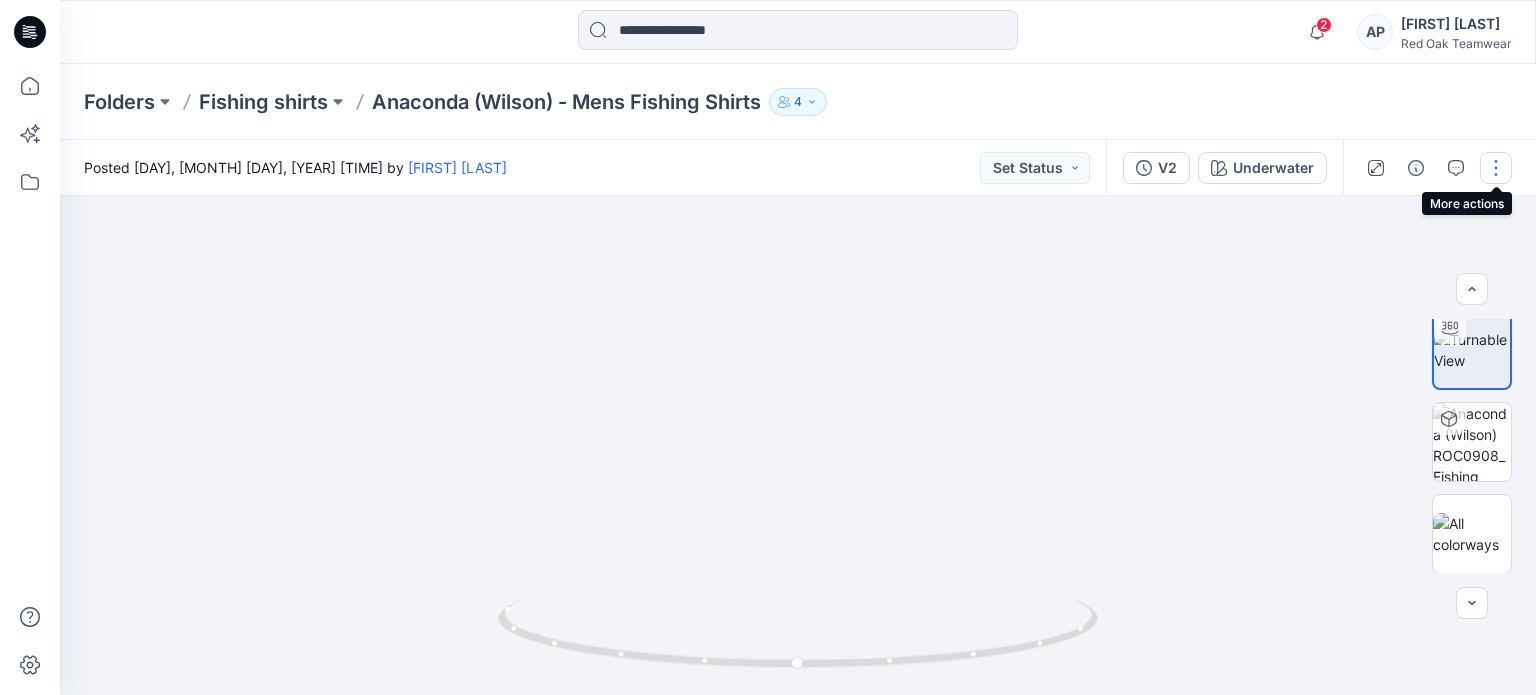click at bounding box center (1496, 168) 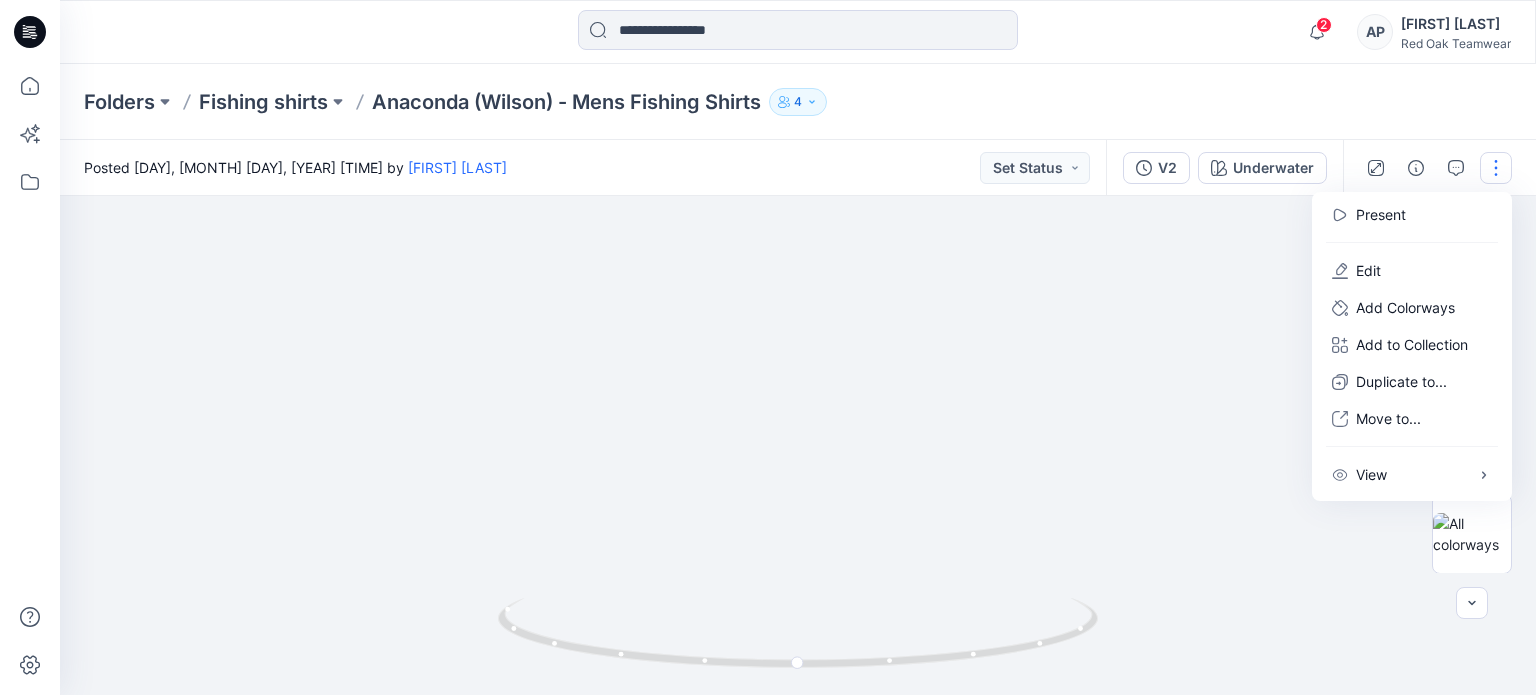 click at bounding box center [798, 83] 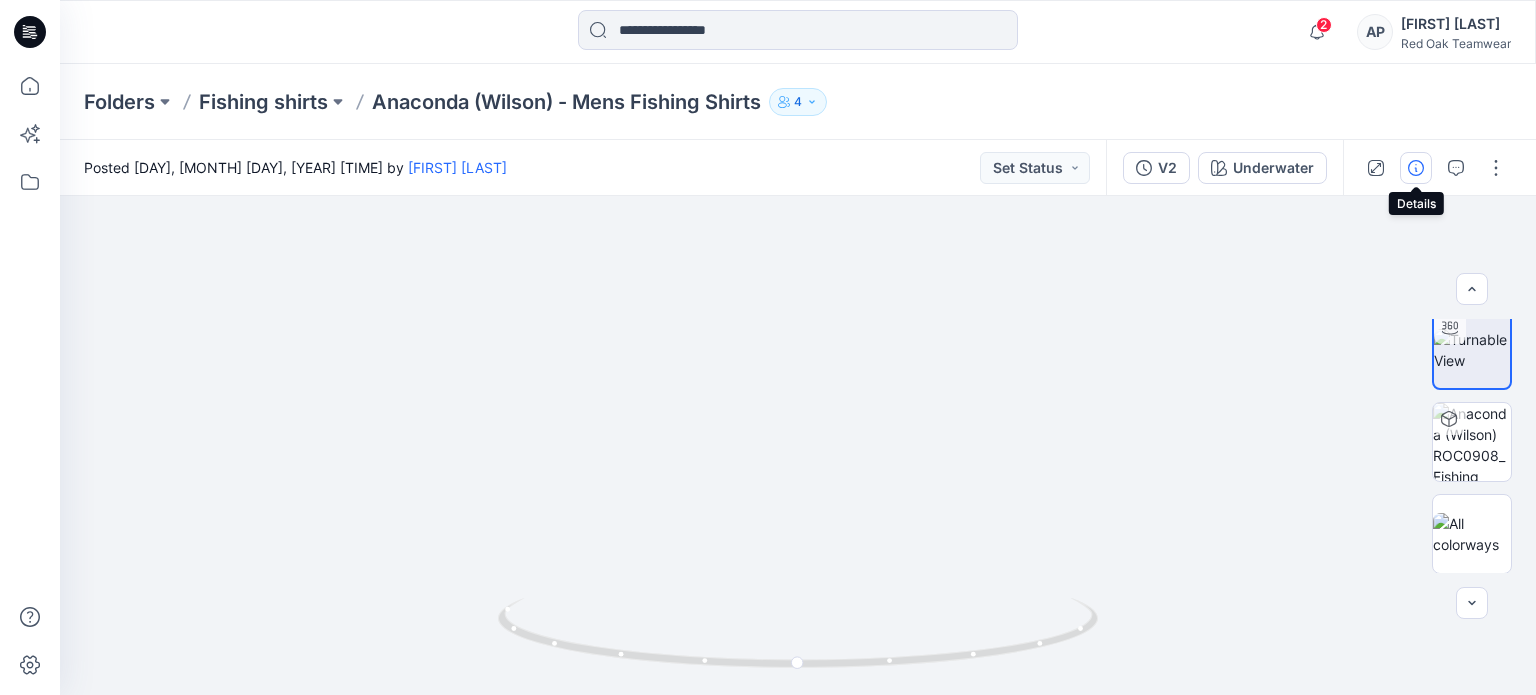 click 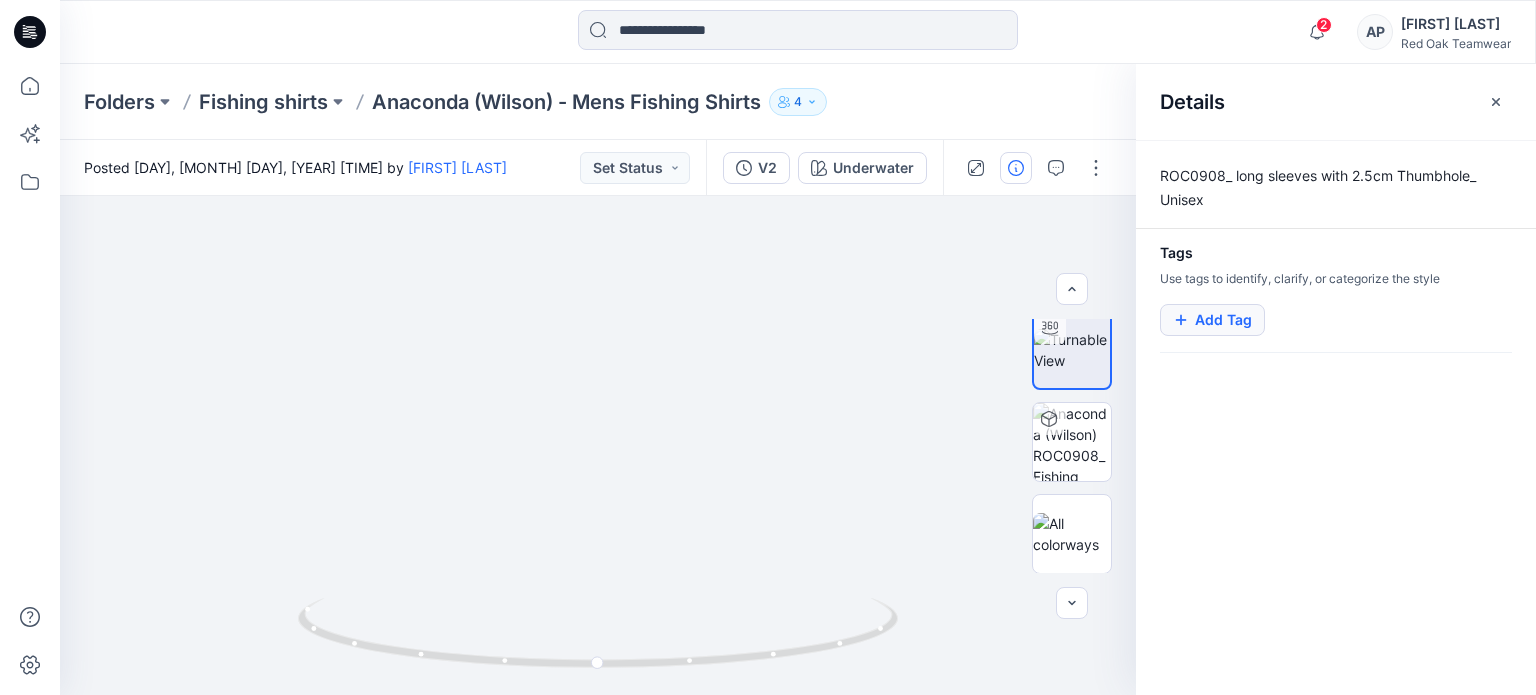 click on "Add Tag" at bounding box center (1212, 320) 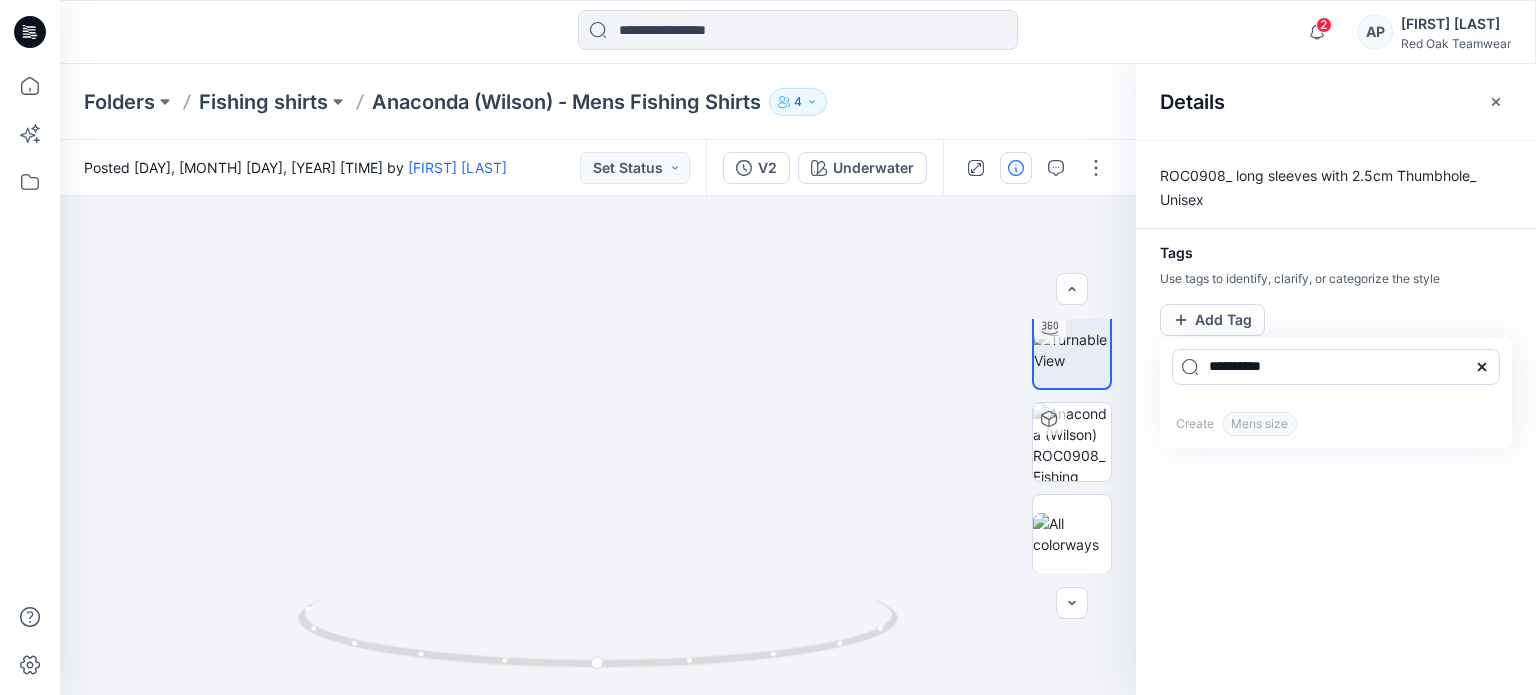 type on "**********" 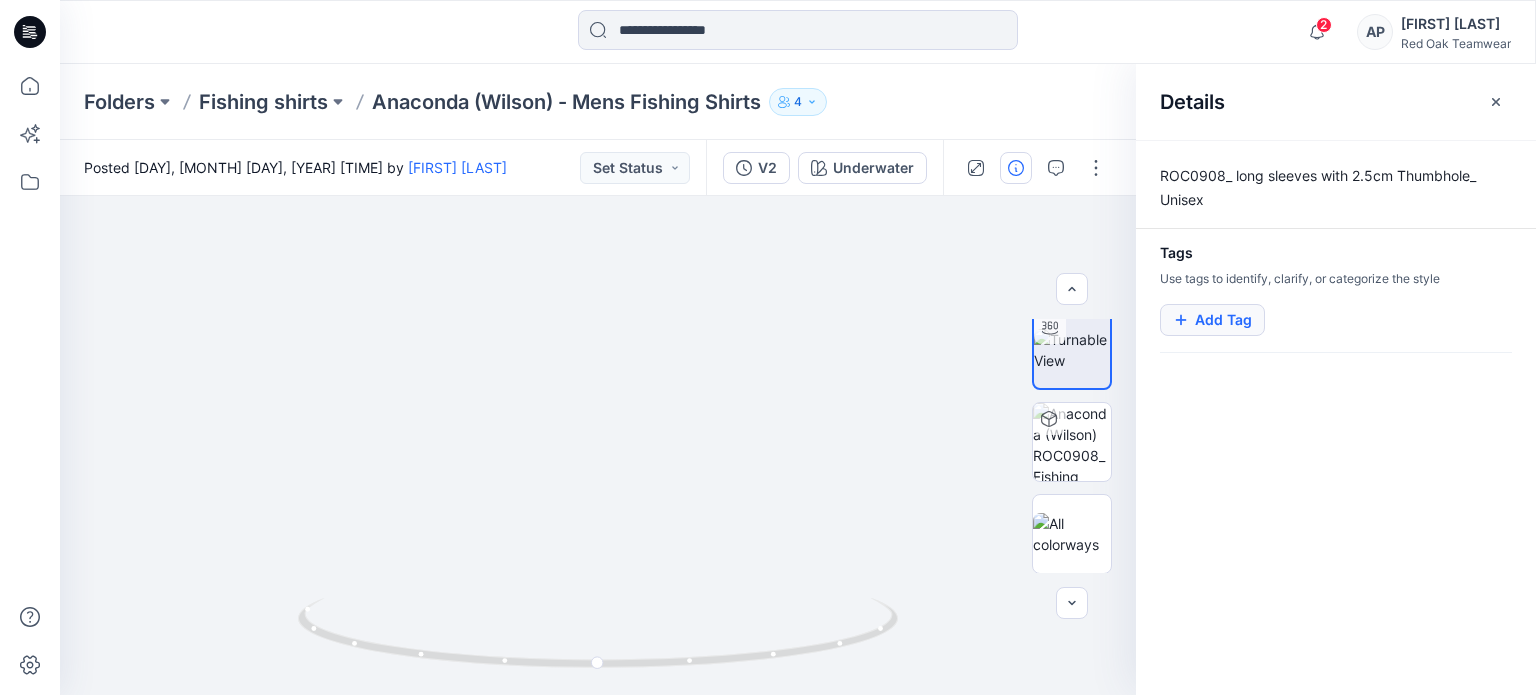 click on "Add Tag" at bounding box center (1212, 320) 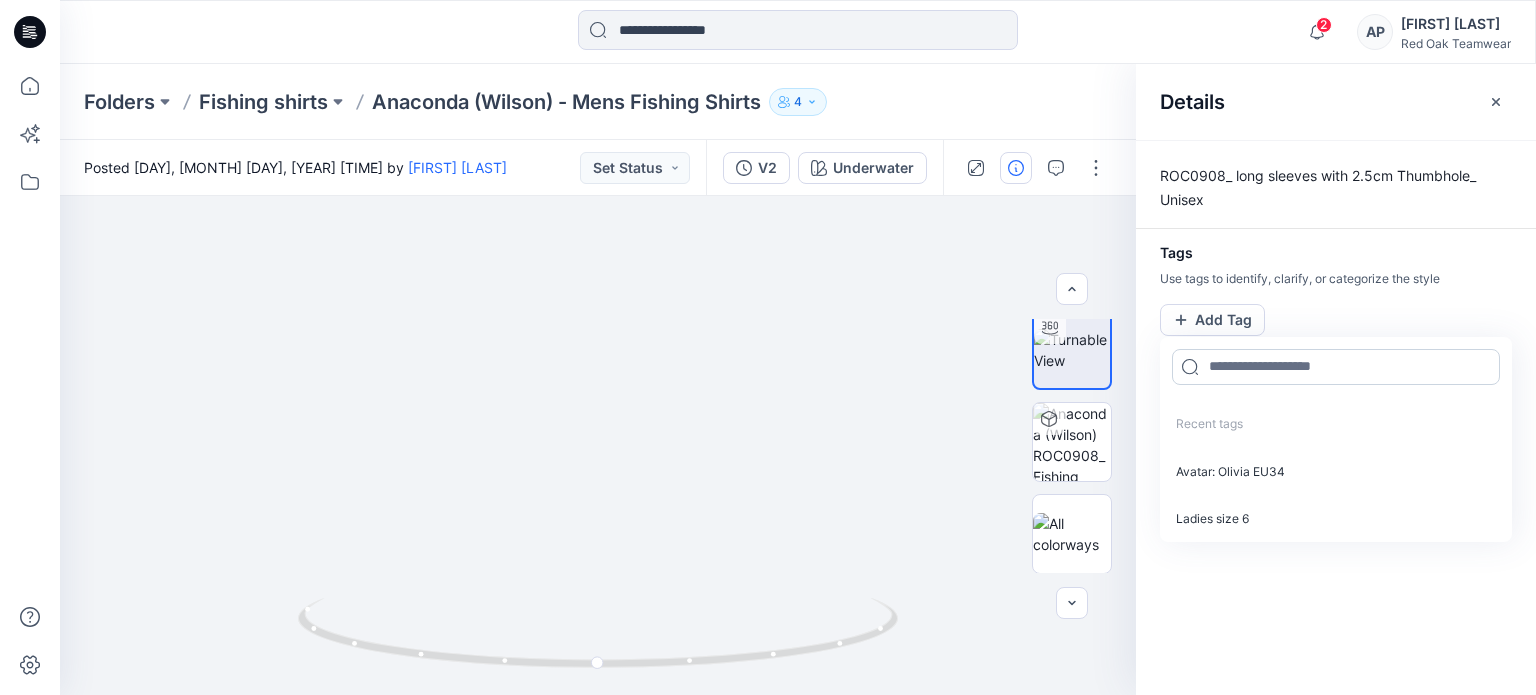 click at bounding box center [1336, 367] 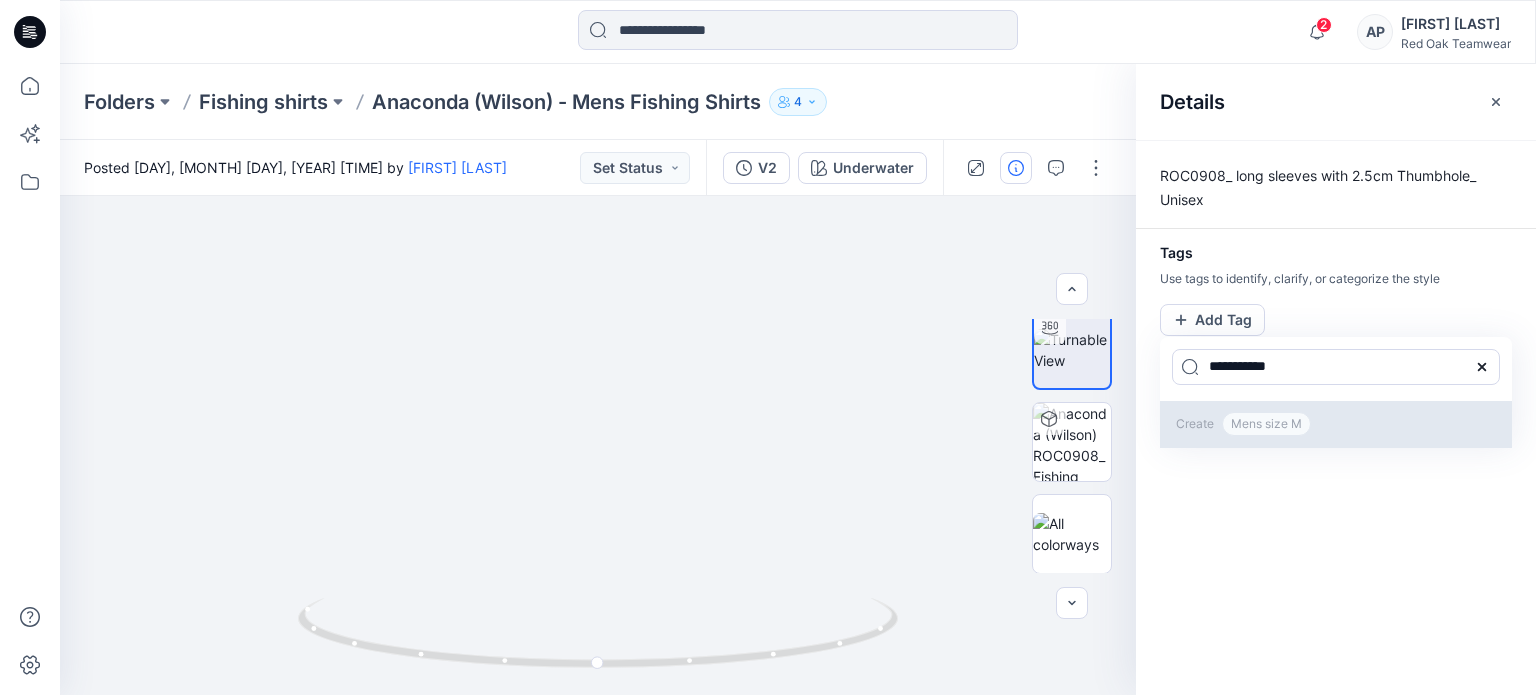 type on "**********" 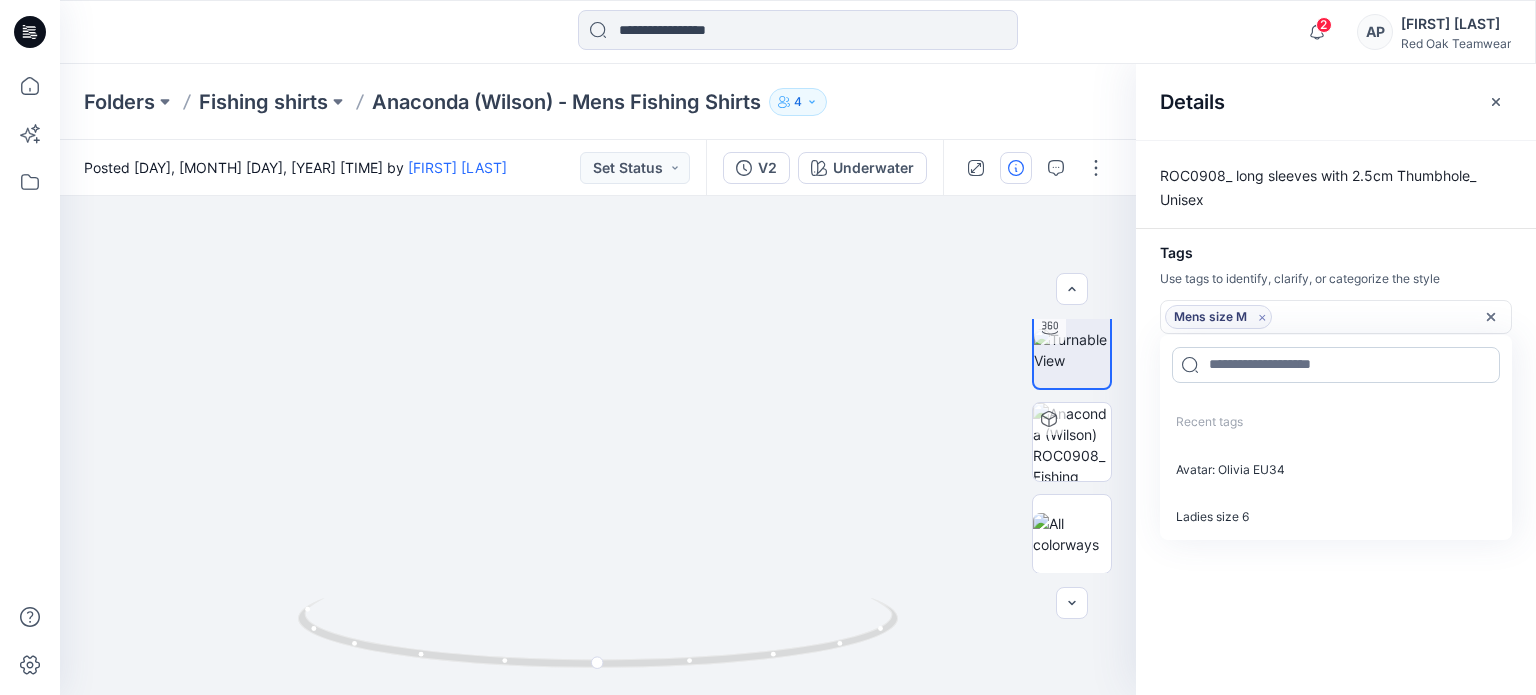 click at bounding box center (1336, 365) 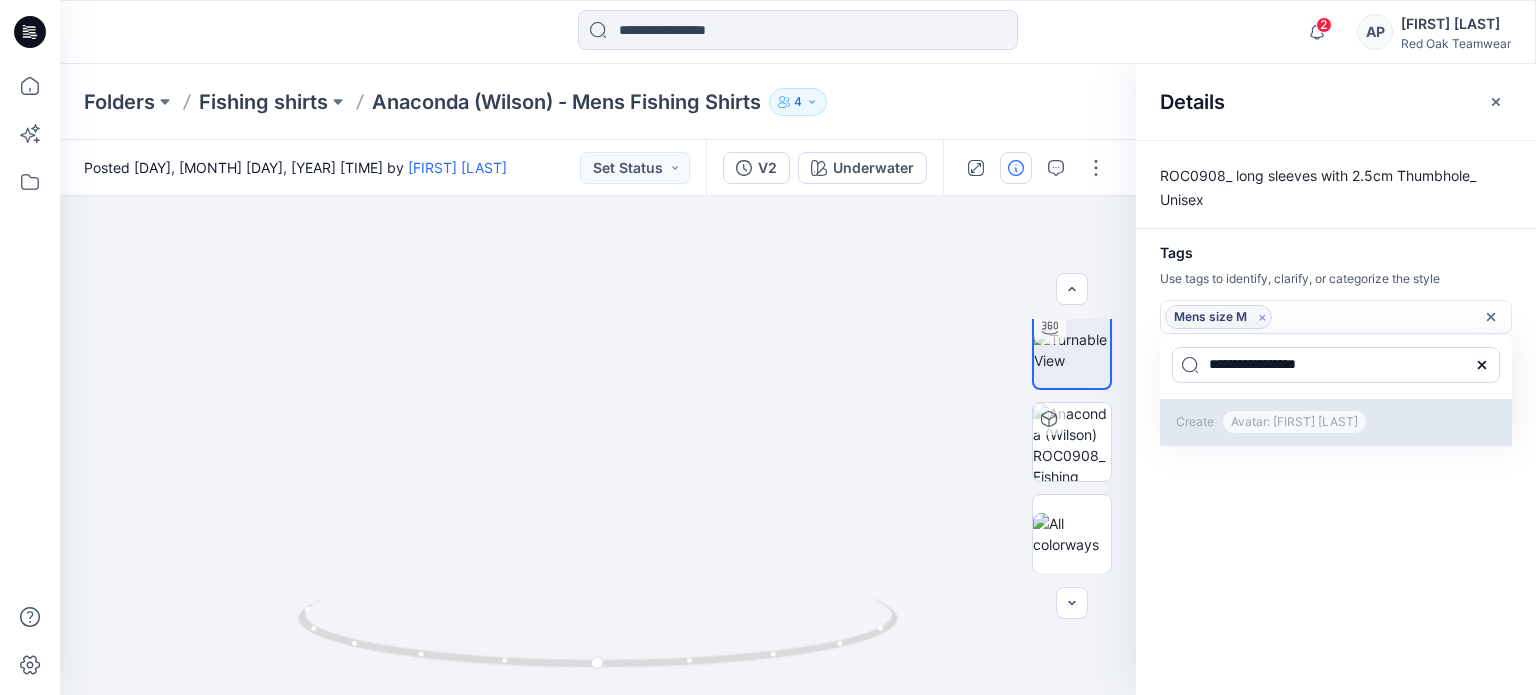 type on "**********" 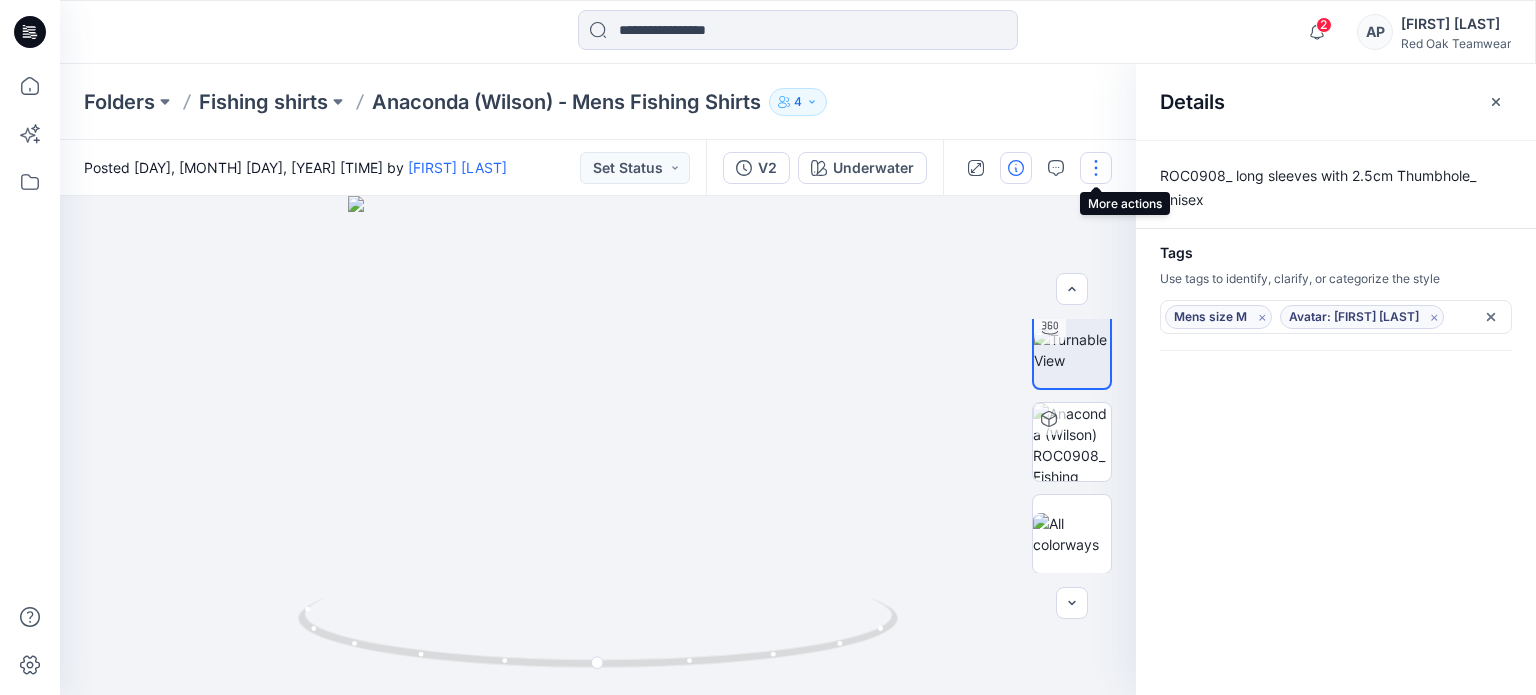 click at bounding box center [1096, 168] 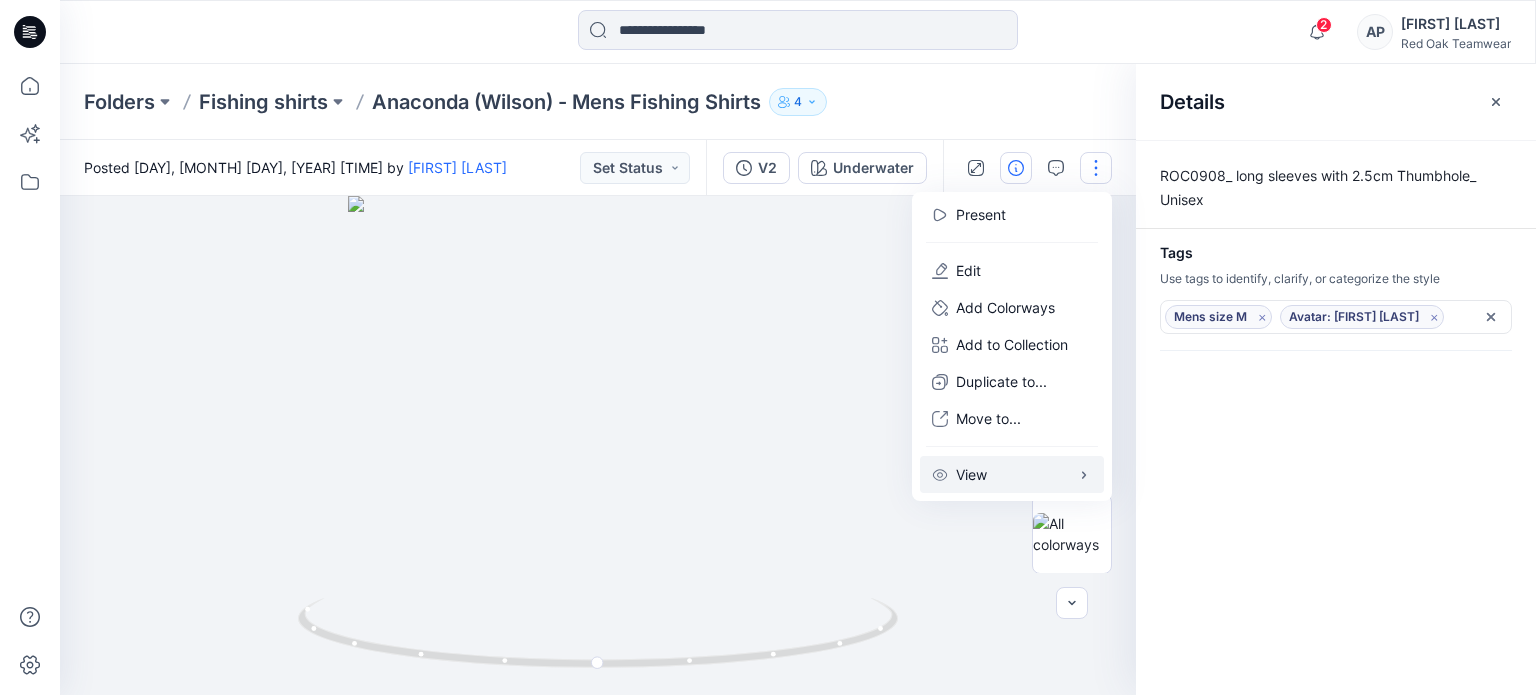 click on "View" at bounding box center [1012, 474] 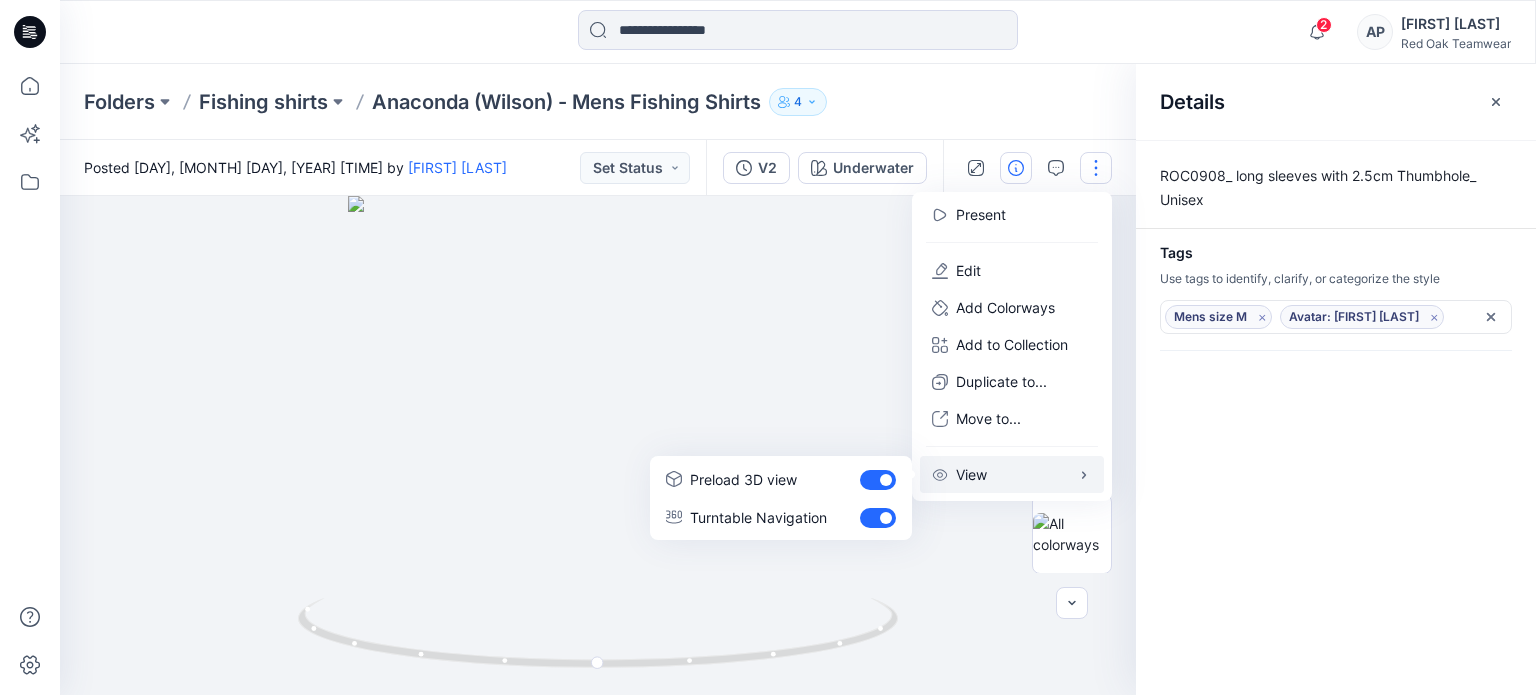 click at bounding box center (598, 445) 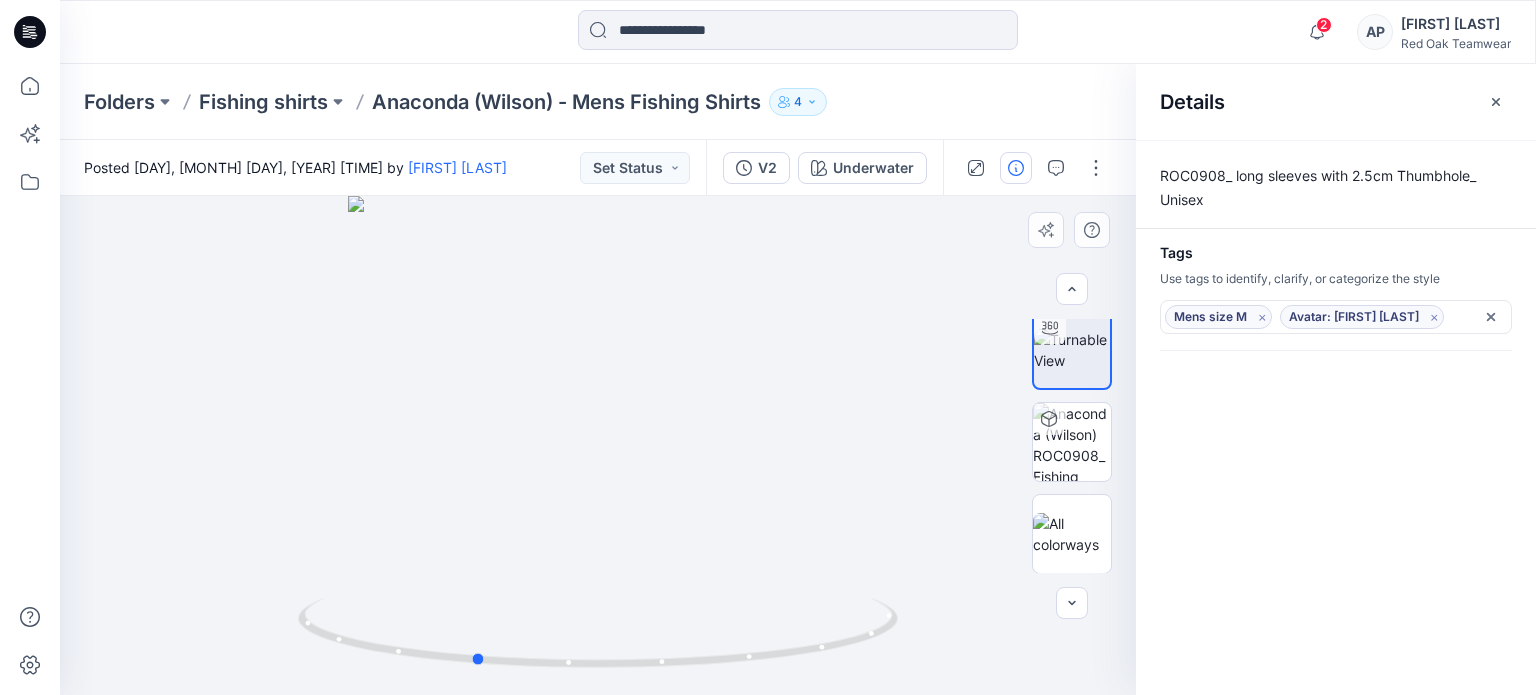 drag, startPoint x: 620, startPoint y: 460, endPoint x: 588, endPoint y: 467, distance: 32.75668 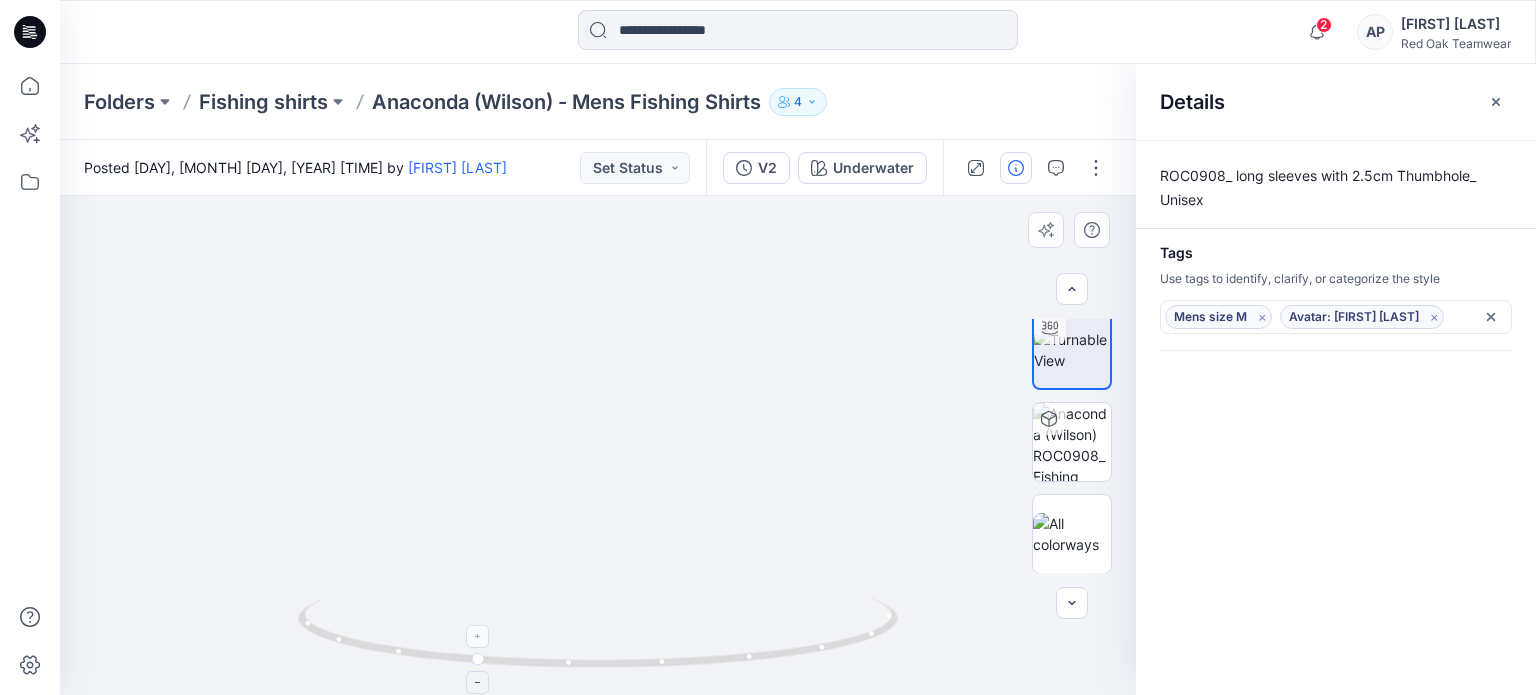 drag, startPoint x: 596, startPoint y: 304, endPoint x: 592, endPoint y: 603, distance: 299.02676 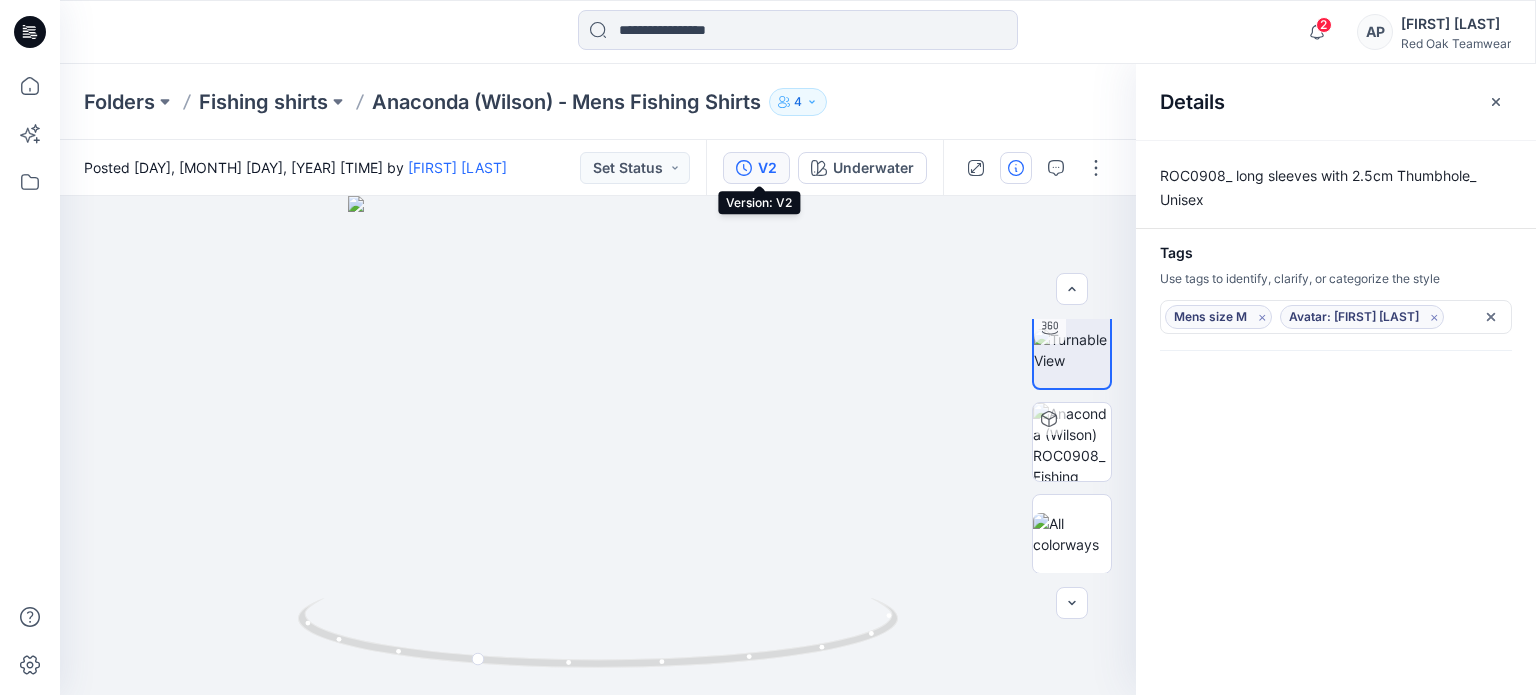 click on "V2" at bounding box center [767, 168] 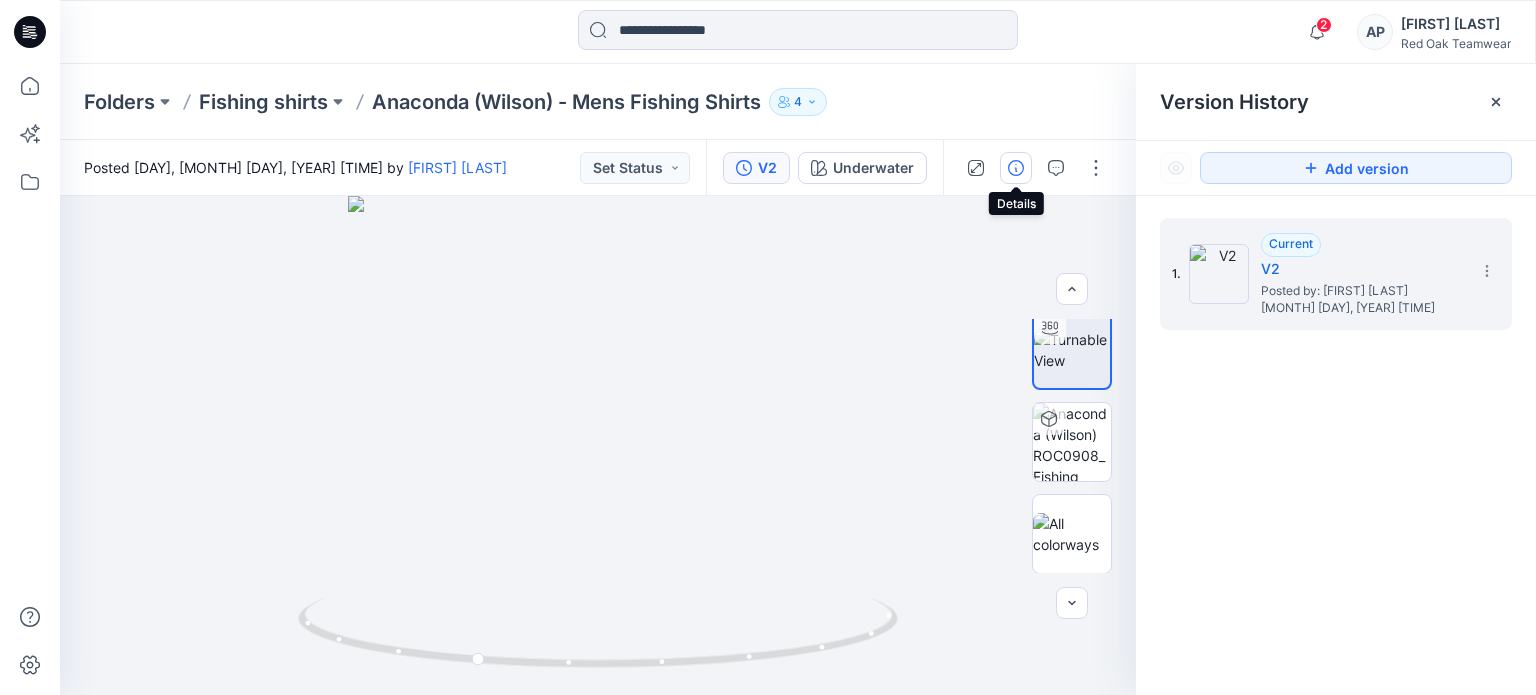 click 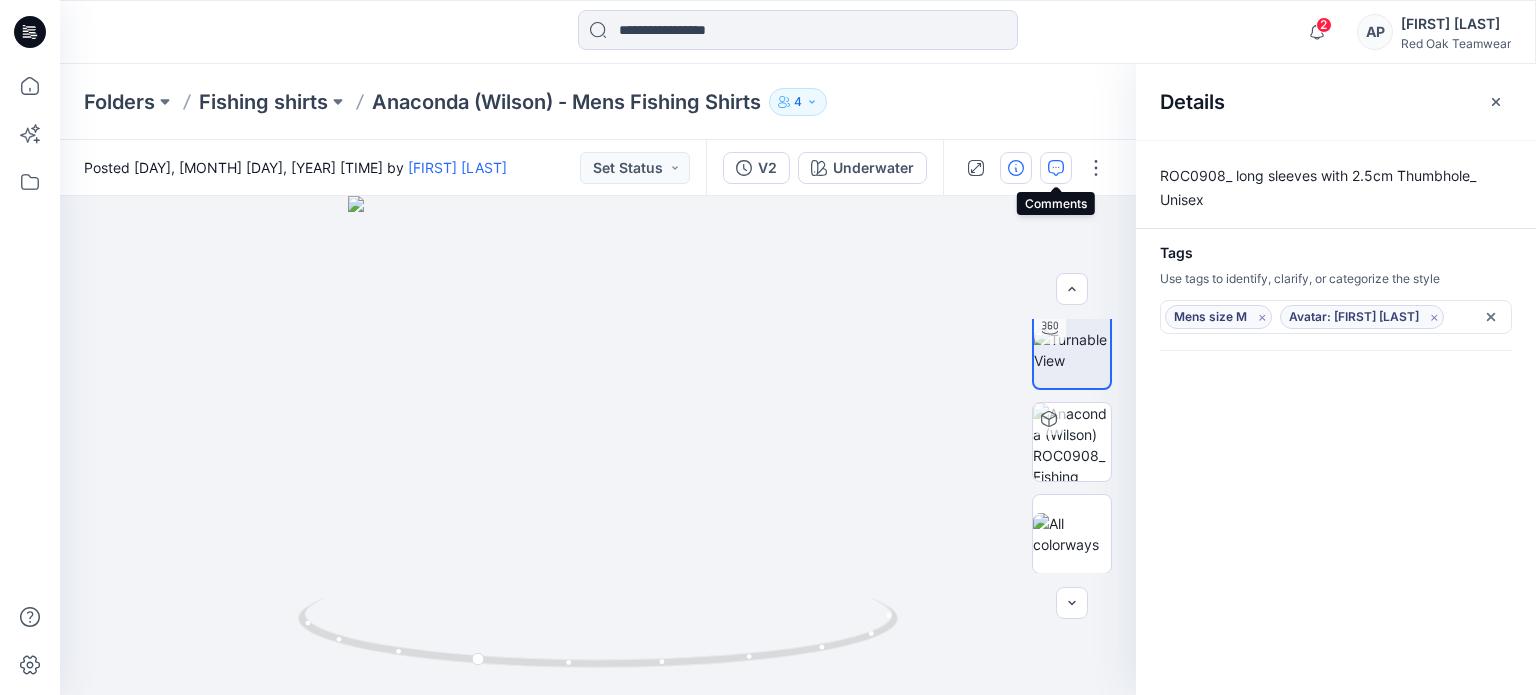 click 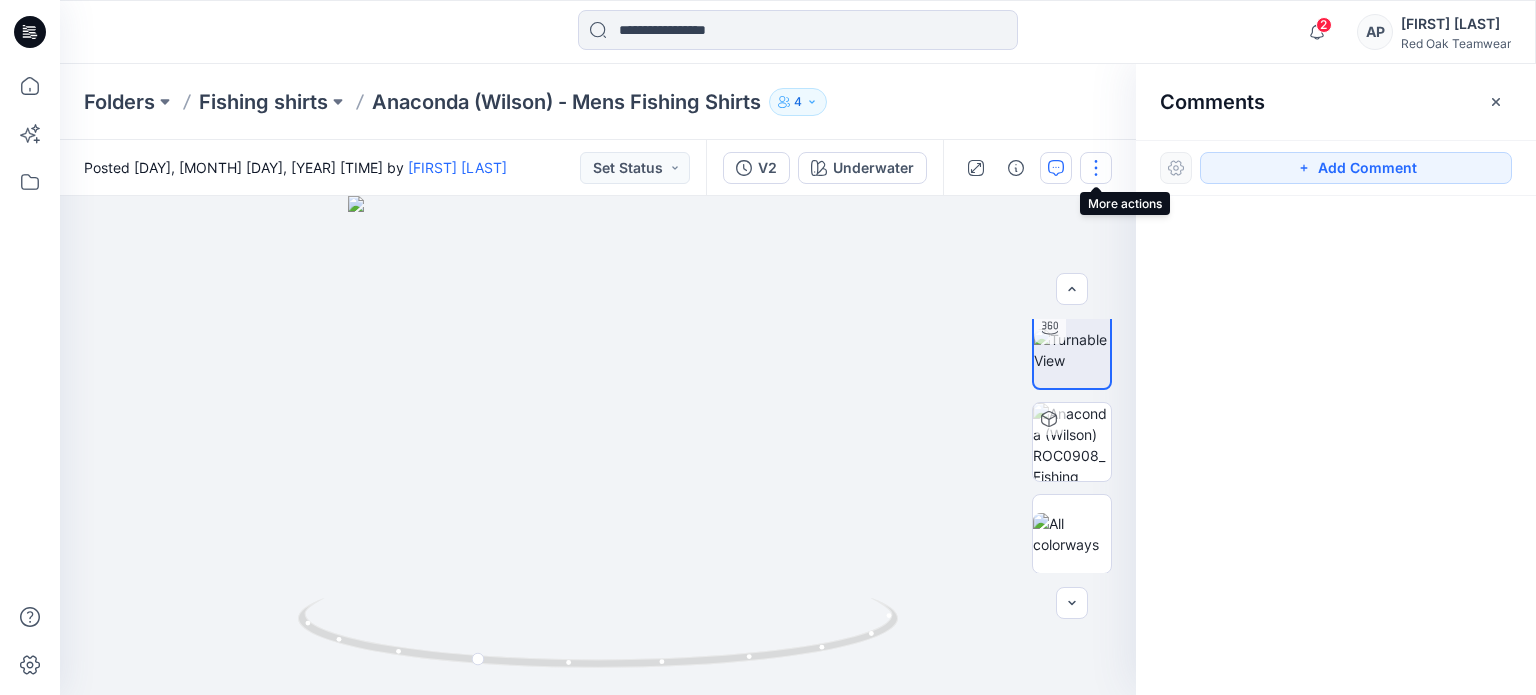click at bounding box center [1096, 168] 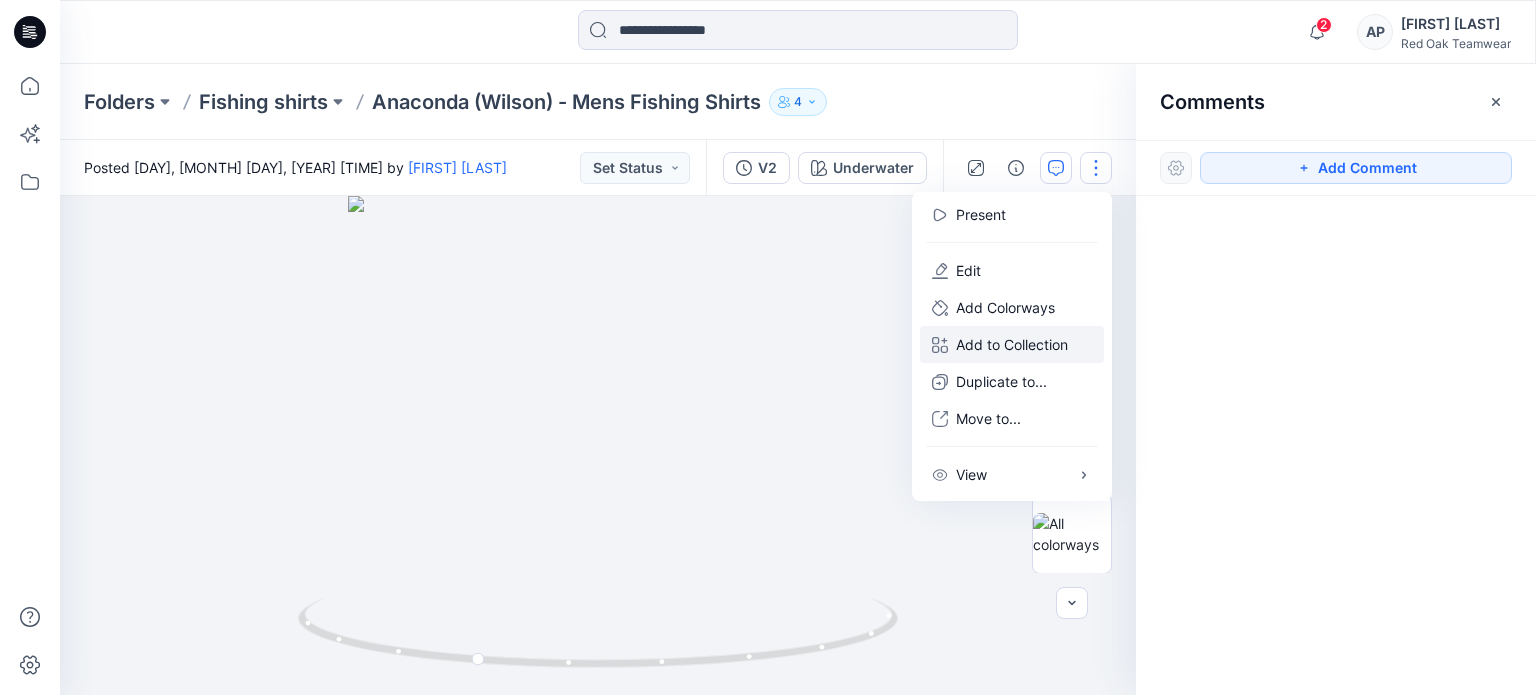 click on "Add to Collection" at bounding box center (1012, 344) 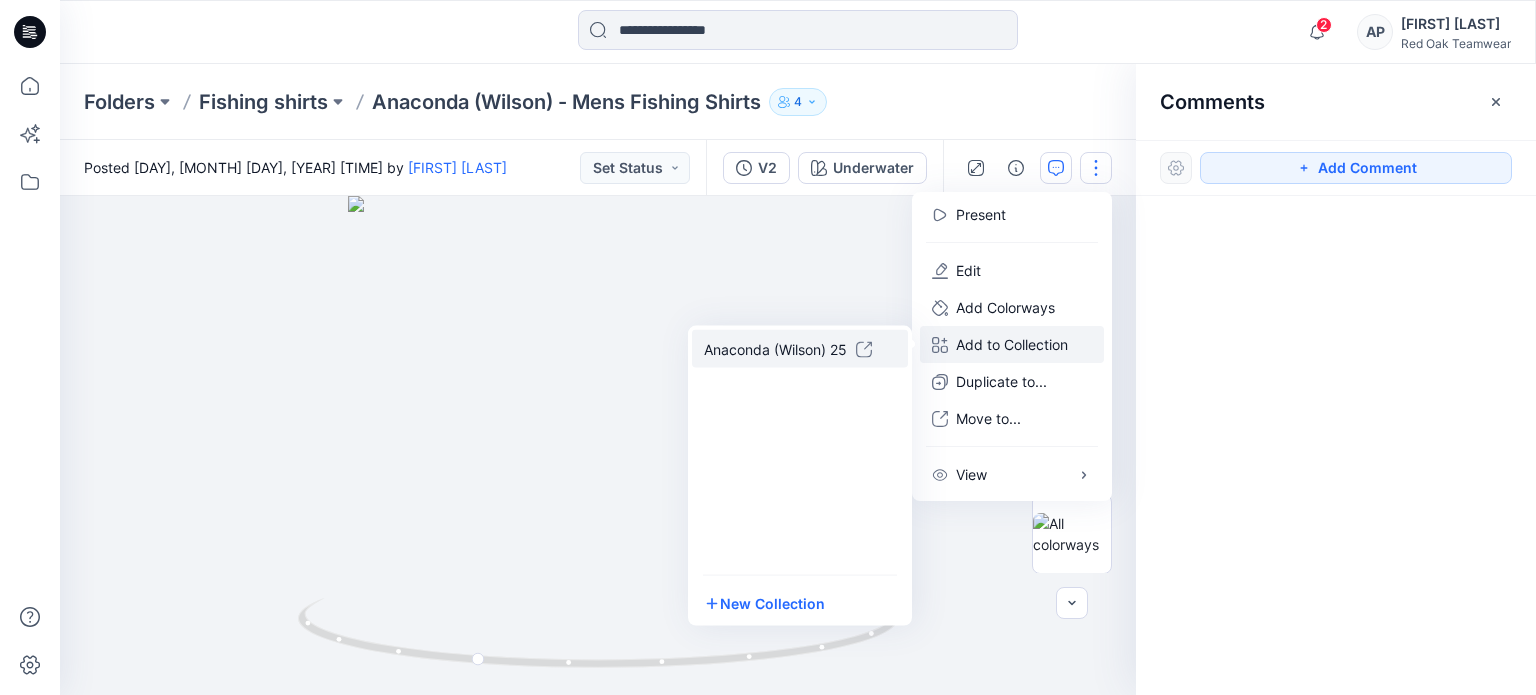 click on "Anaconda (Wilson) 25" at bounding box center (780, 348) 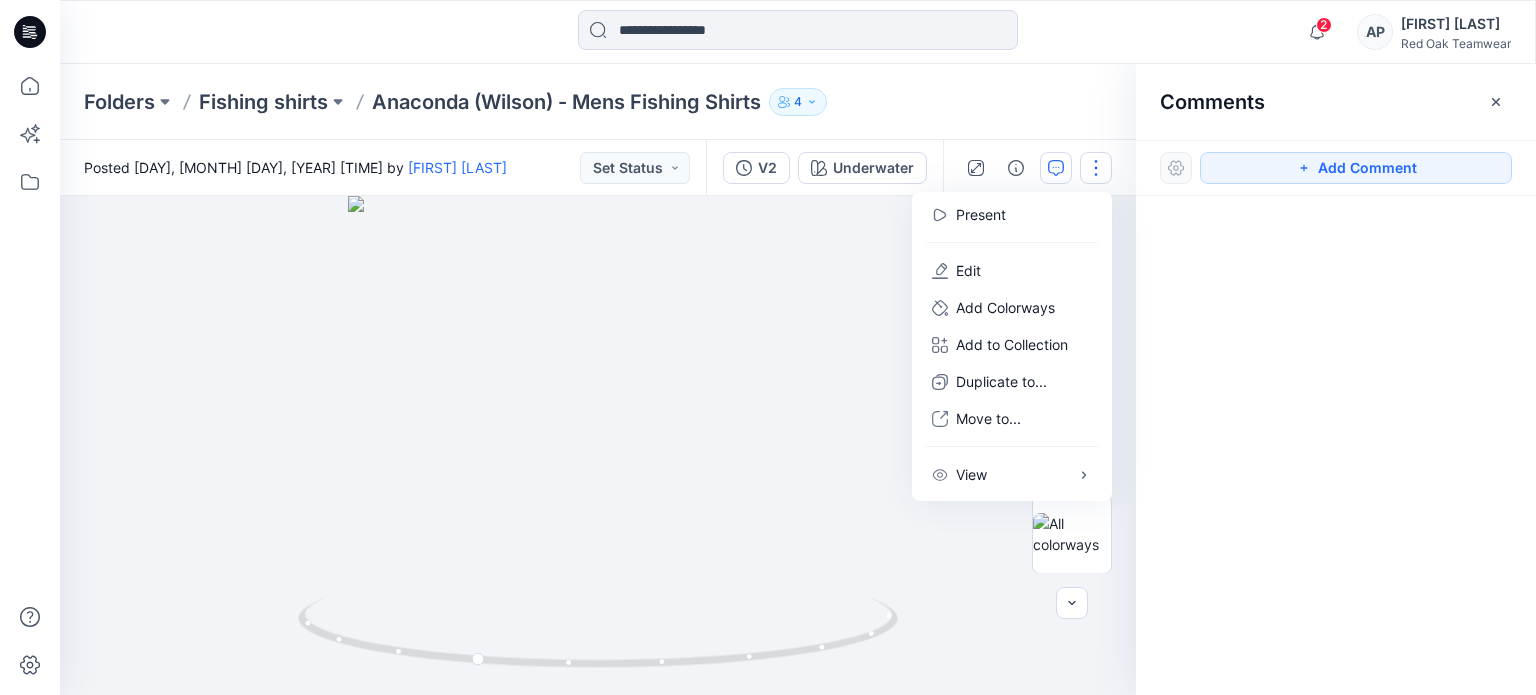 click at bounding box center [598, 445] 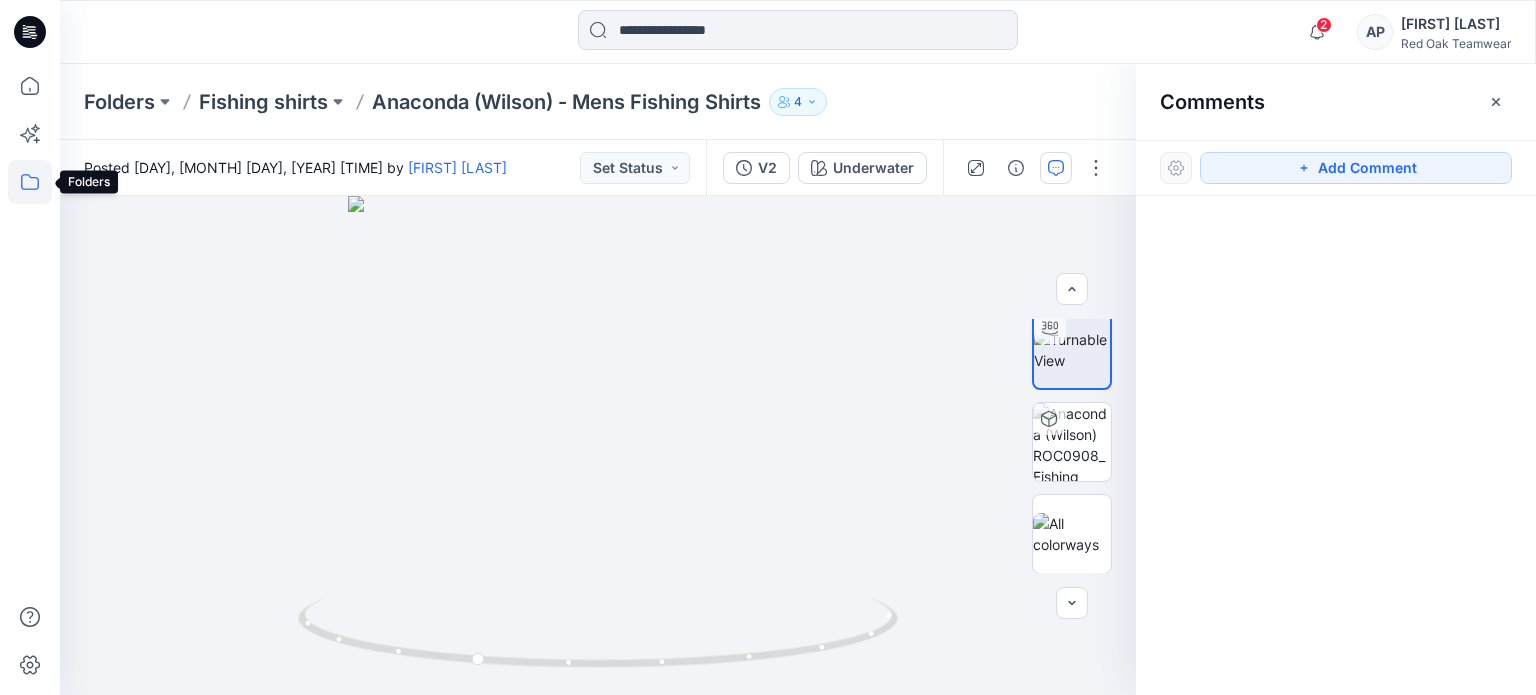 click 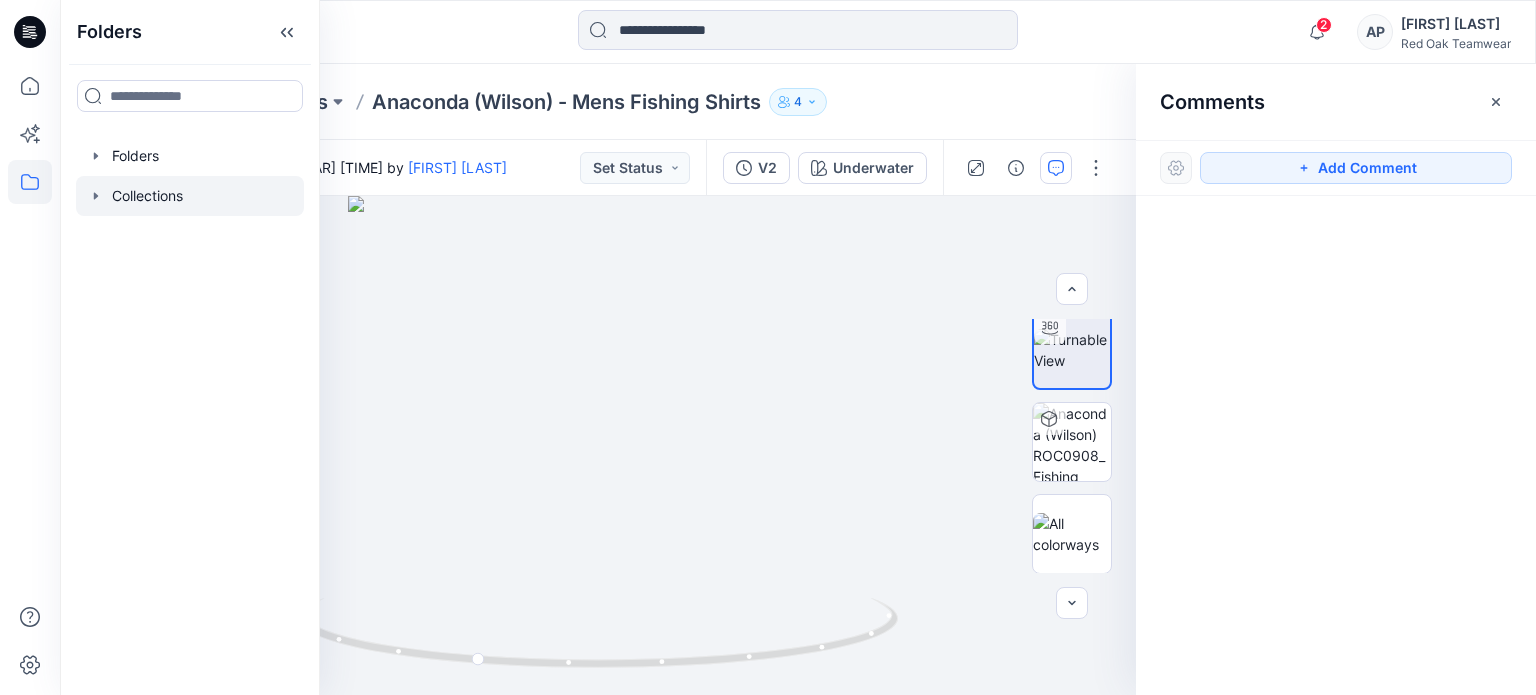 click at bounding box center [190, 196] 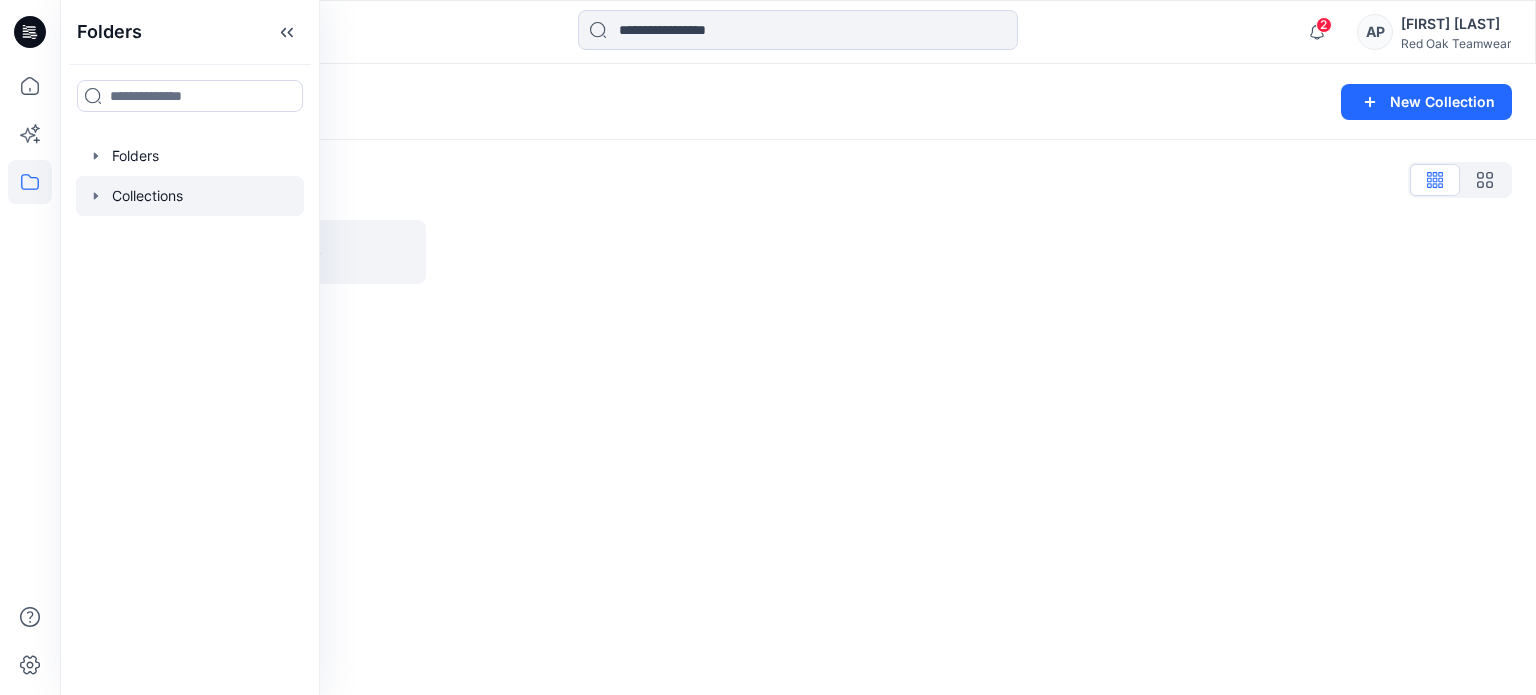 click at bounding box center (617, 252) 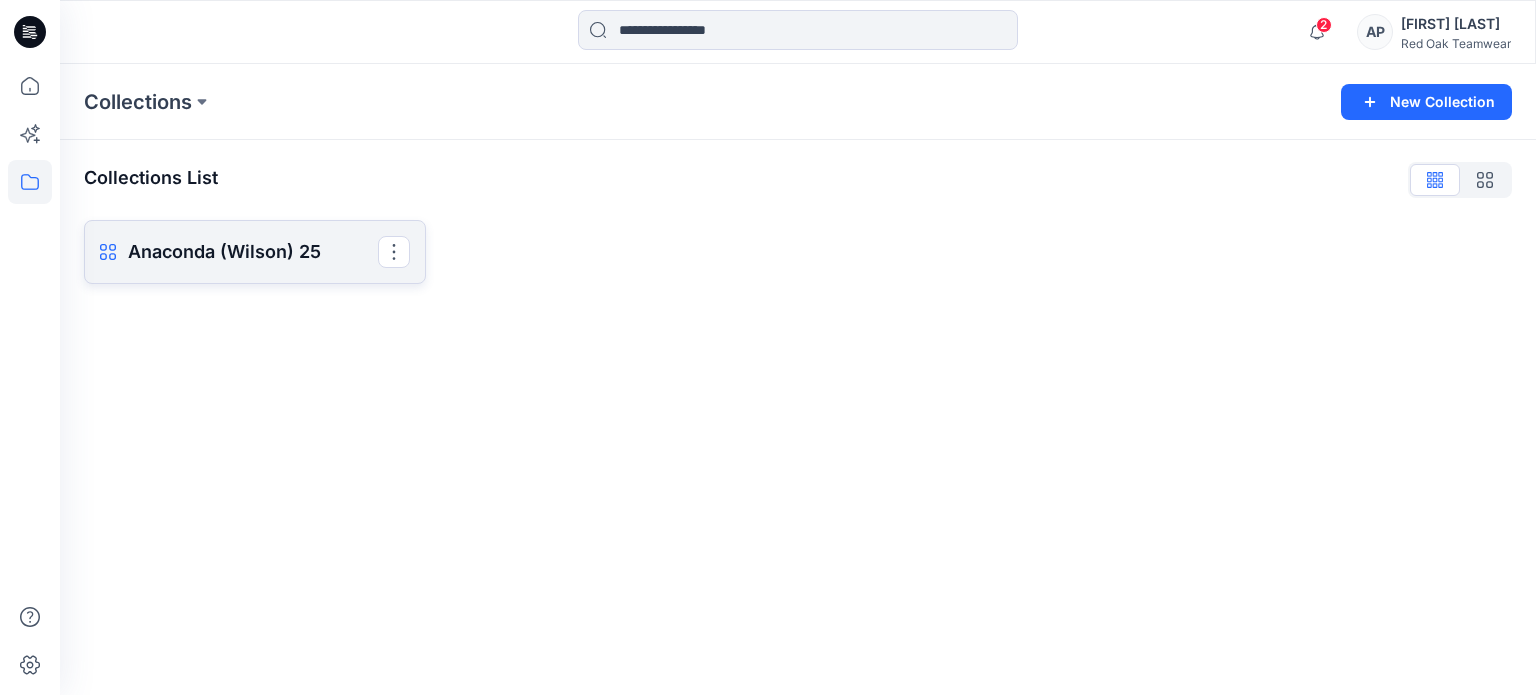 click on "Anaconda (Wilson) 25" at bounding box center [253, 252] 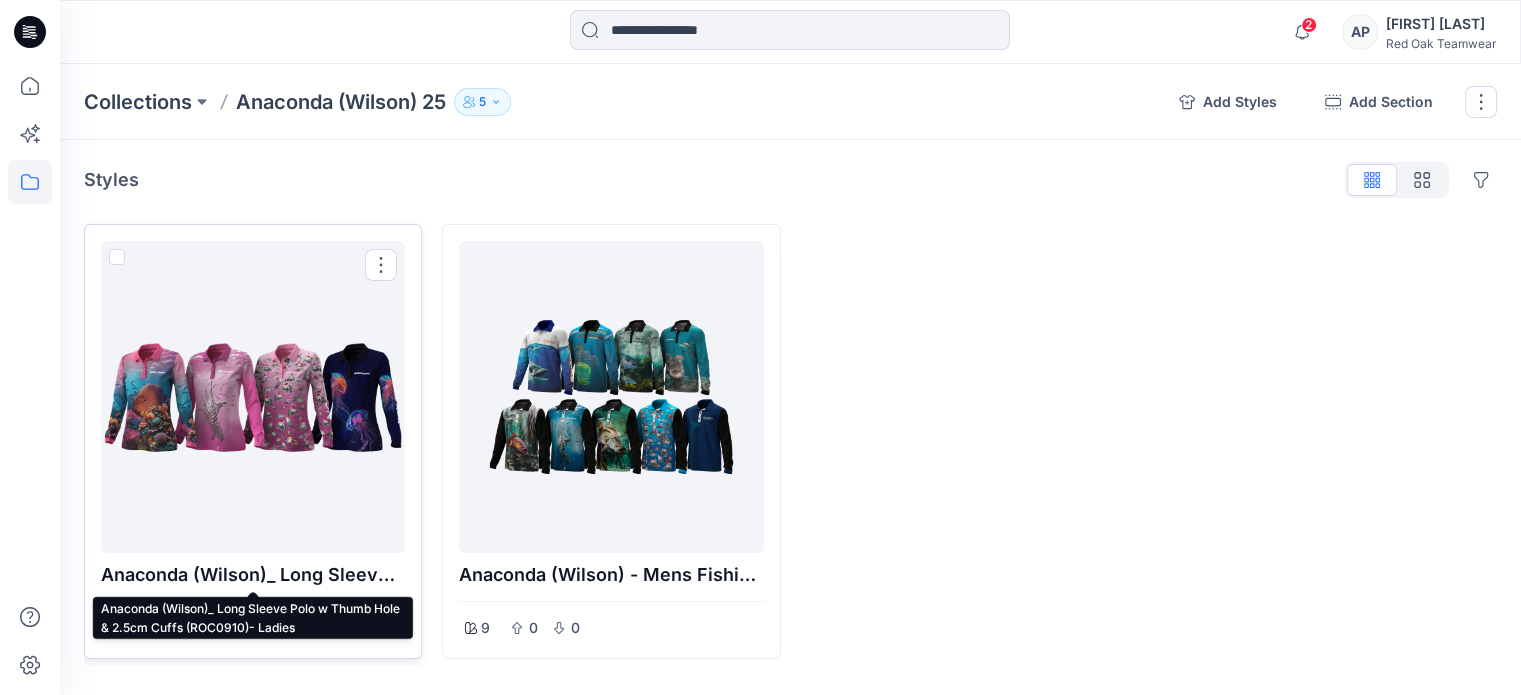 click on "Anaconda (Wilson)_ Long Sleeve Polo w Thumb Hole & 2.5cm Cuffs (ROC0910)- Ladies" at bounding box center [253, 575] 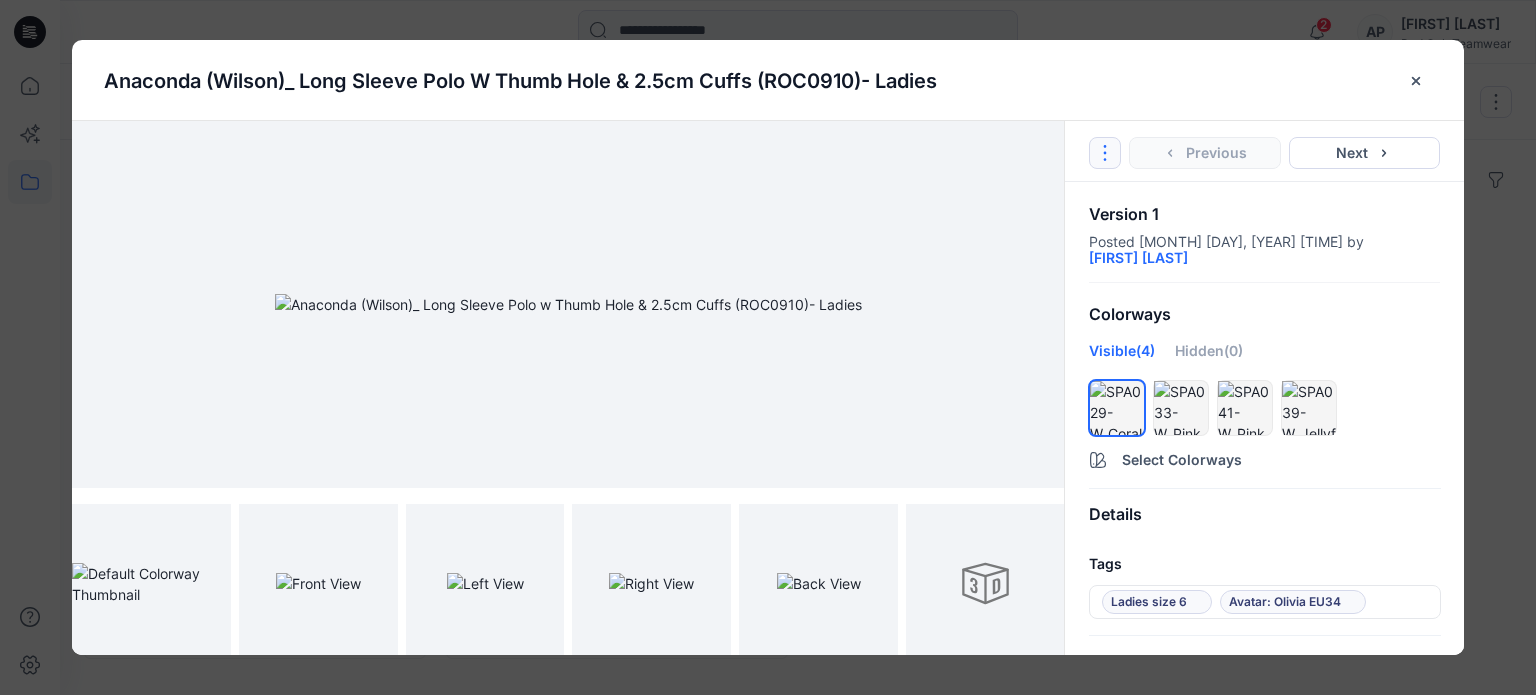click 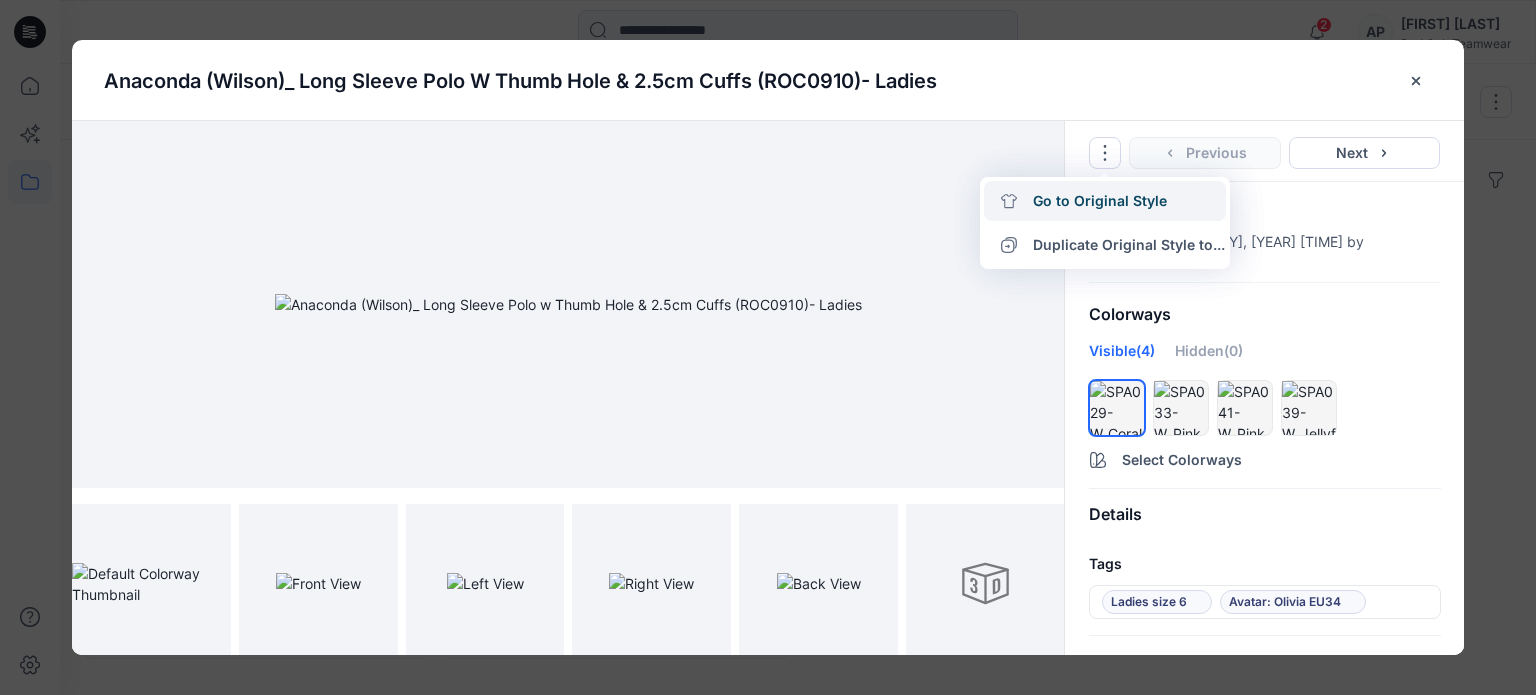 click on "Go to Original Style" at bounding box center (1105, 201) 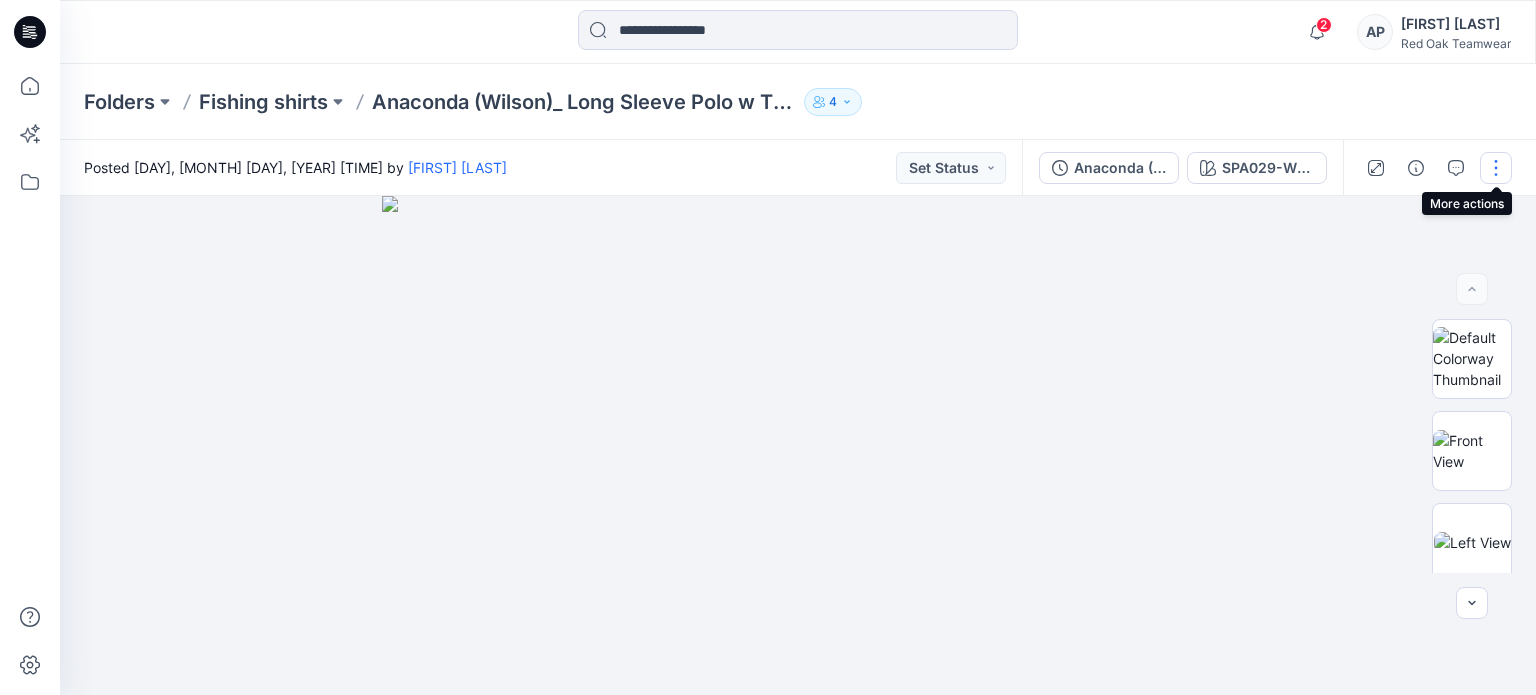 click at bounding box center [1496, 168] 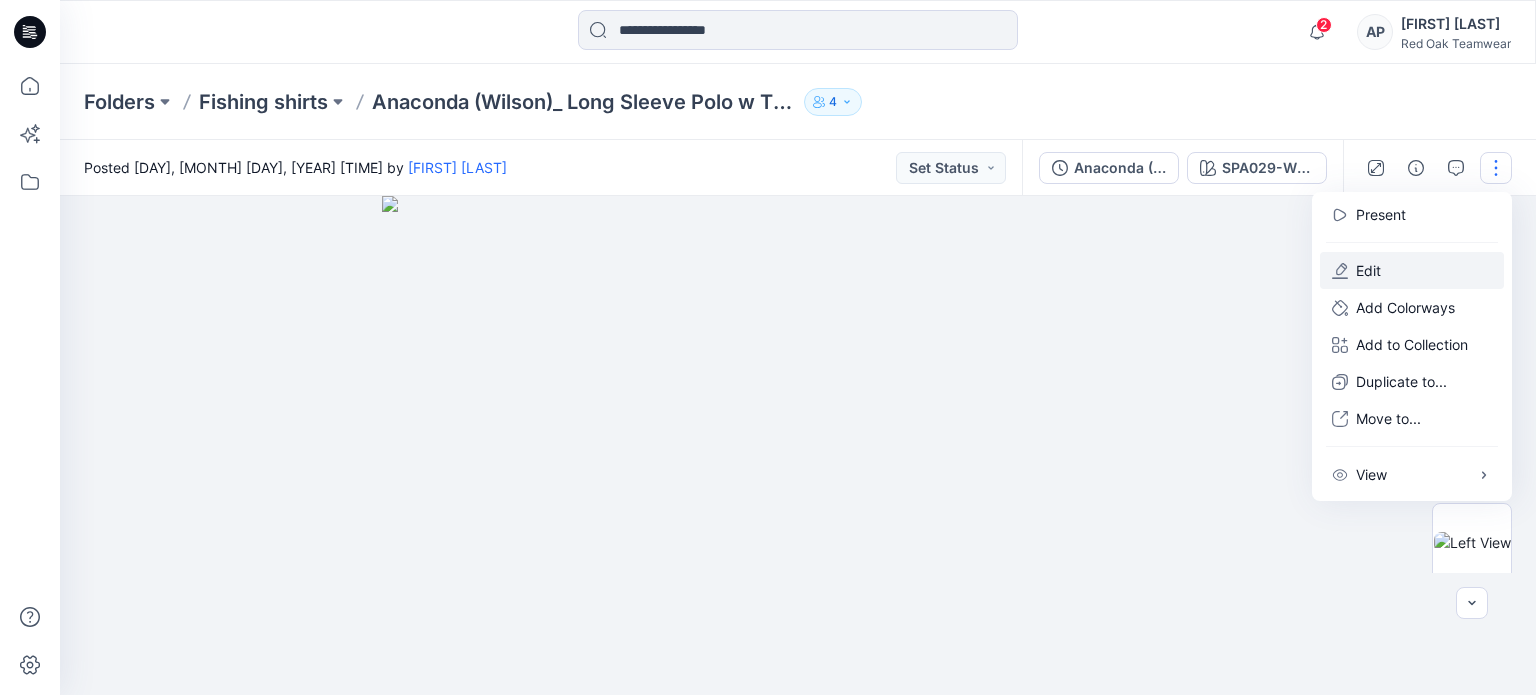 click on "Edit" at bounding box center (1412, 270) 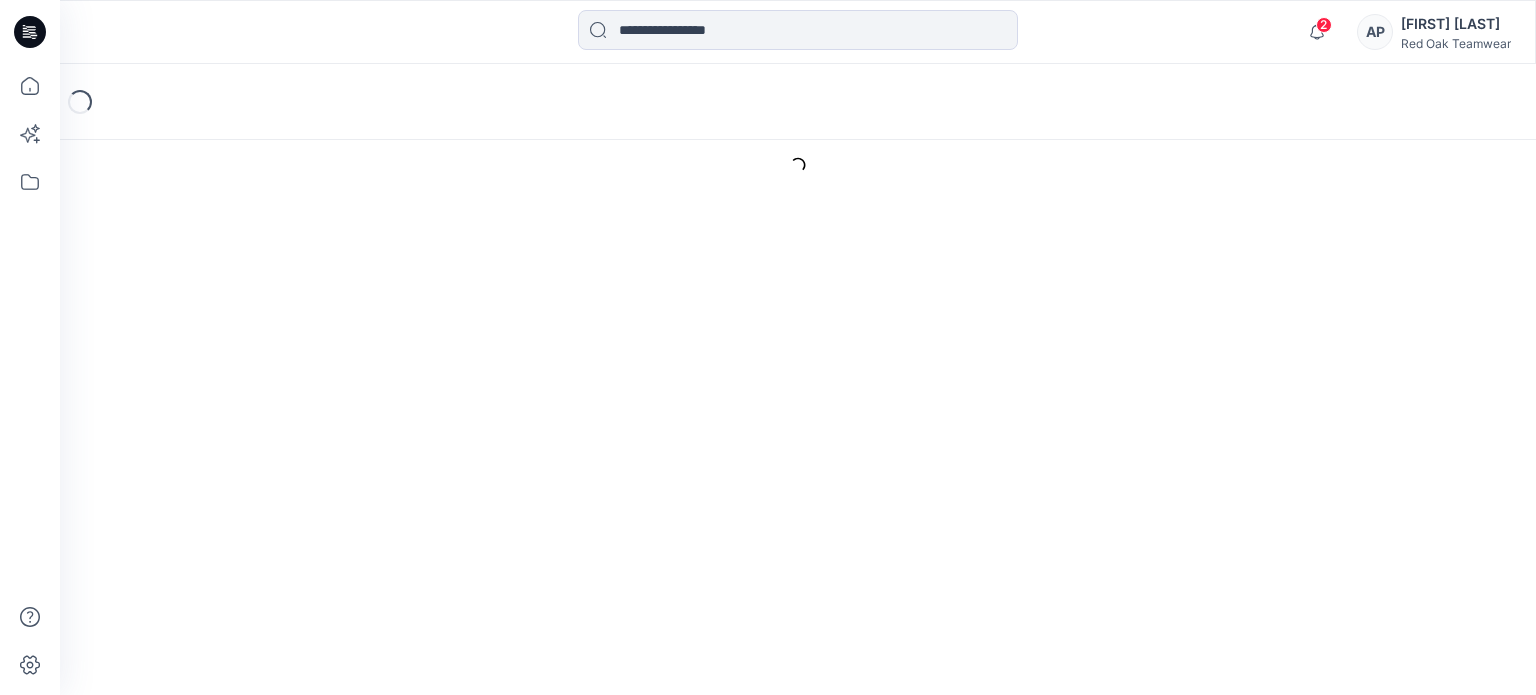 scroll, scrollTop: 0, scrollLeft: 0, axis: both 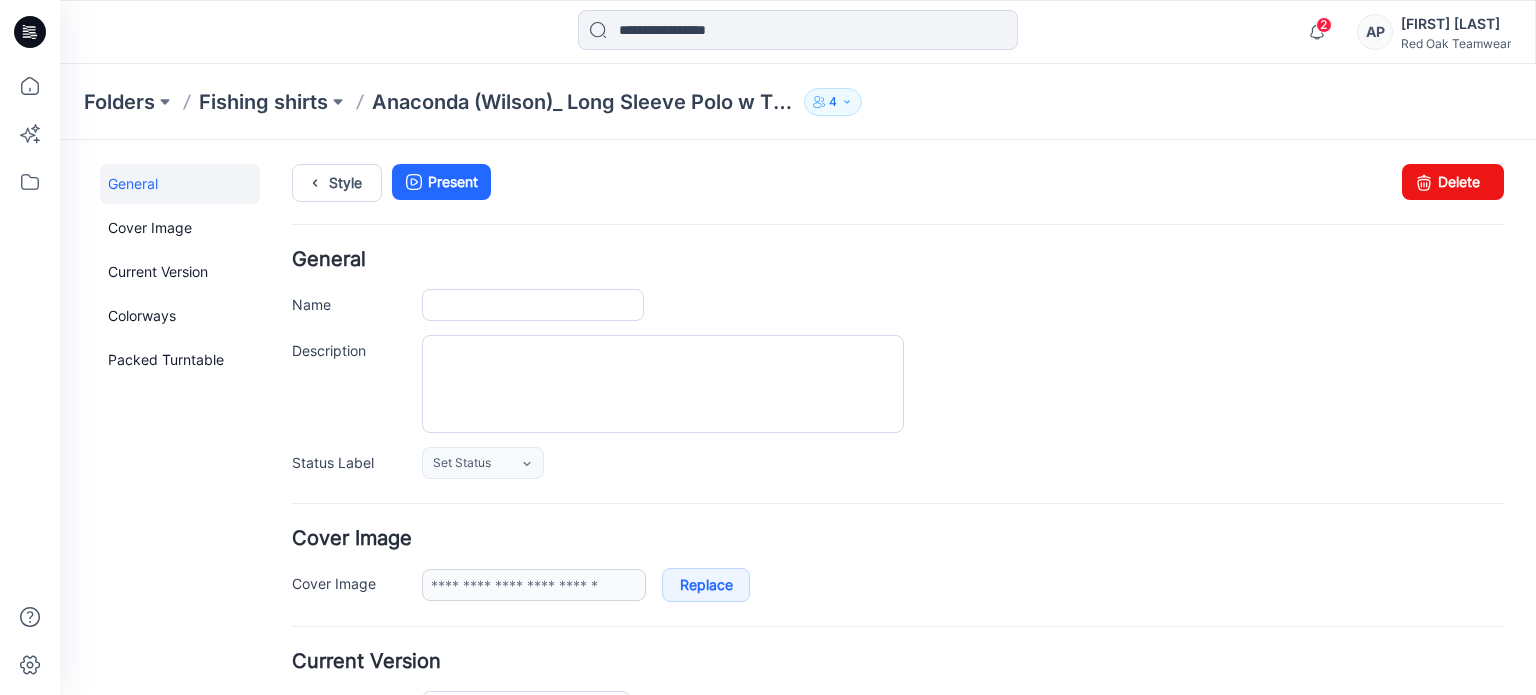 type on "**********" 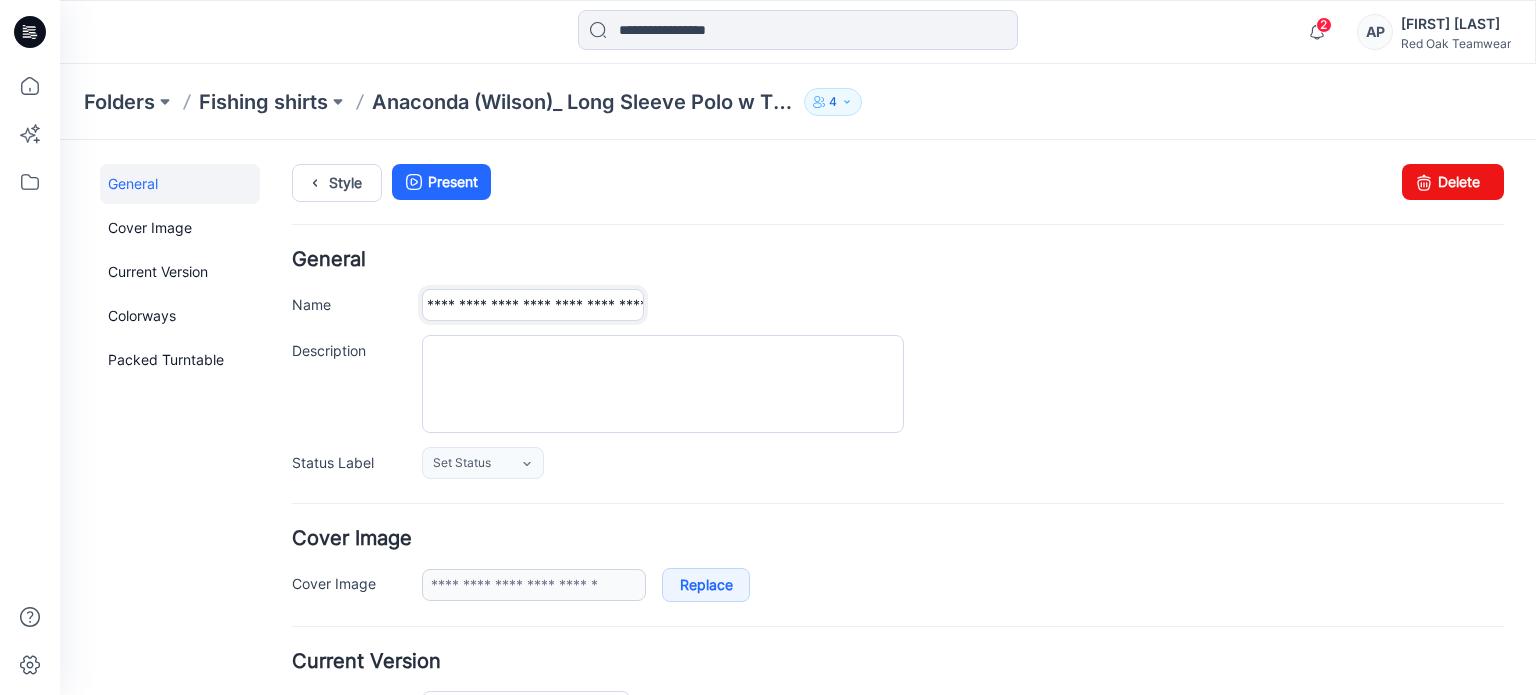 scroll, scrollTop: 0, scrollLeft: 367, axis: horizontal 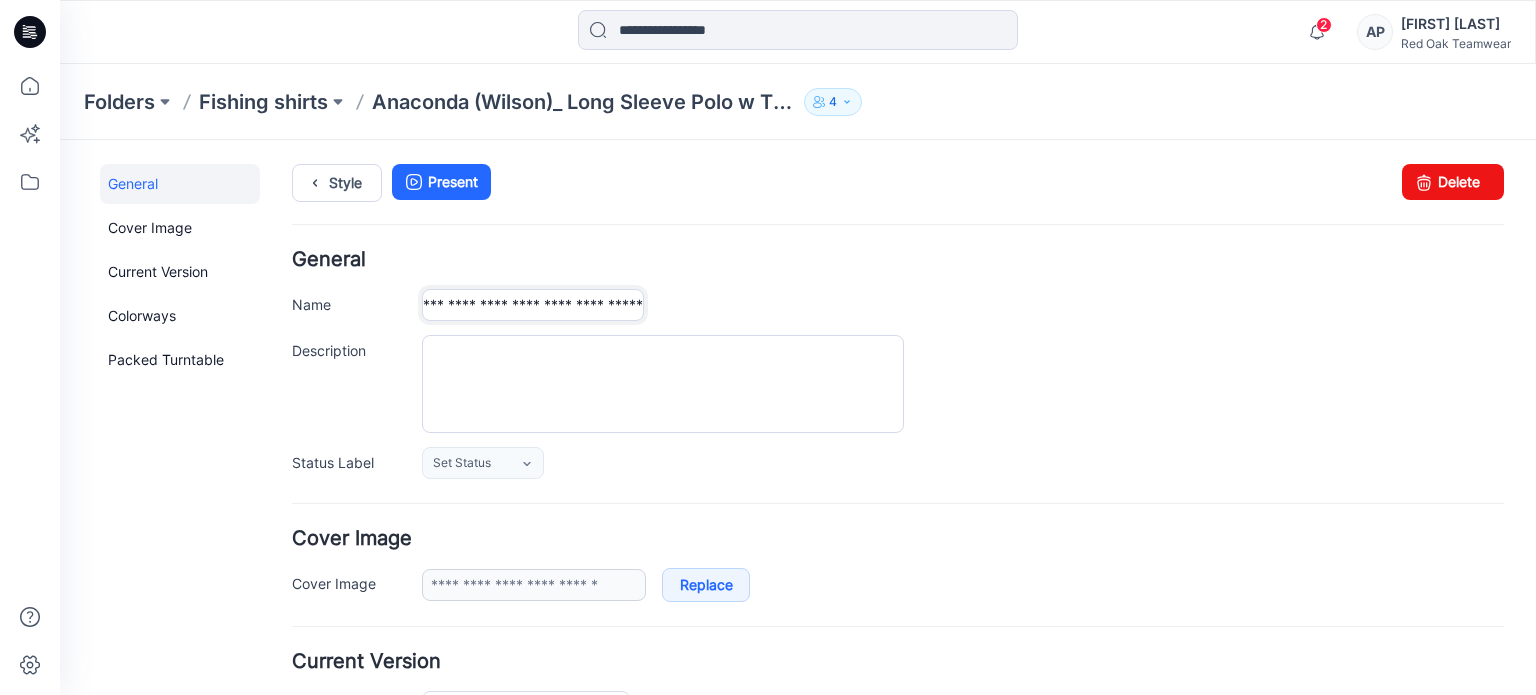 drag, startPoint x: 568, startPoint y: 299, endPoint x: 845, endPoint y: 308, distance: 277.14618 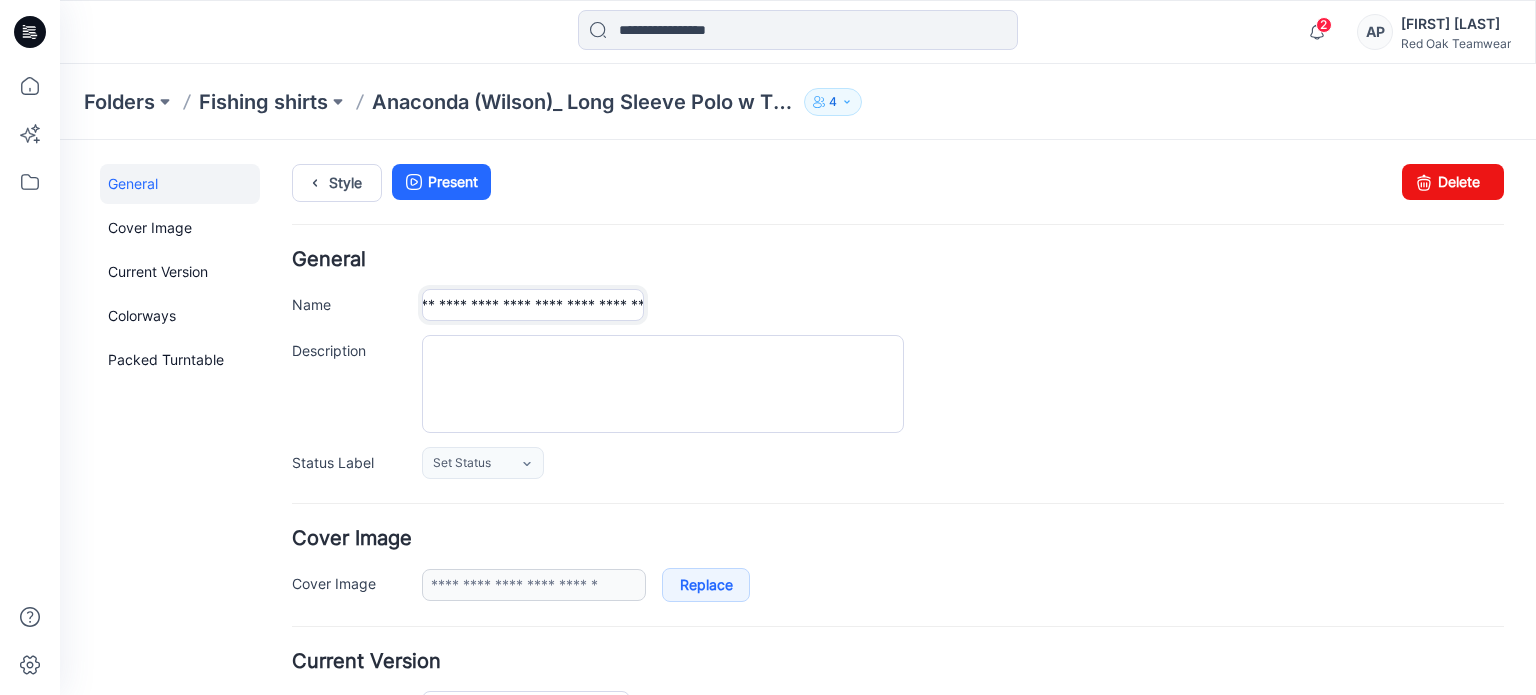 scroll, scrollTop: 0, scrollLeft: 0, axis: both 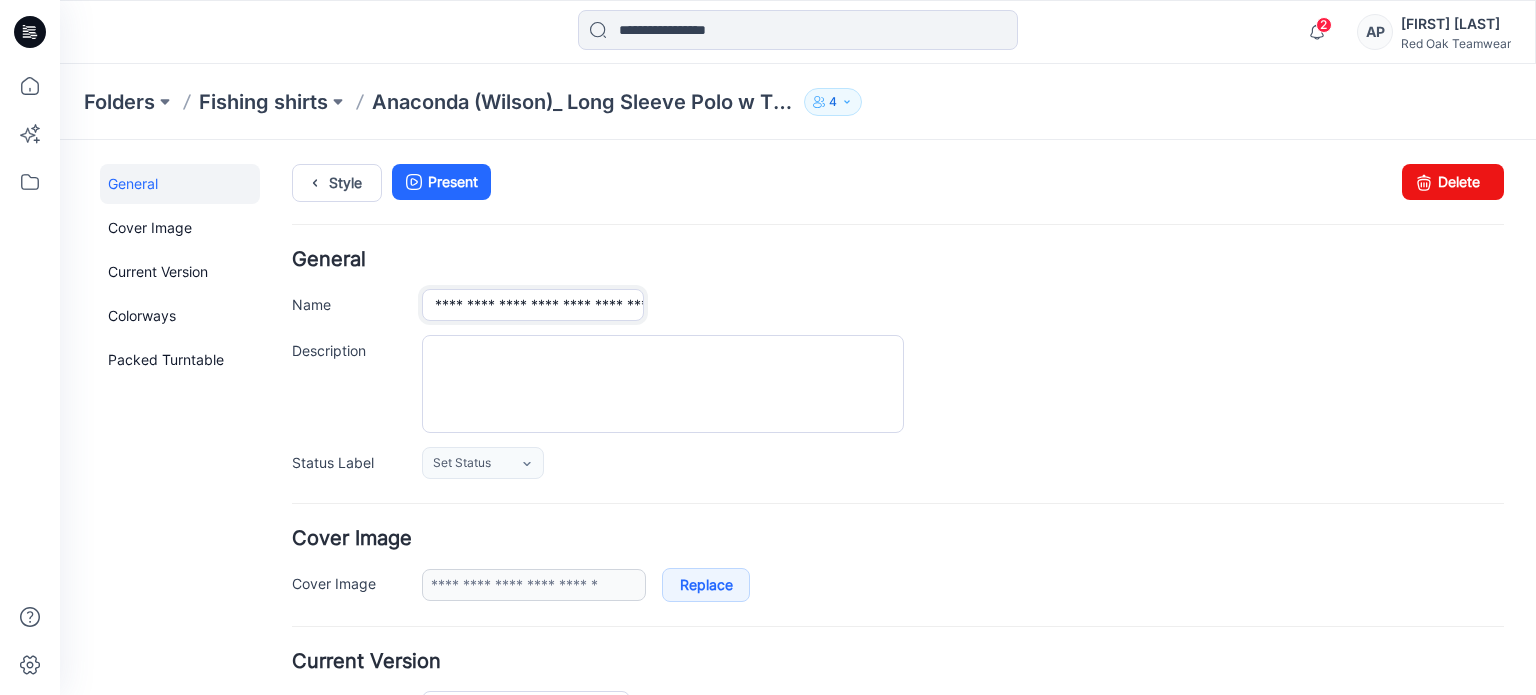 drag, startPoint x: 589, startPoint y: 303, endPoint x: 569, endPoint y: 300, distance: 20.22375 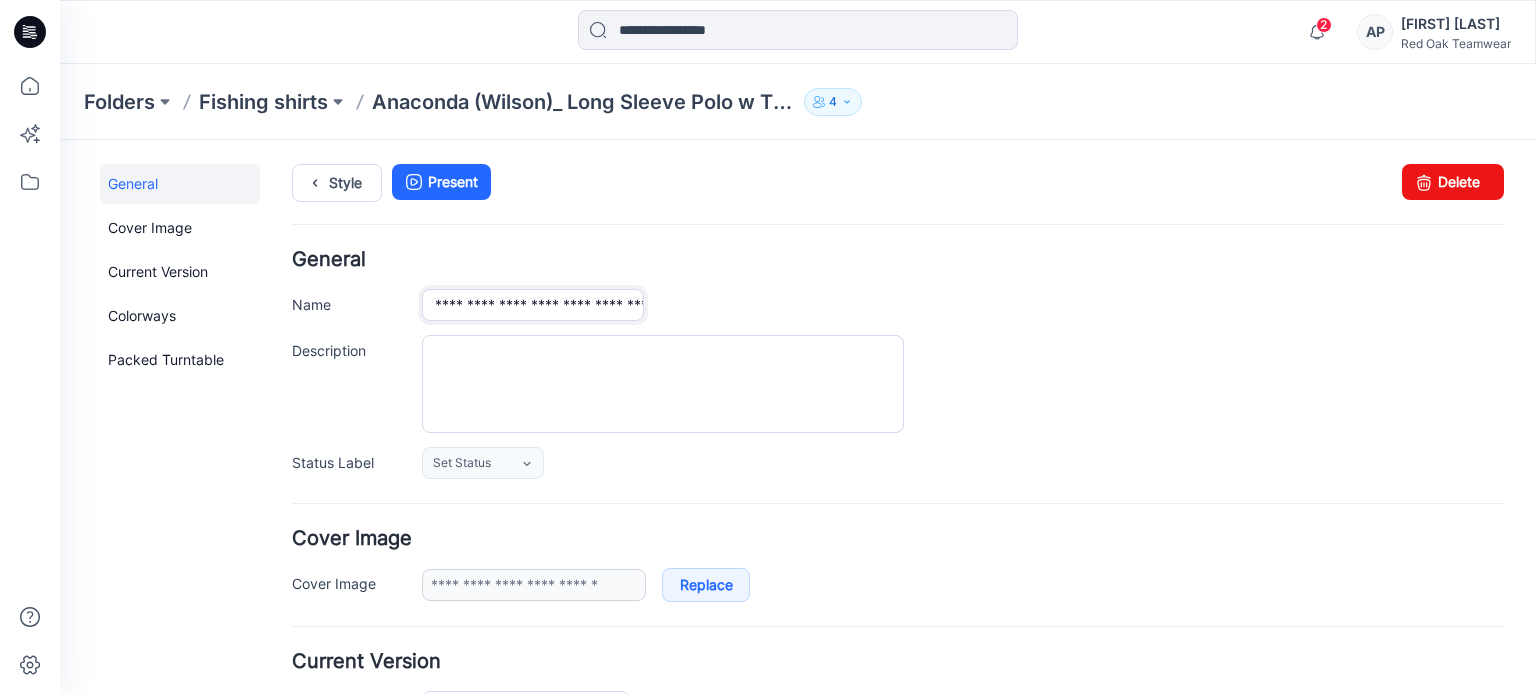 click on "**********" at bounding box center [533, 305] 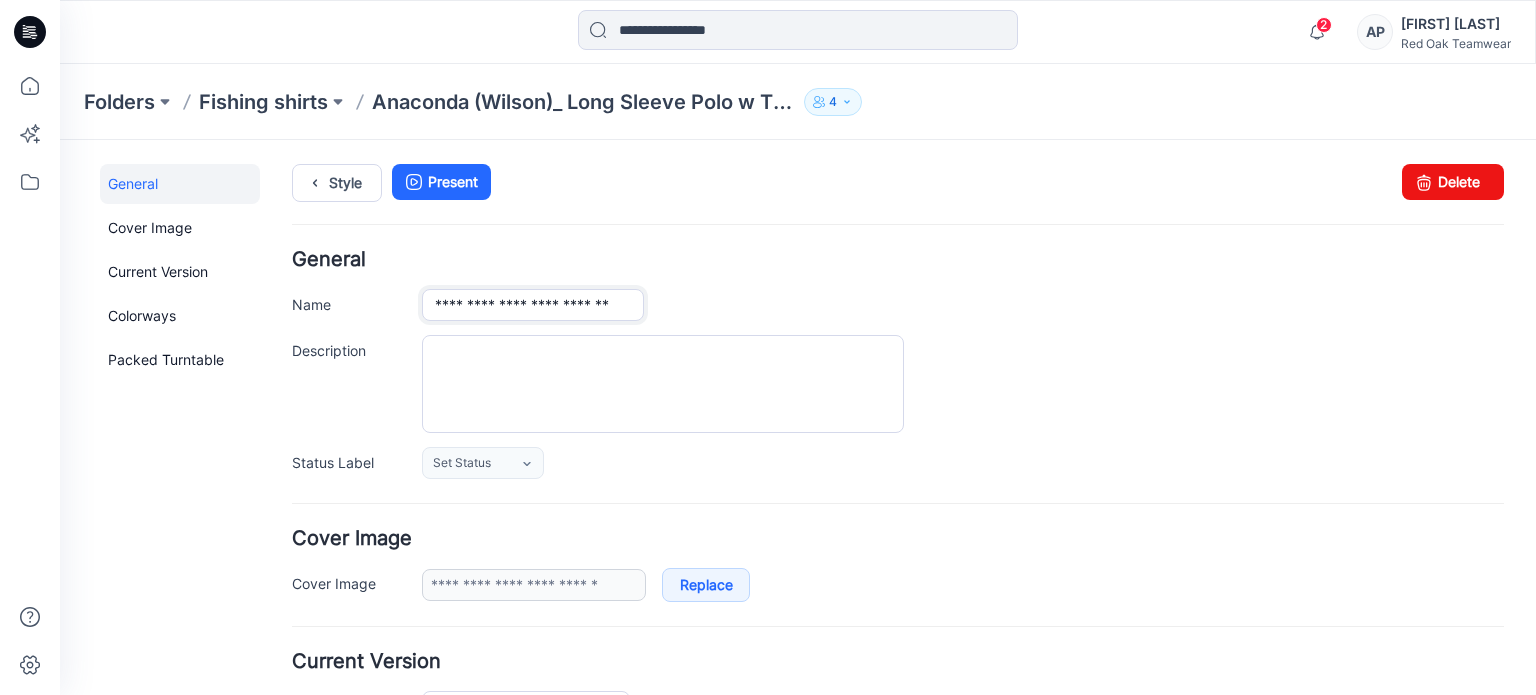click on "**********" at bounding box center (533, 305) 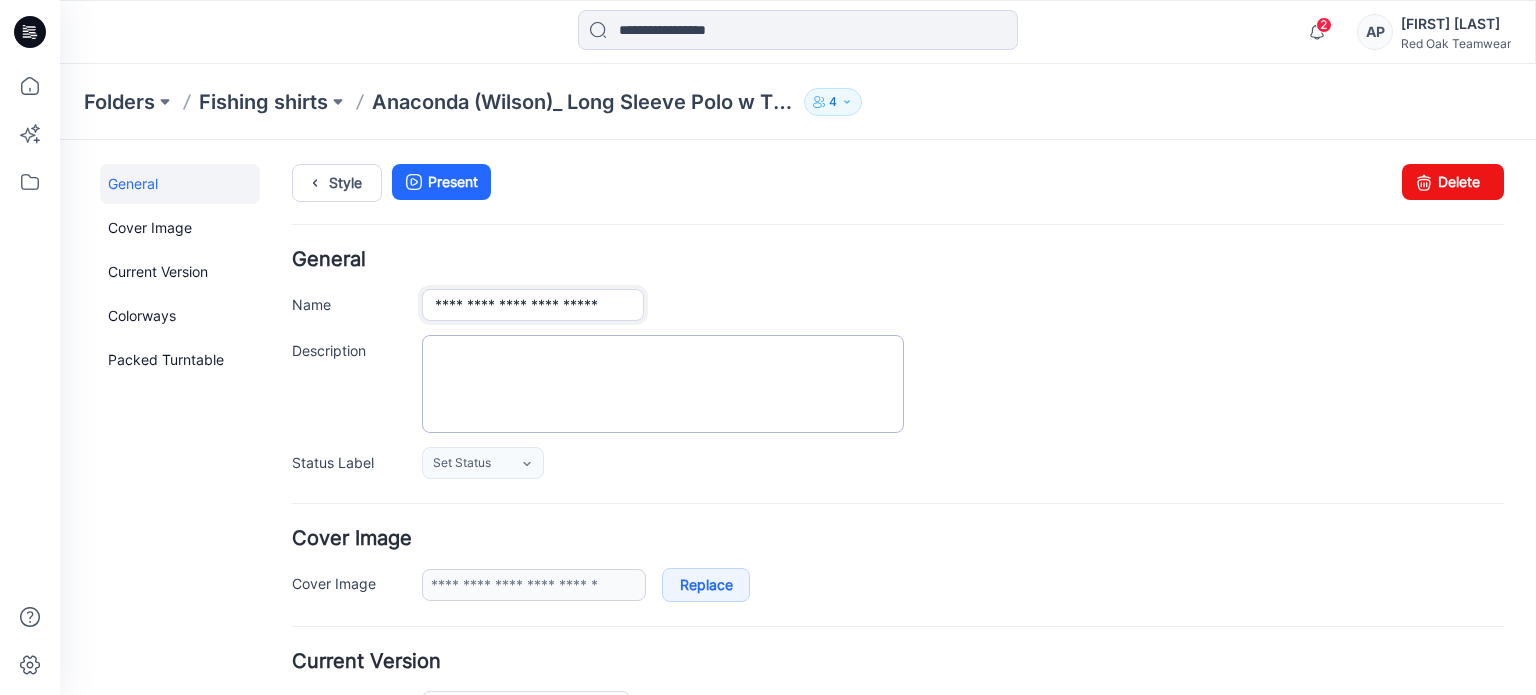 type on "**********" 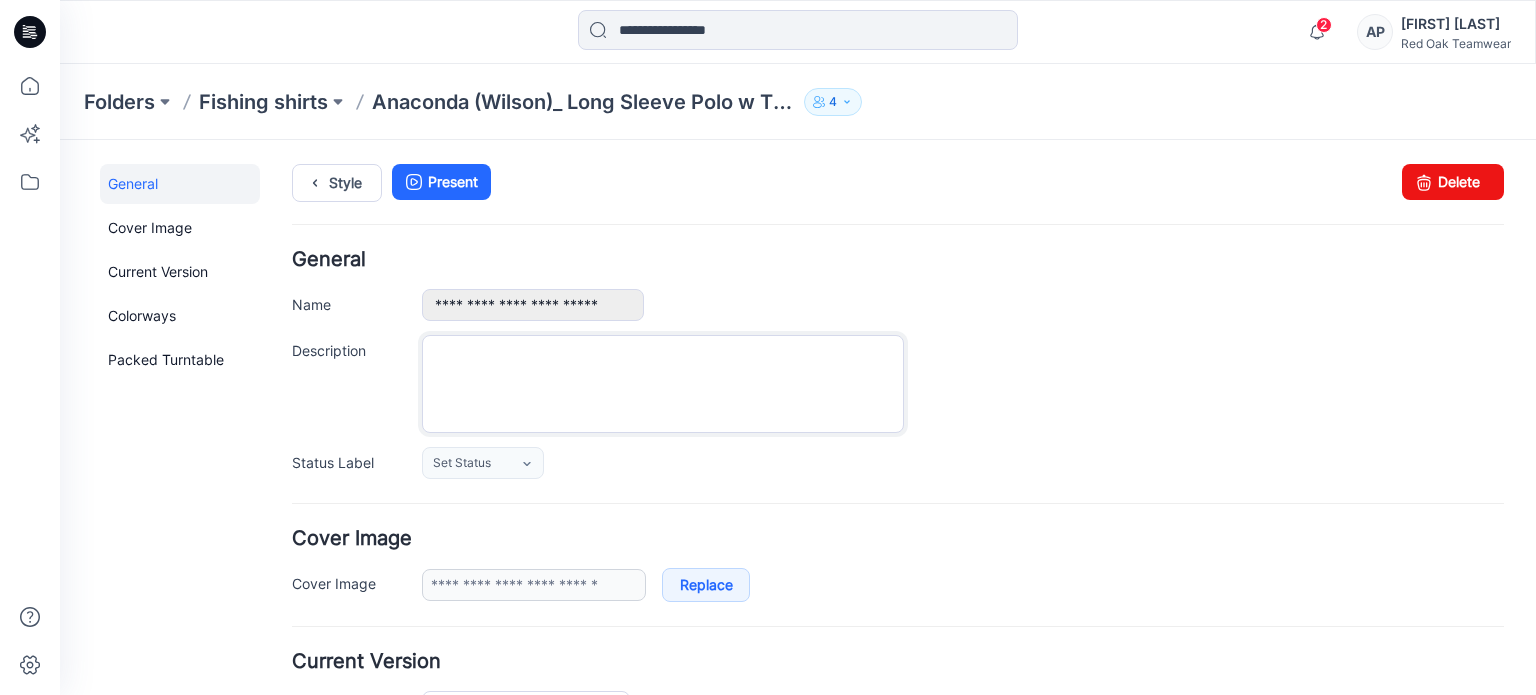 click on "Description" at bounding box center (663, 384) 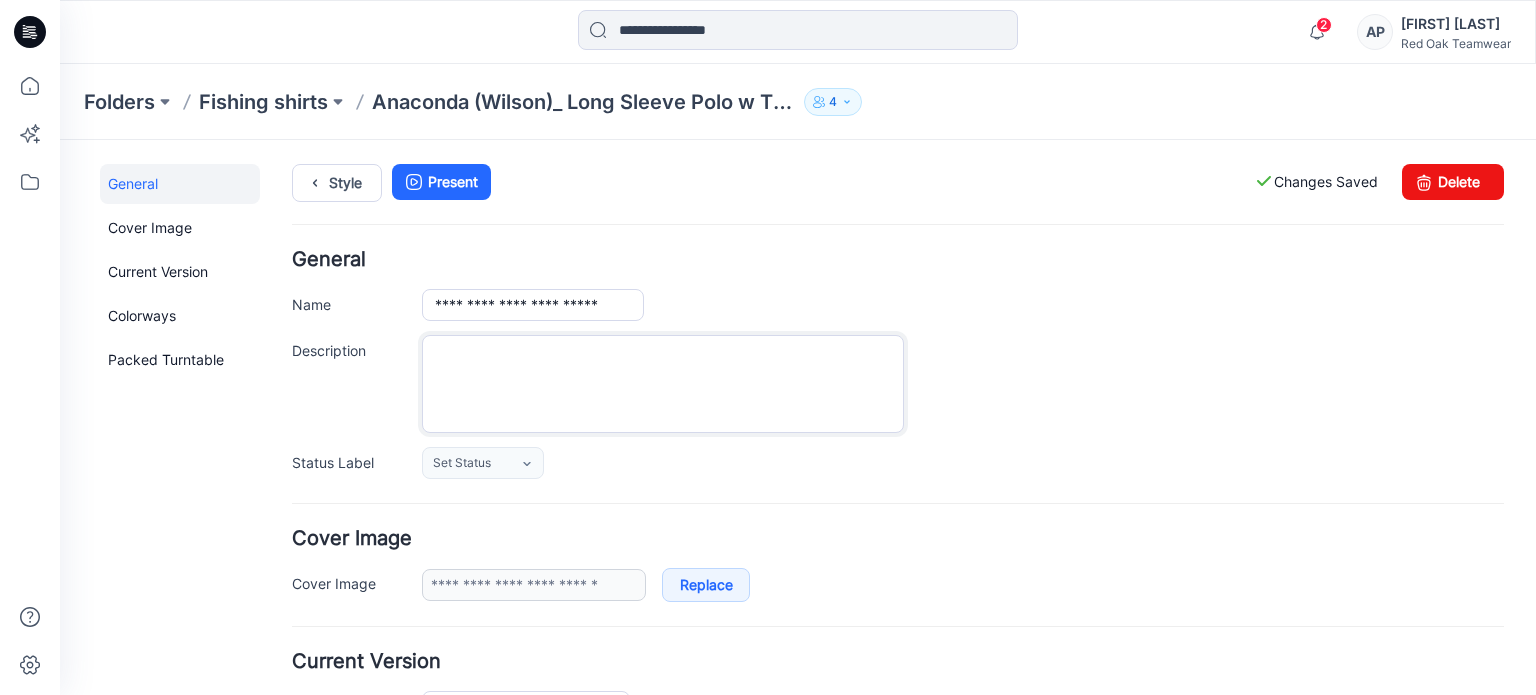 paste on "**********" 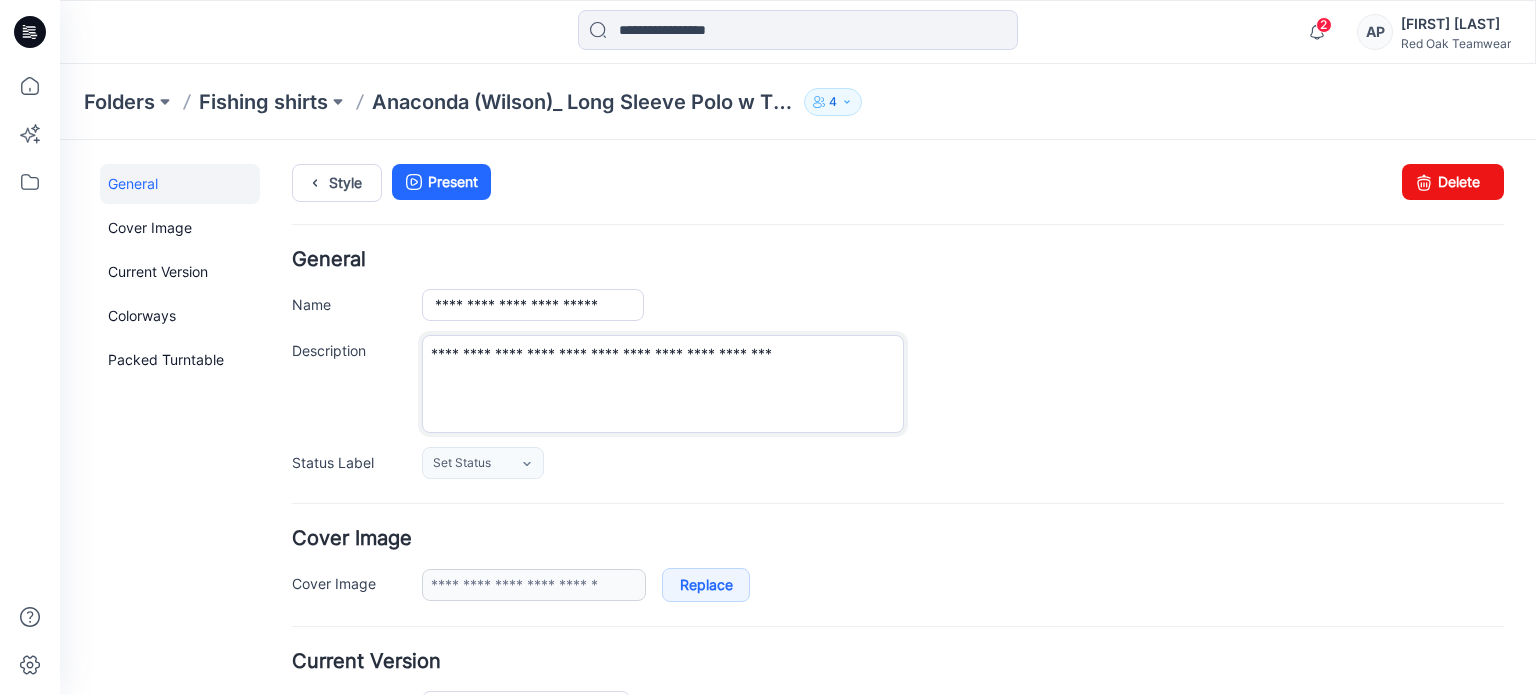 drag, startPoint x: 810, startPoint y: 351, endPoint x: 749, endPoint y: 351, distance: 61 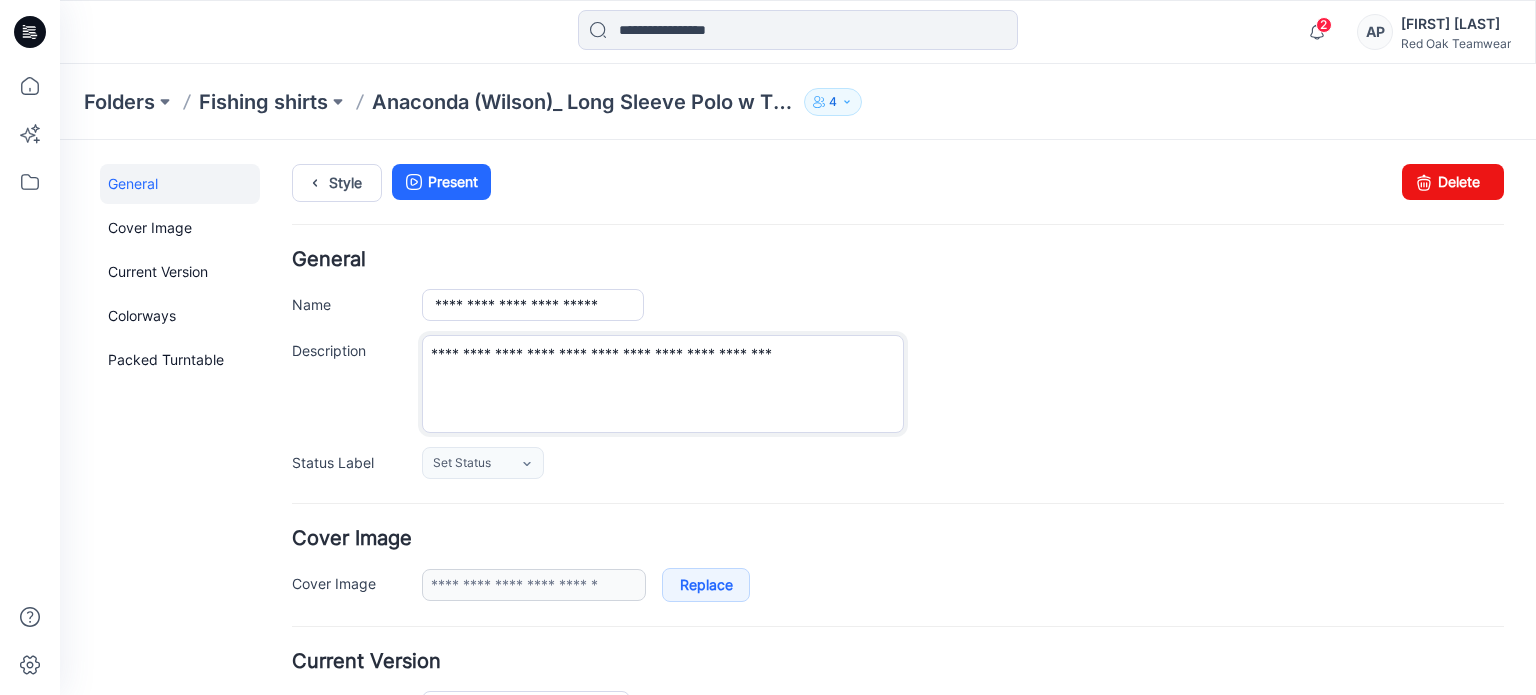 click on "**********" at bounding box center [663, 384] 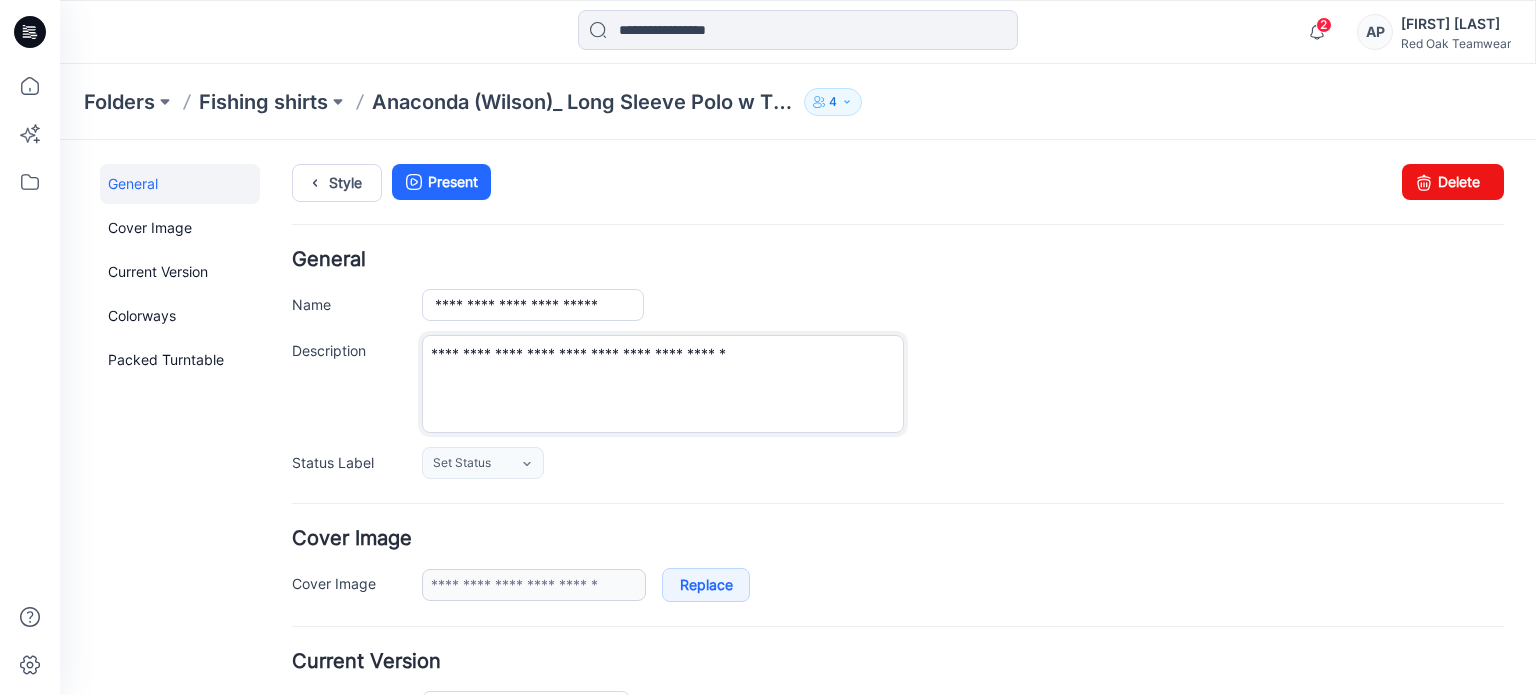 drag, startPoint x: 779, startPoint y: 349, endPoint x: 741, endPoint y: 352, distance: 38.118237 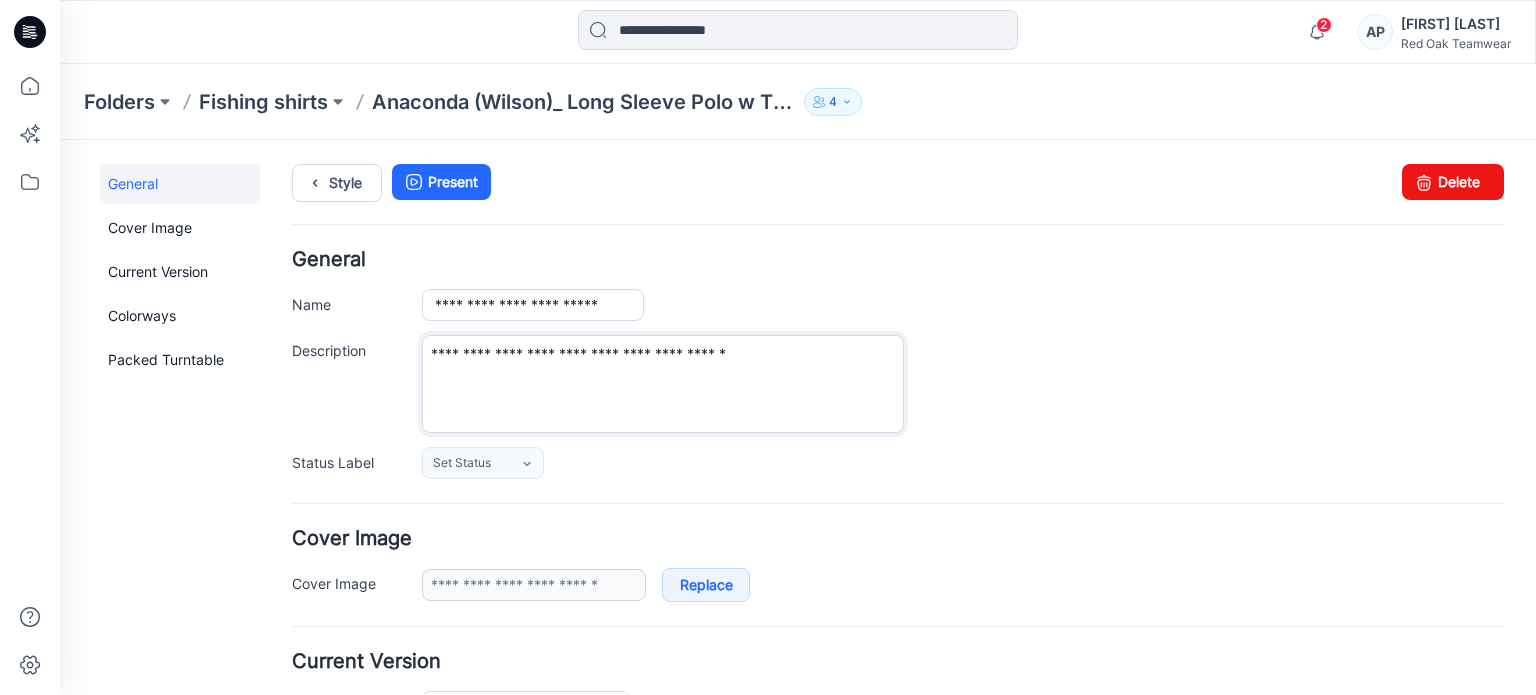 click on "**********" at bounding box center [663, 384] 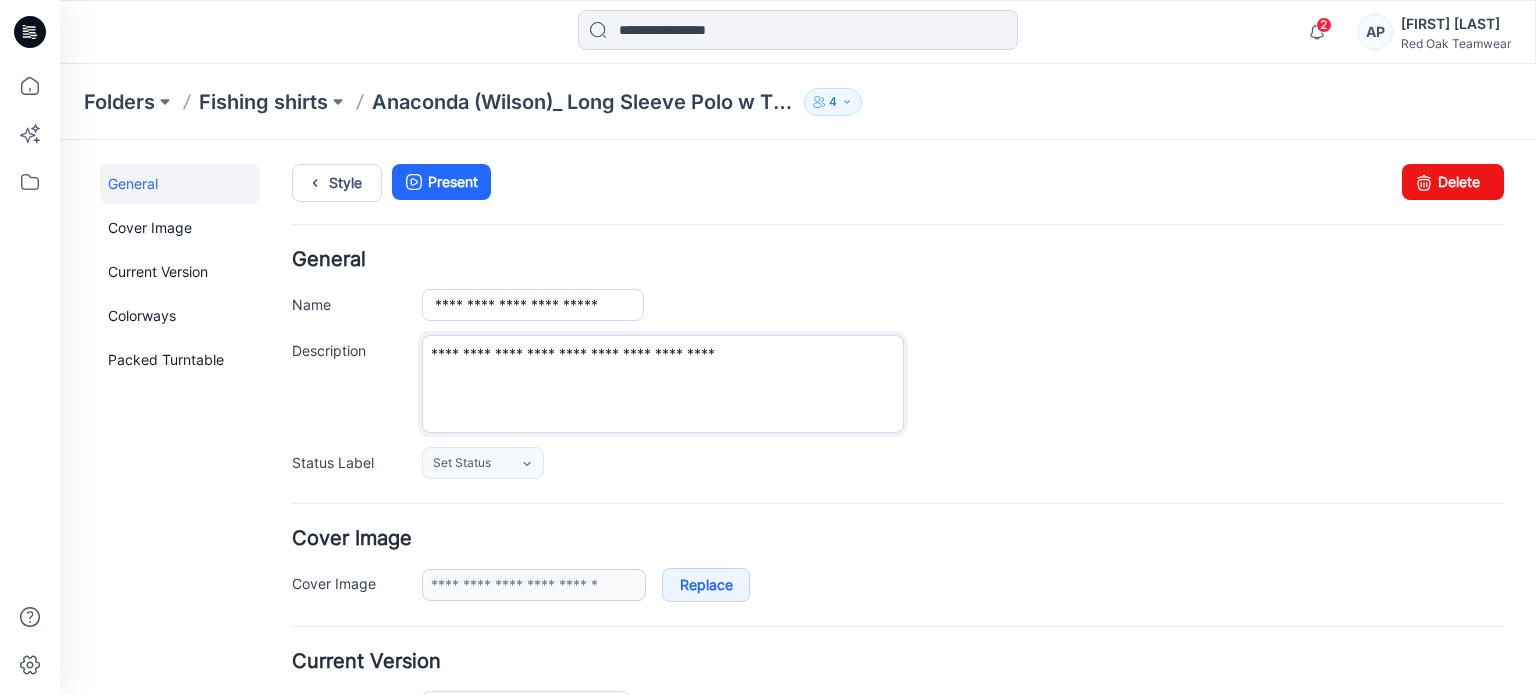 click on "**********" at bounding box center [663, 384] 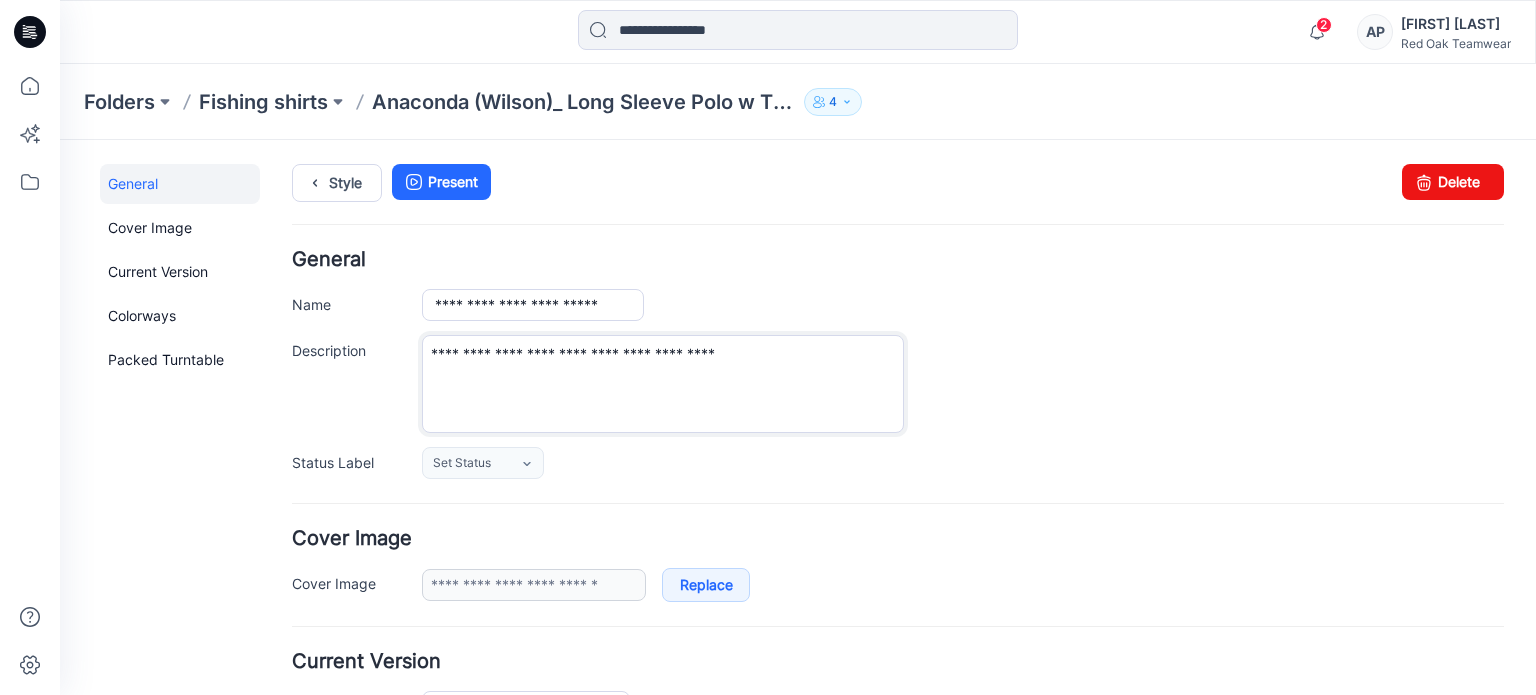paste on "*******" 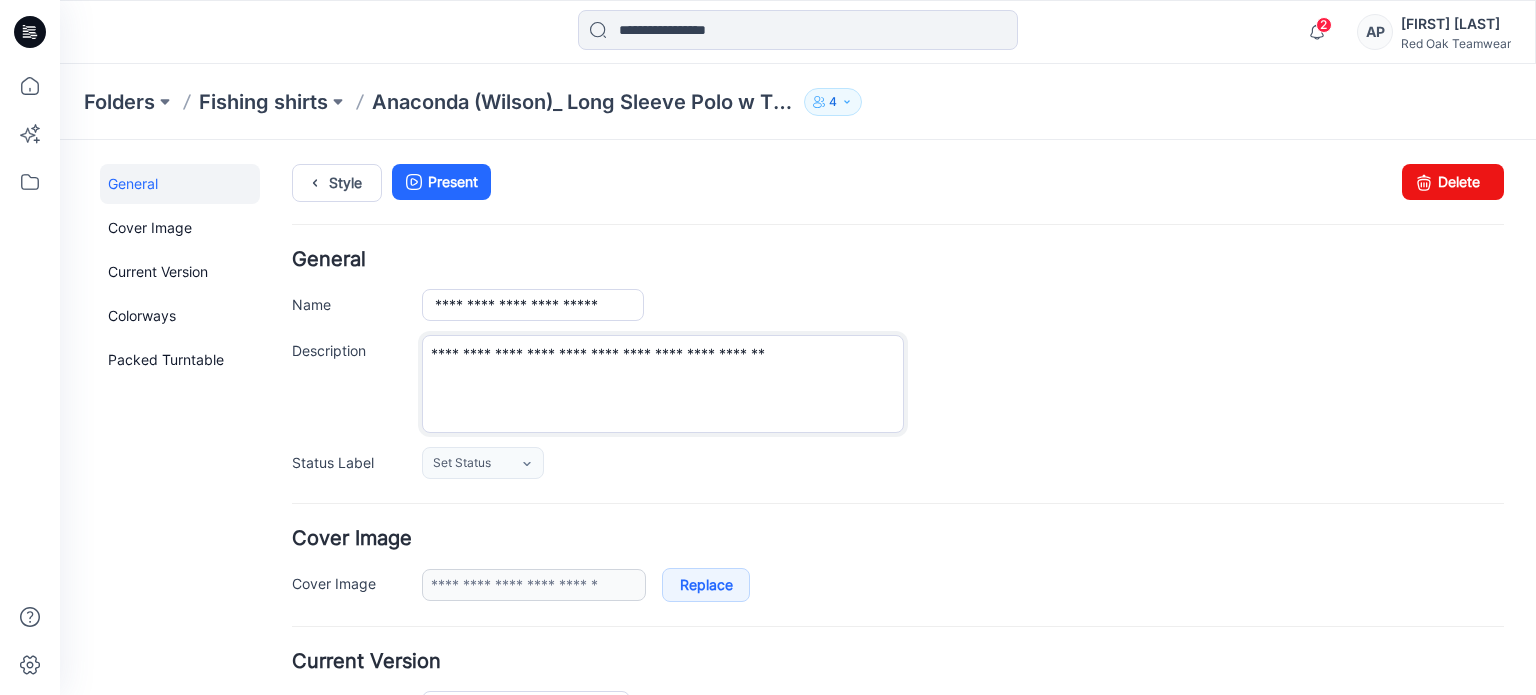 type on "**********" 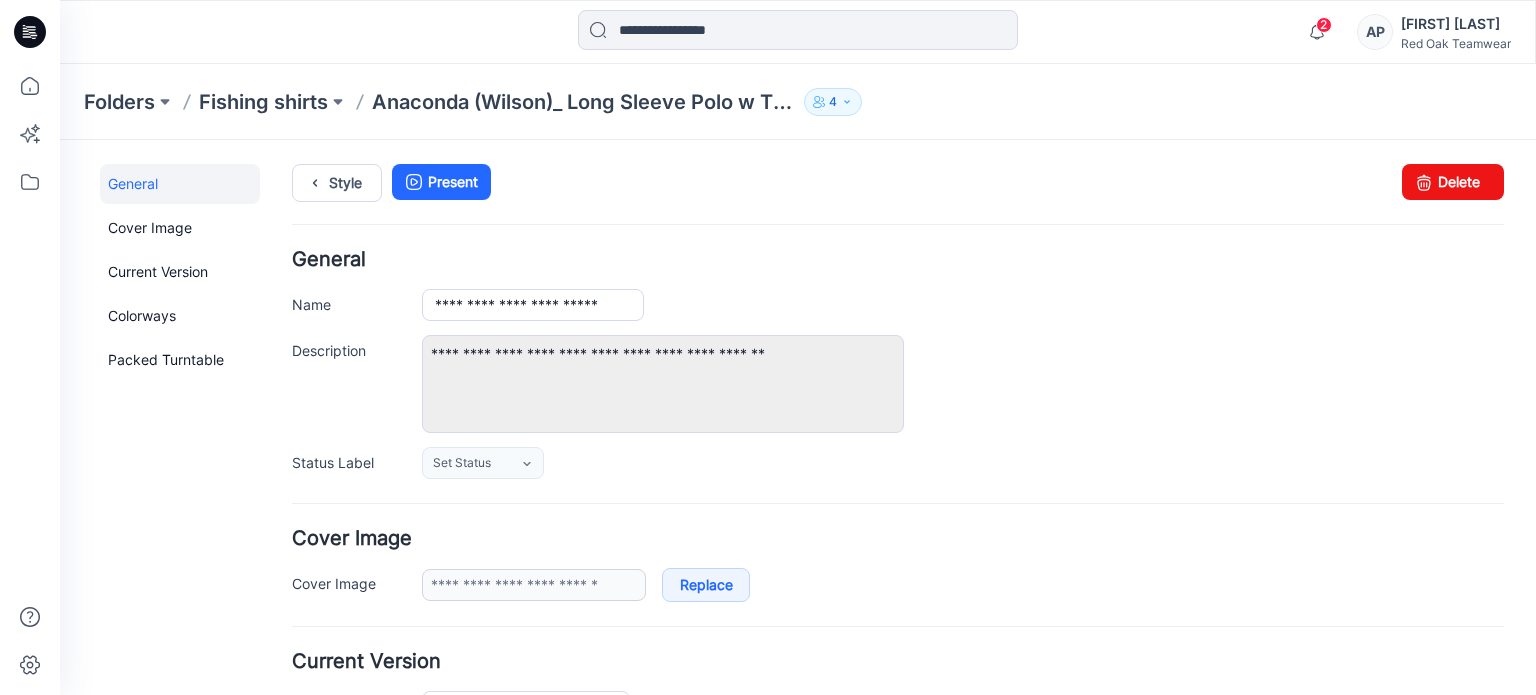 click on "**********" at bounding box center (898, 364) 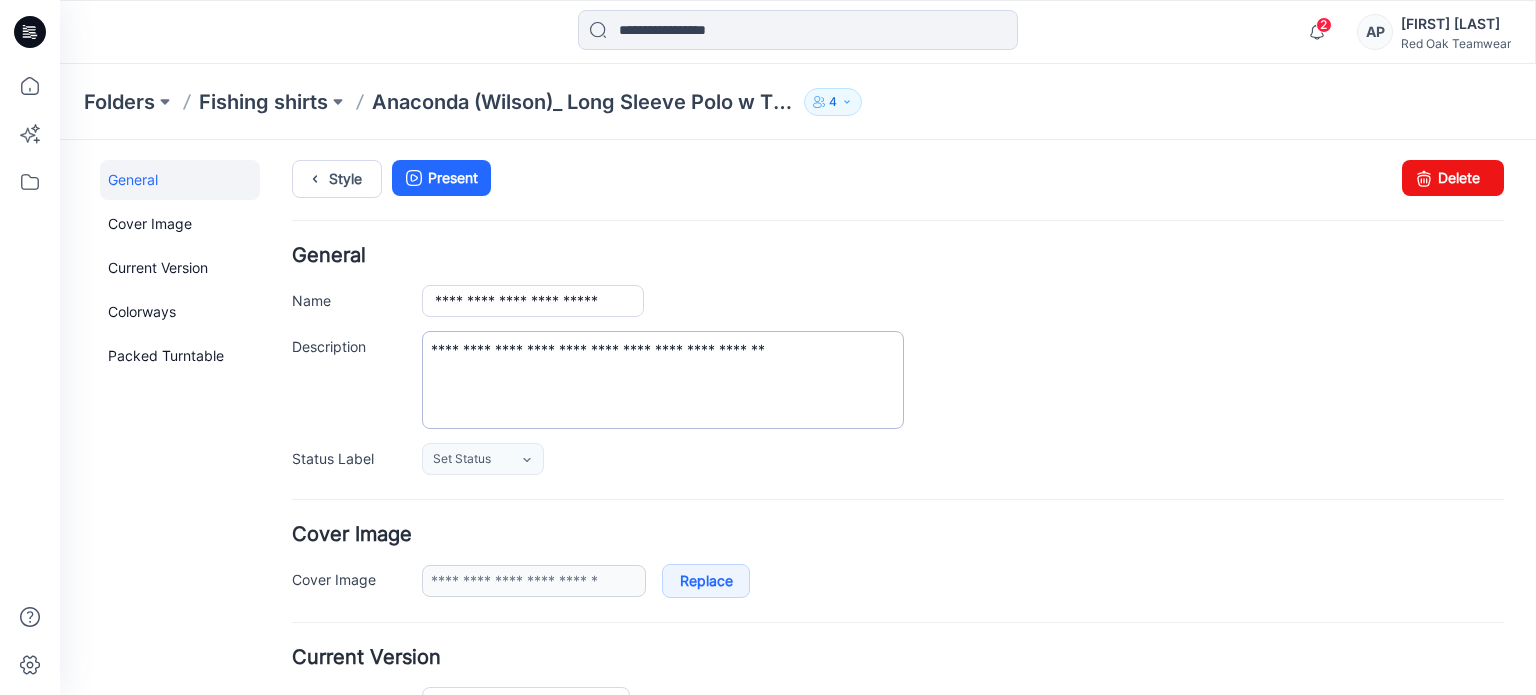 scroll, scrollTop: 0, scrollLeft: 0, axis: both 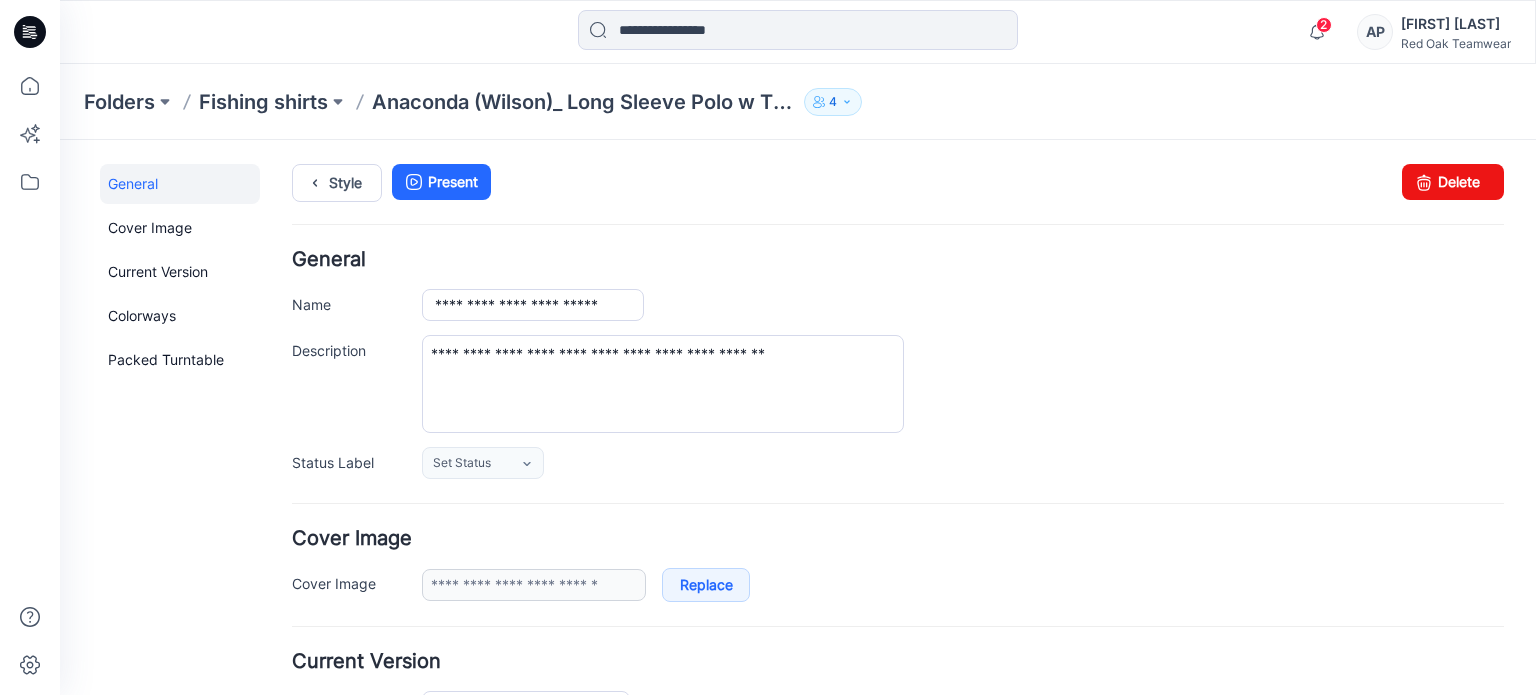 click on "Set Status
Set Status
Accepted
Rejected
In Process" at bounding box center [963, 463] 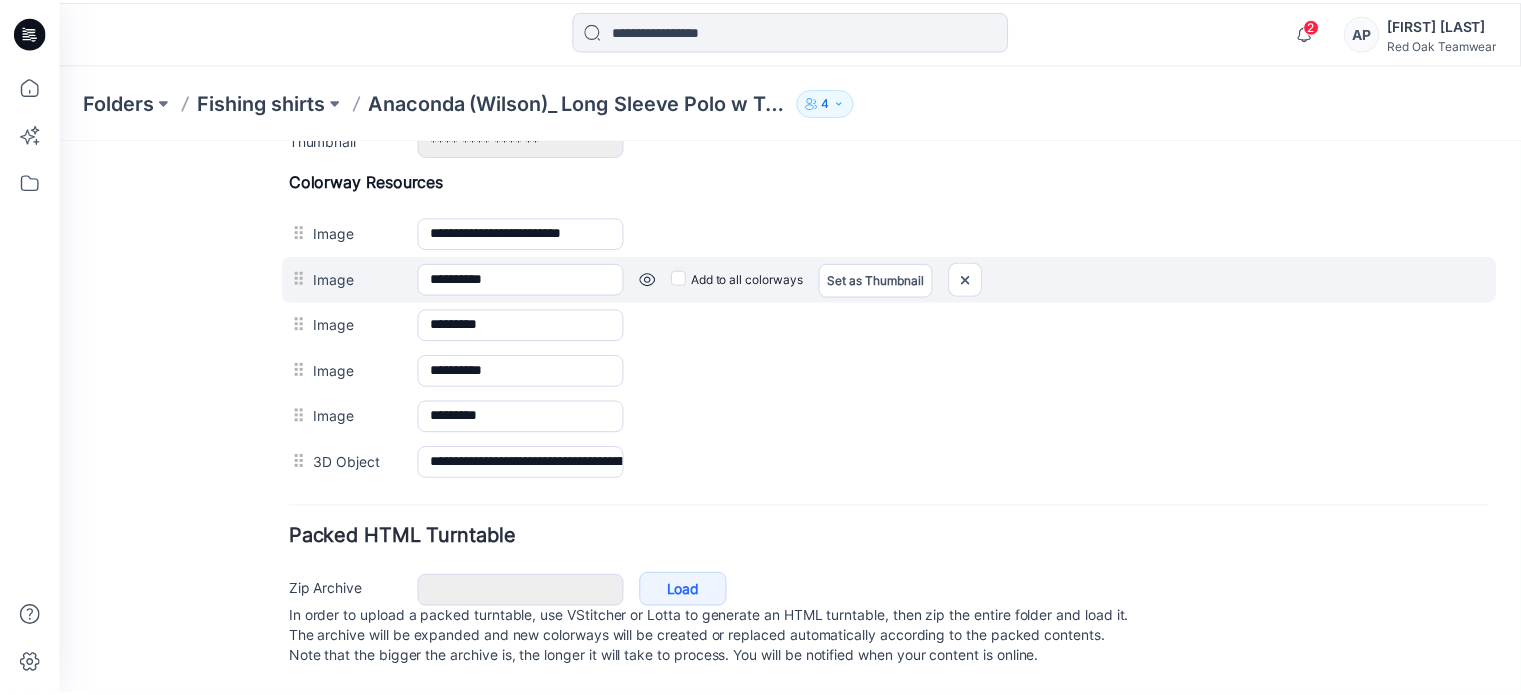 scroll, scrollTop: 928, scrollLeft: 0, axis: vertical 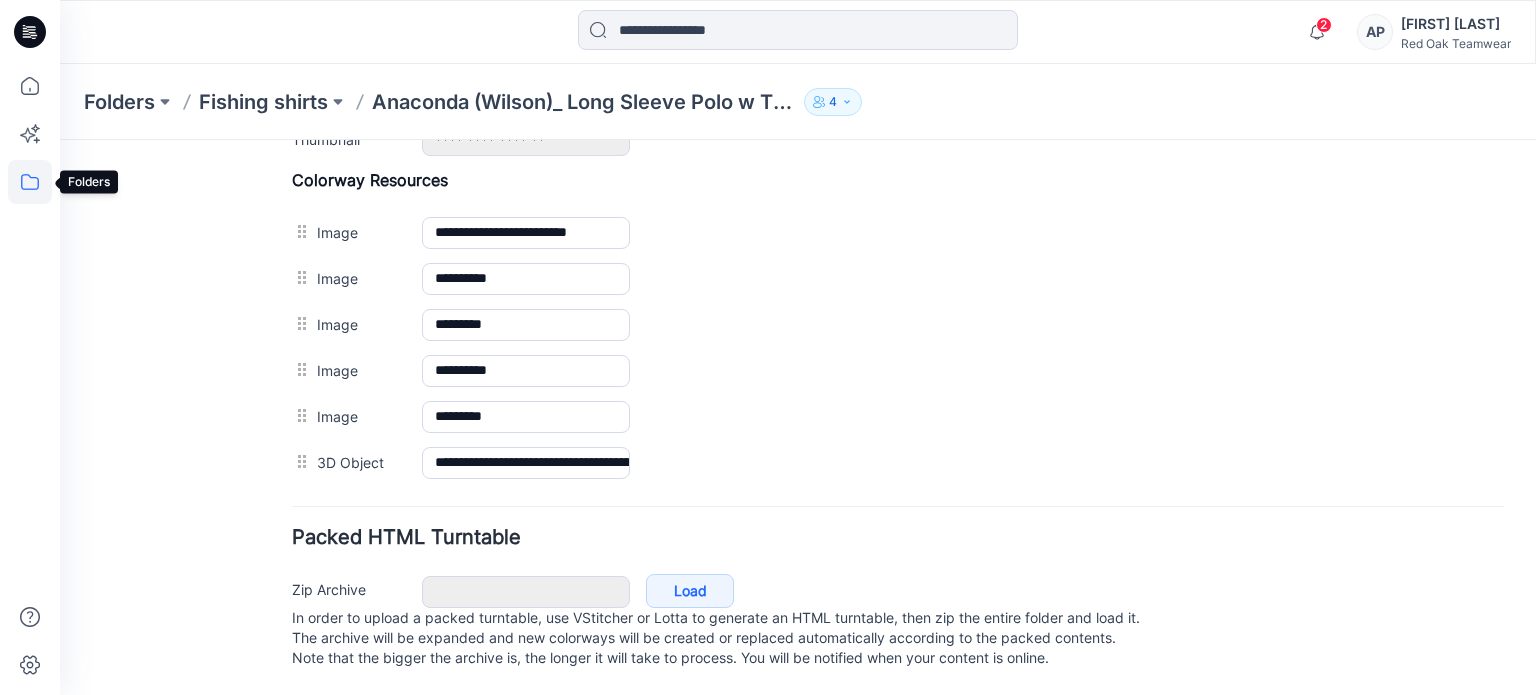 click 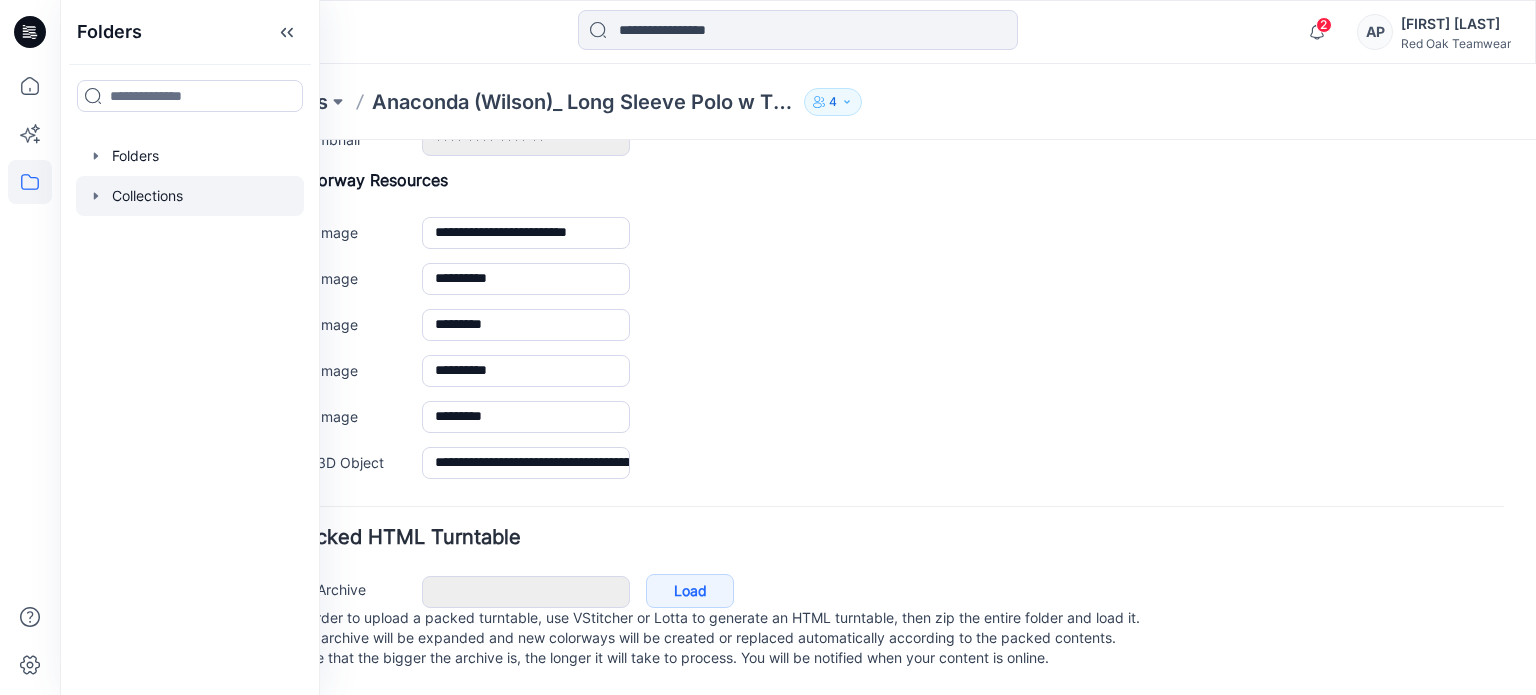 click at bounding box center [190, 196] 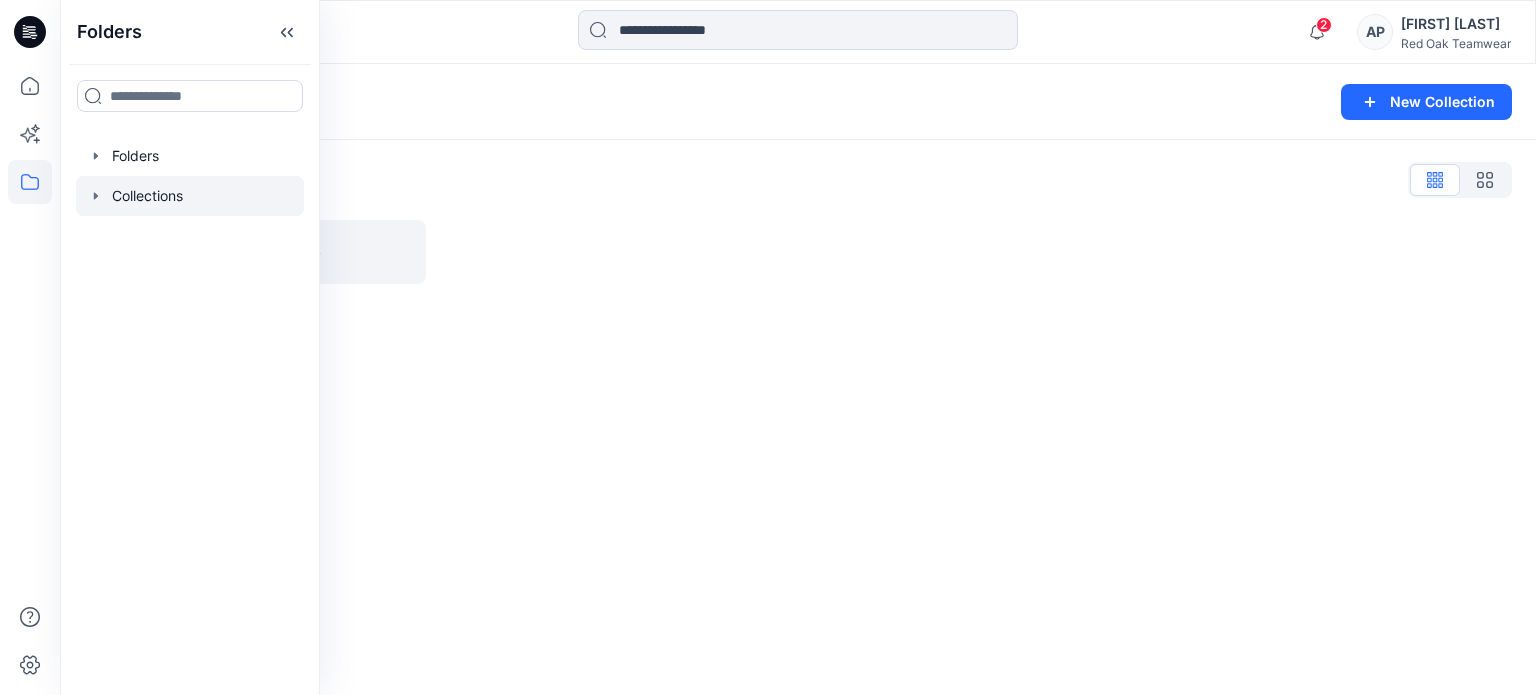 click on "Collections New Collection Collections List Anaconda (Wilson) 25" at bounding box center (798, 379) 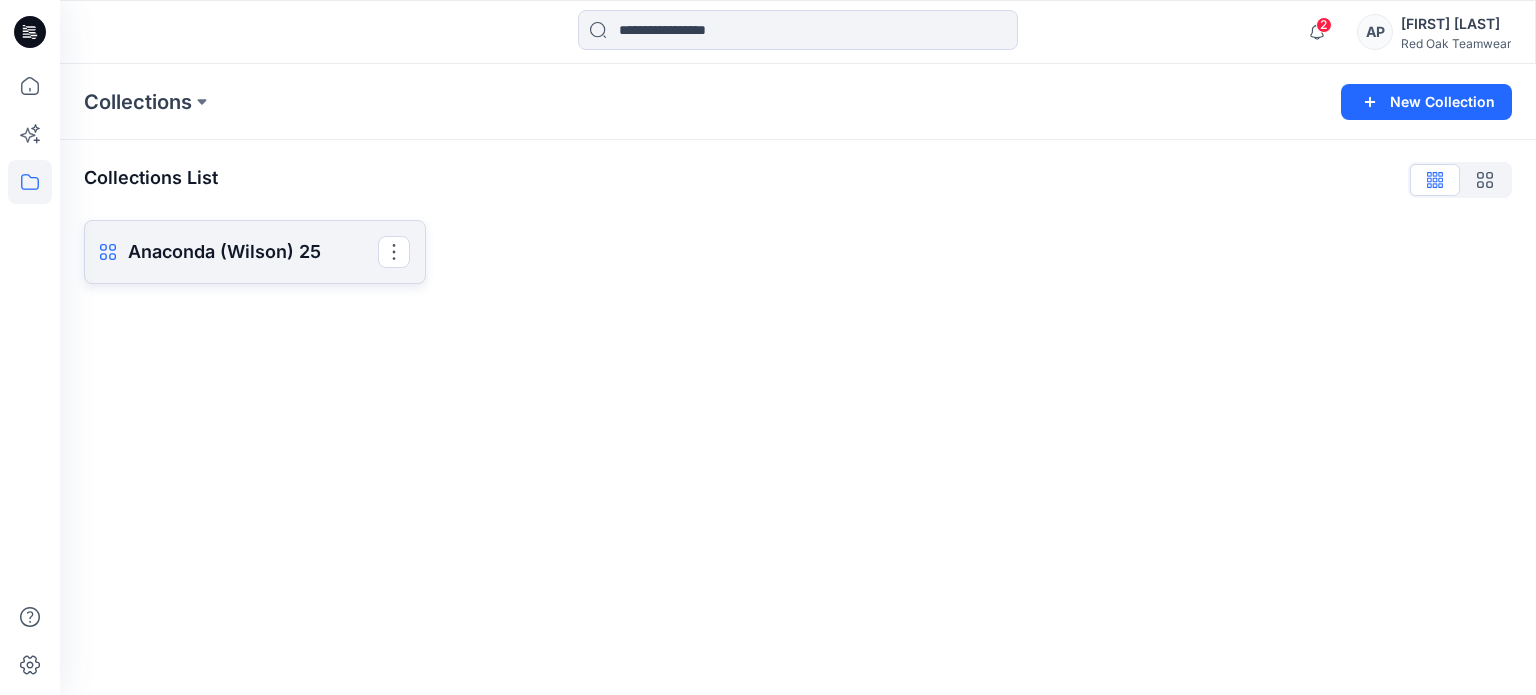 click on "Anaconda (Wilson) 25" at bounding box center [253, 252] 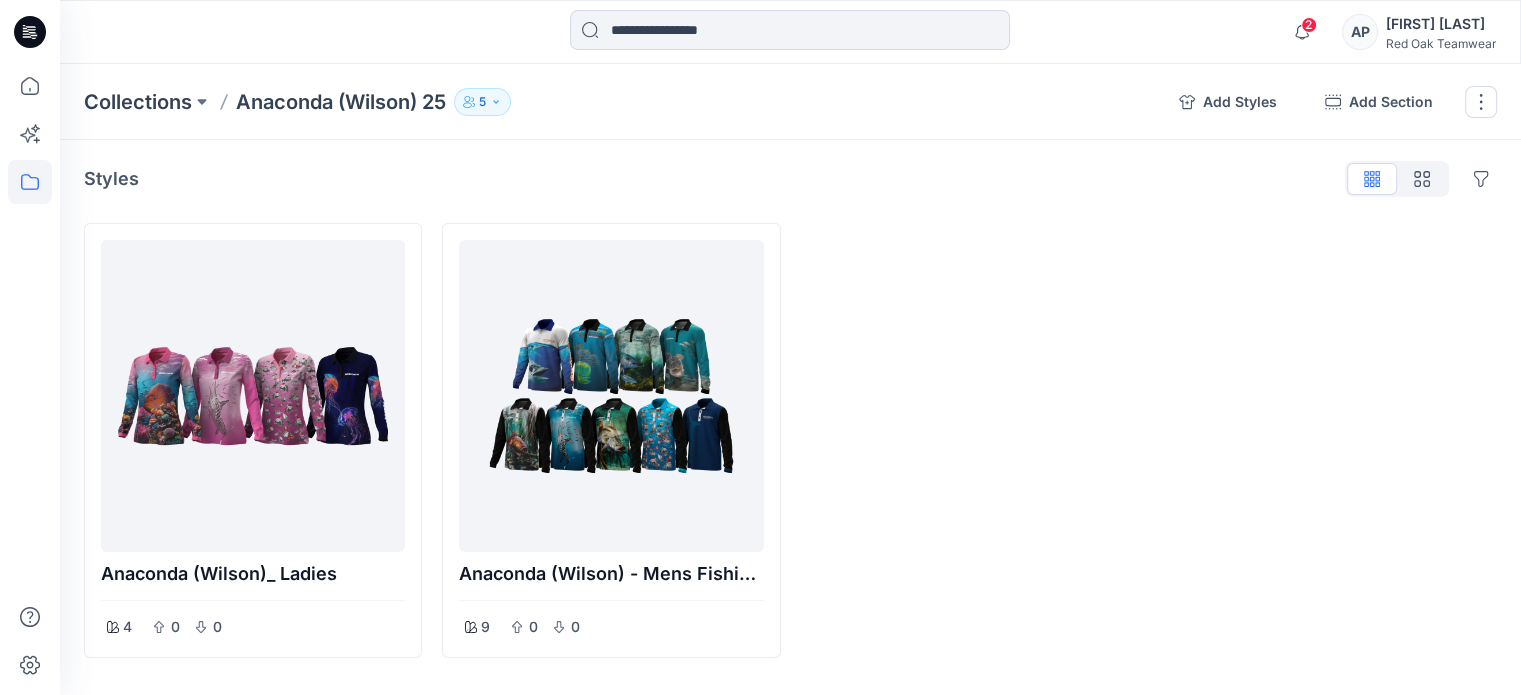 scroll, scrollTop: 0, scrollLeft: 0, axis: both 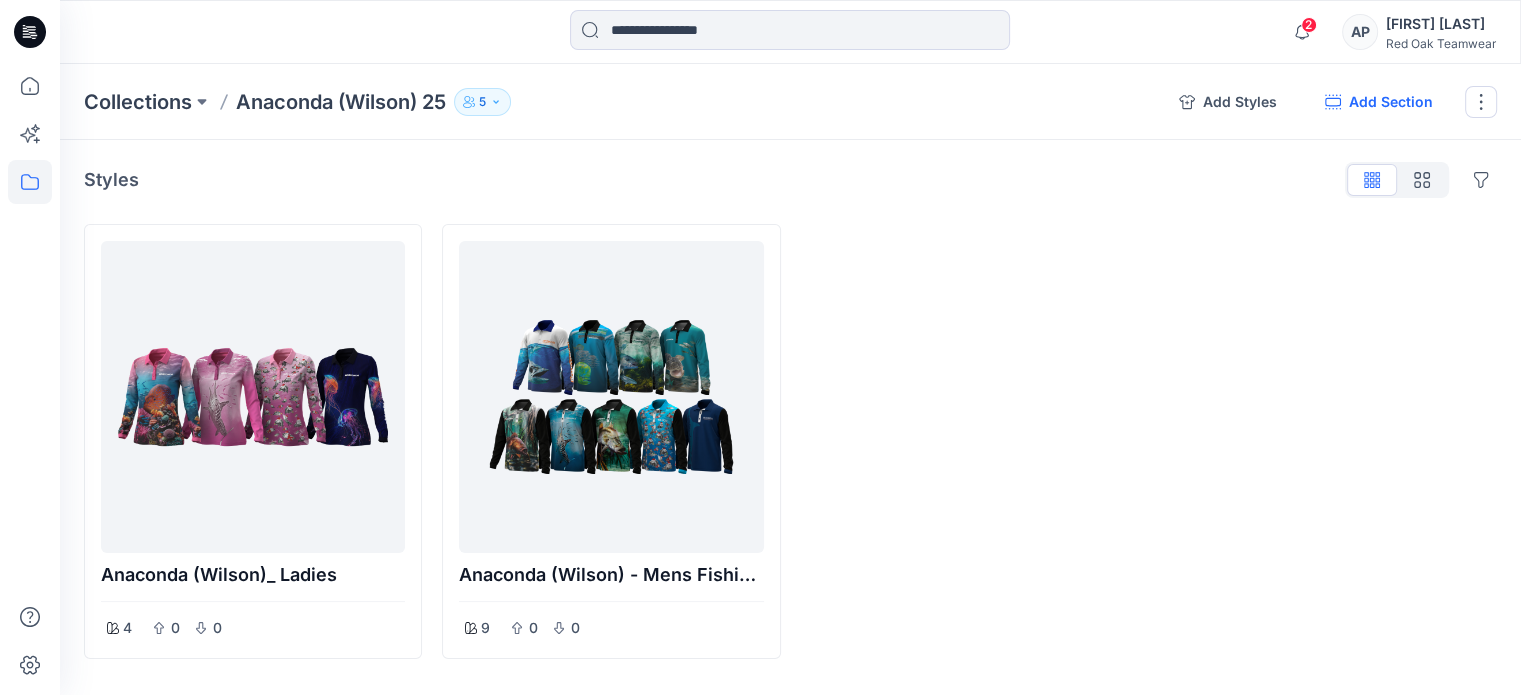 click on "Add Section" at bounding box center [1379, 102] 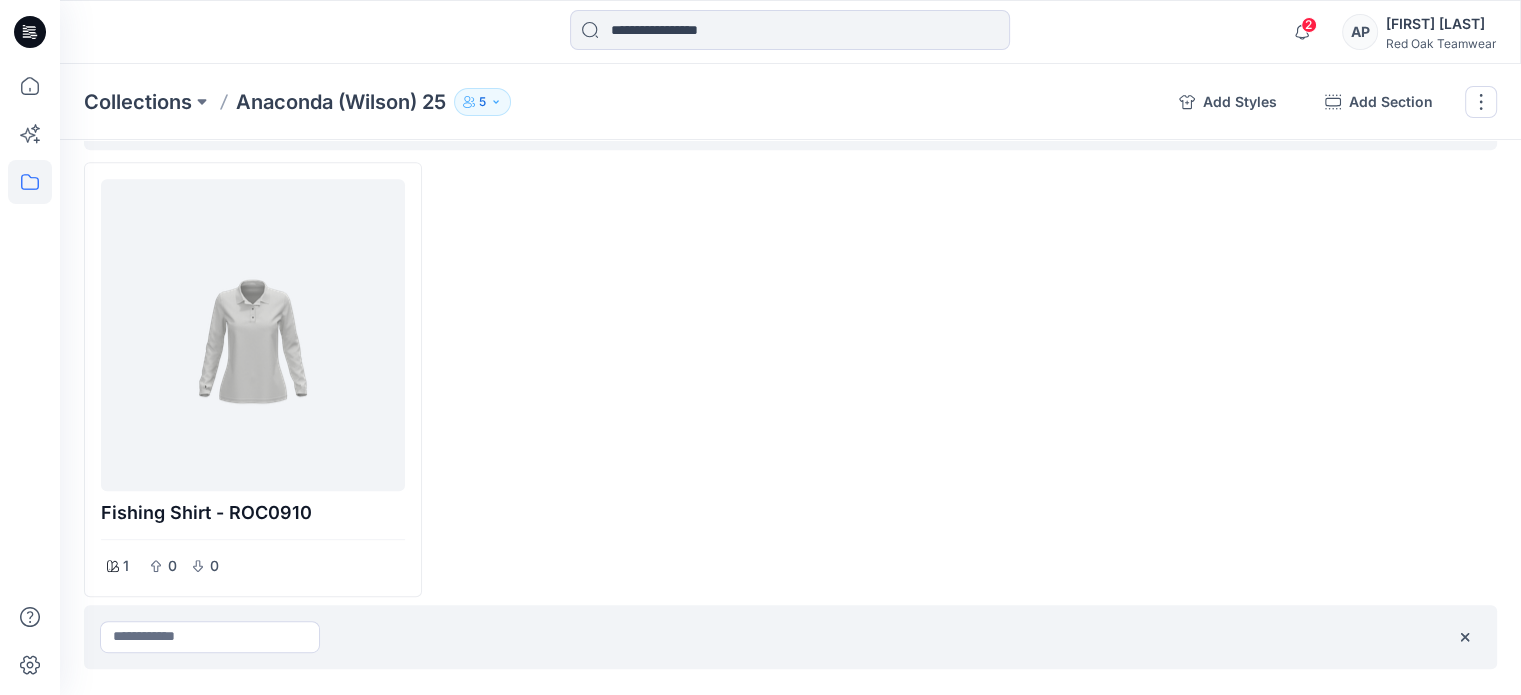 click at bounding box center [970, 379] 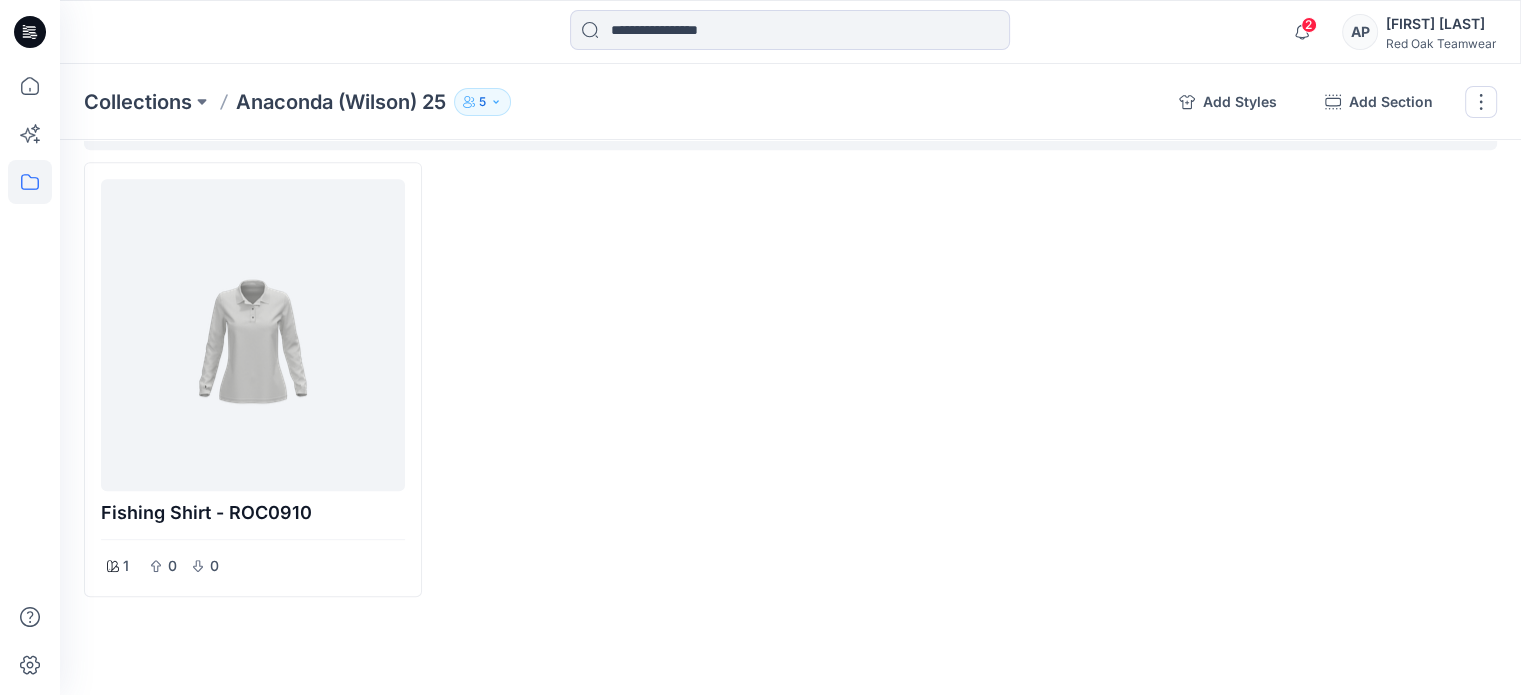 click on "Anaconda (Wilson) 25" at bounding box center [341, 102] 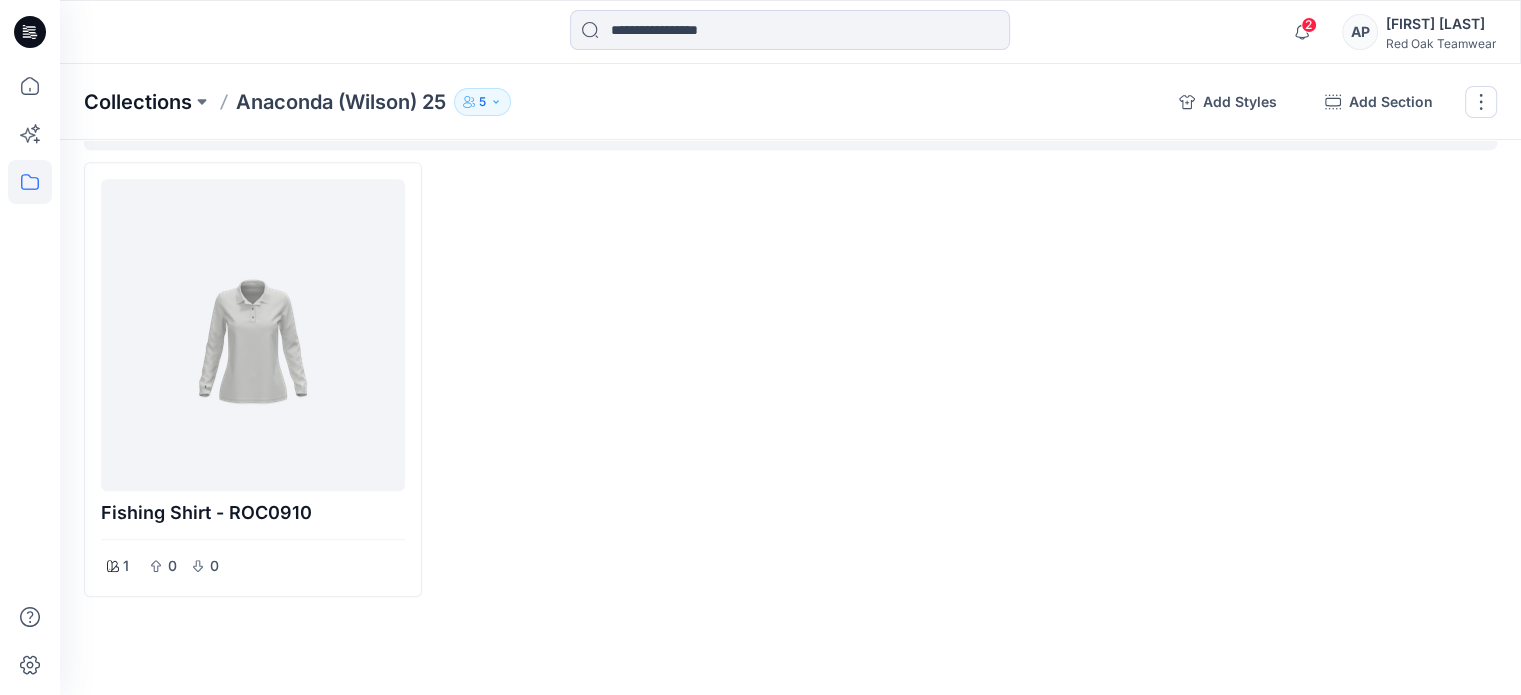 click on "Collections" at bounding box center (138, 102) 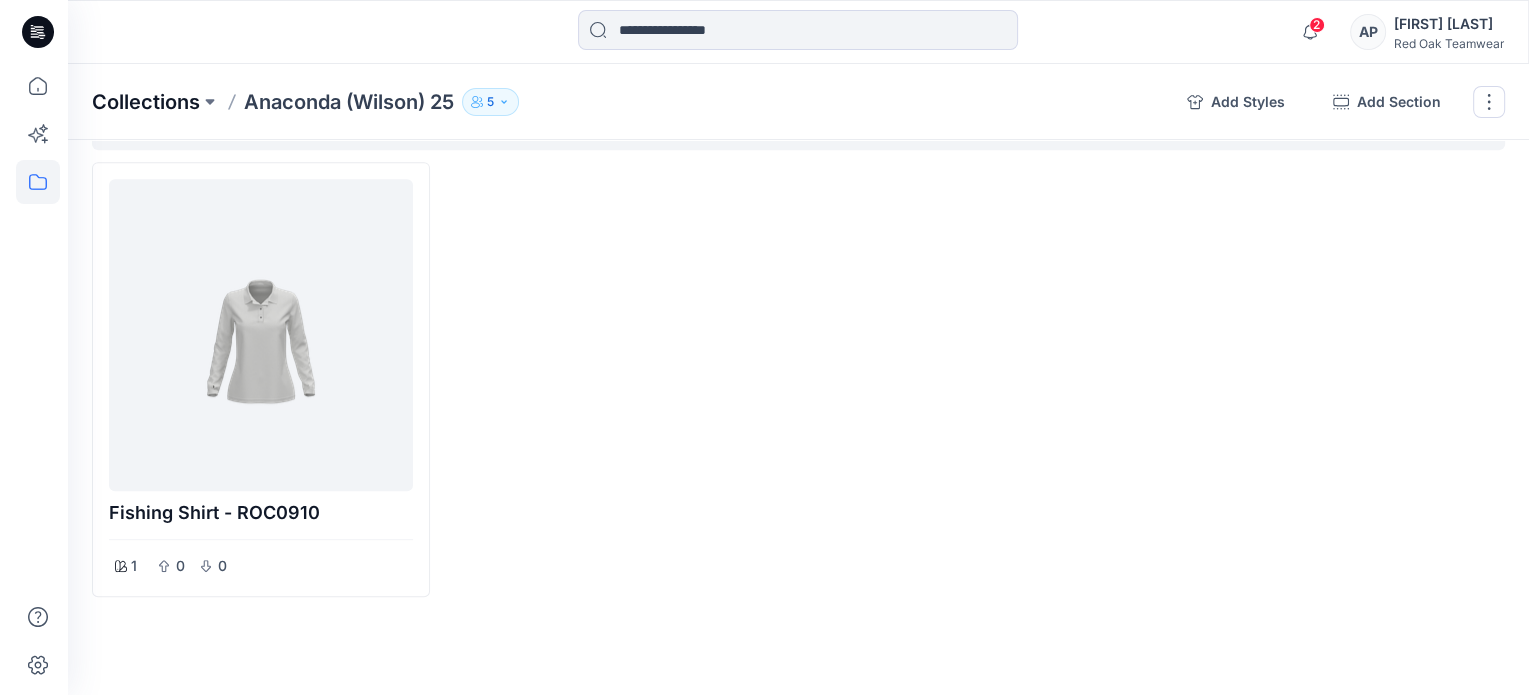 scroll, scrollTop: 0, scrollLeft: 0, axis: both 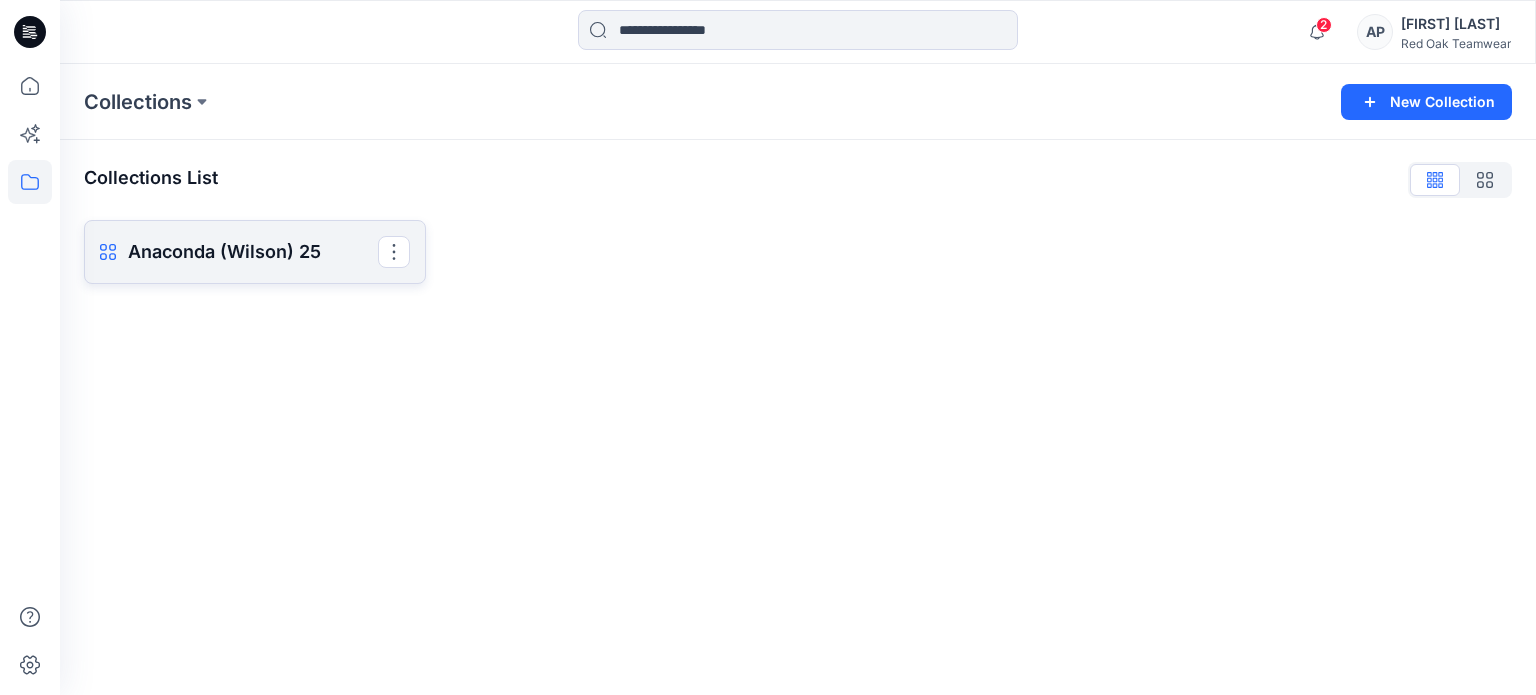 click on "Anaconda (Wilson) 25" at bounding box center (253, 252) 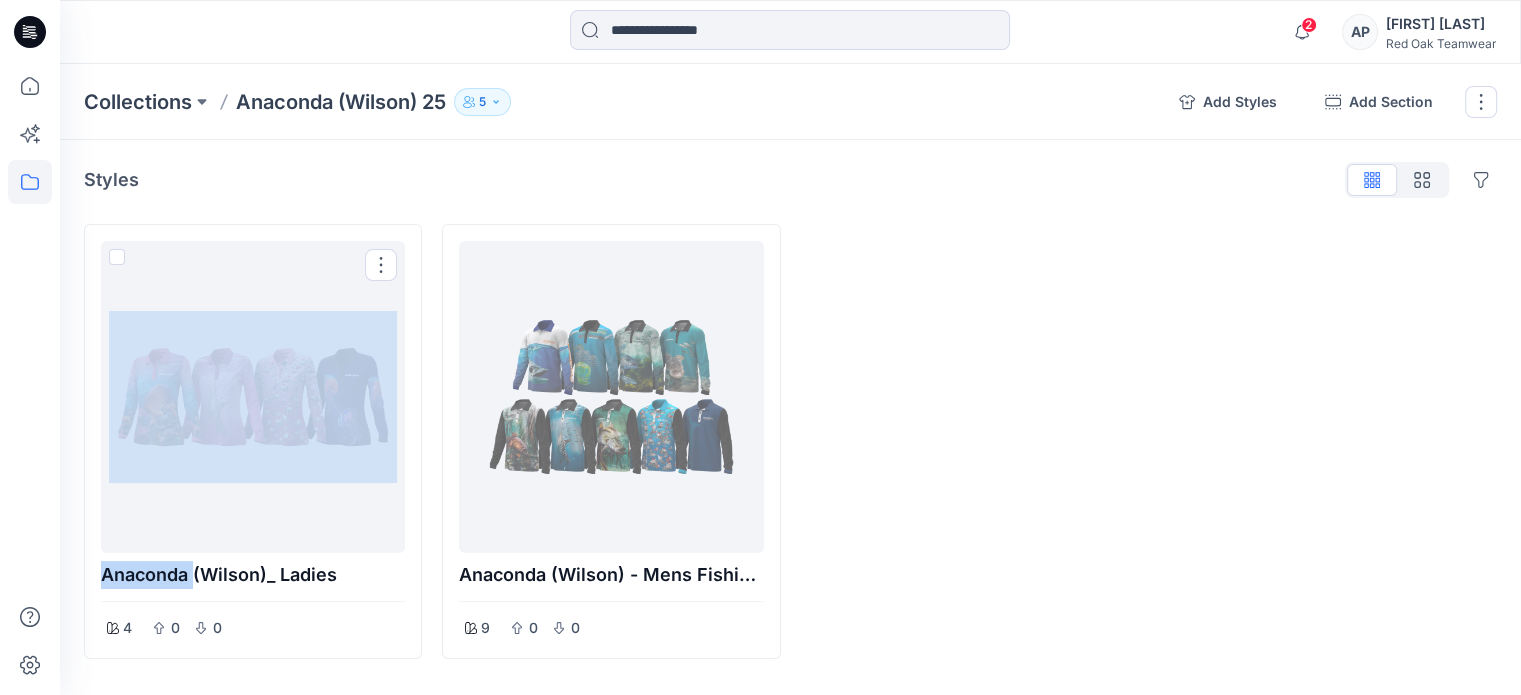 click at bounding box center (253, 397) 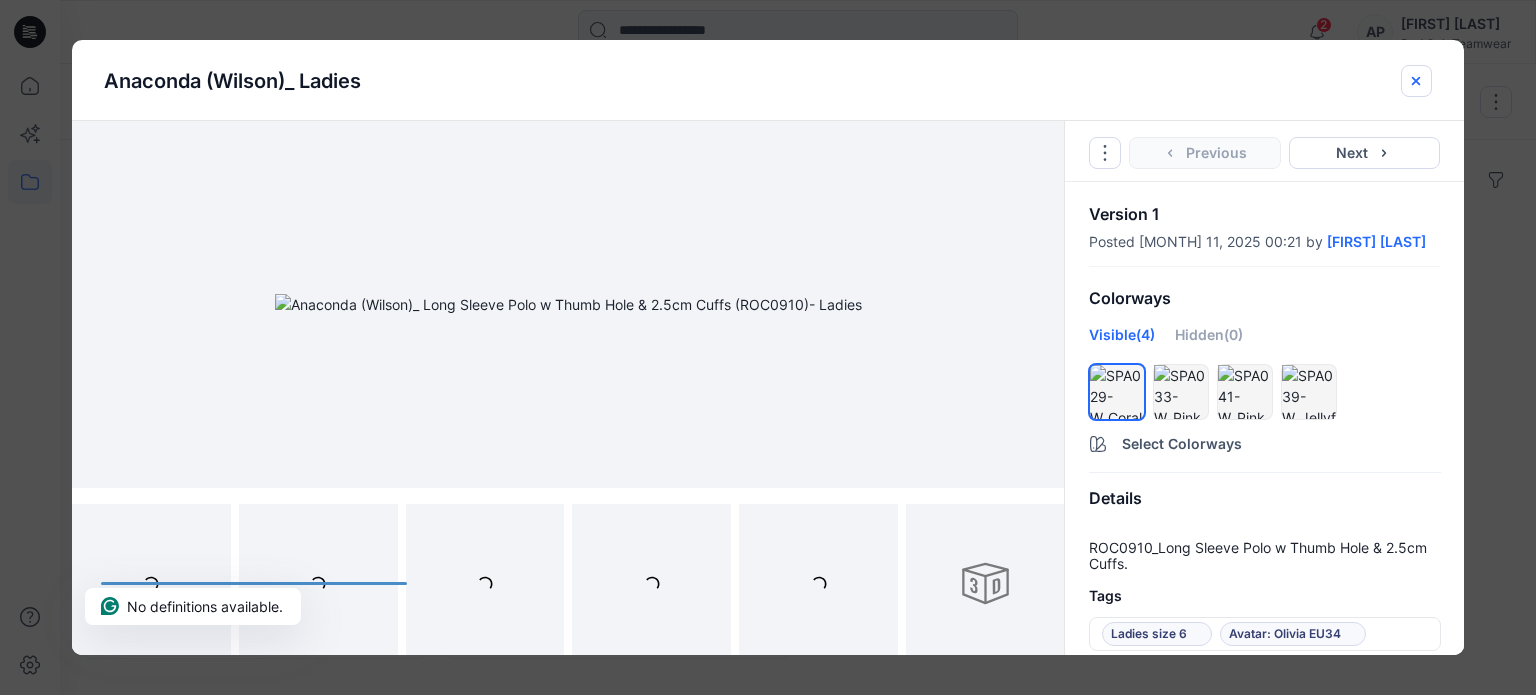 click 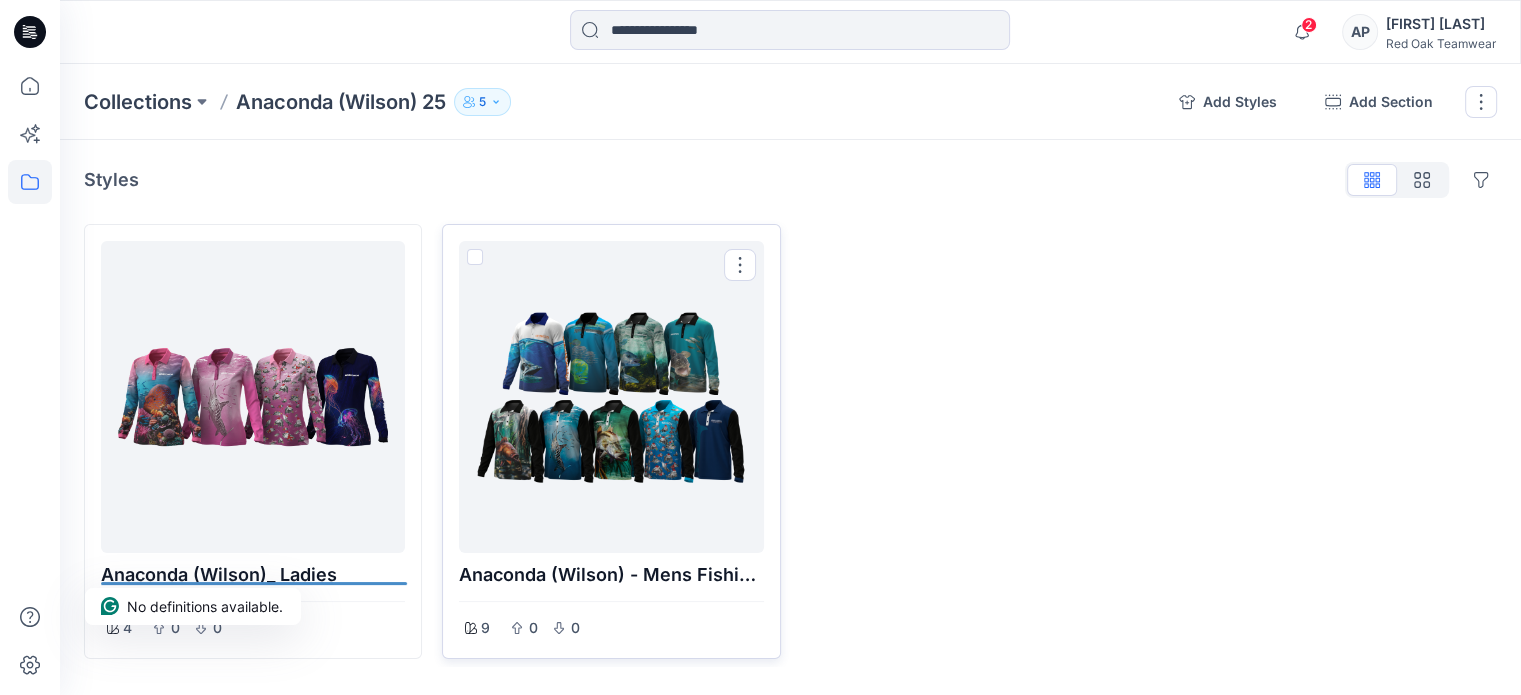 click at bounding box center [611, 397] 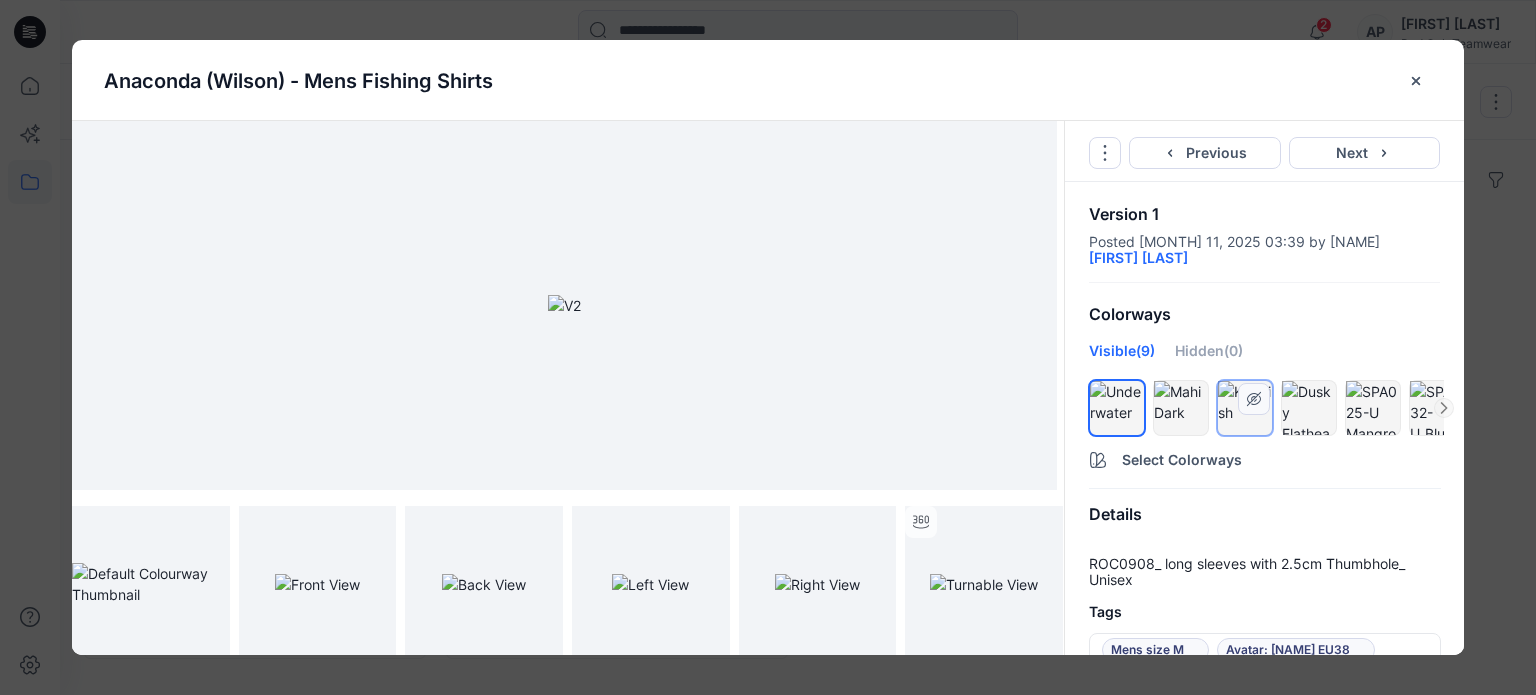 click at bounding box center (1190, 399) 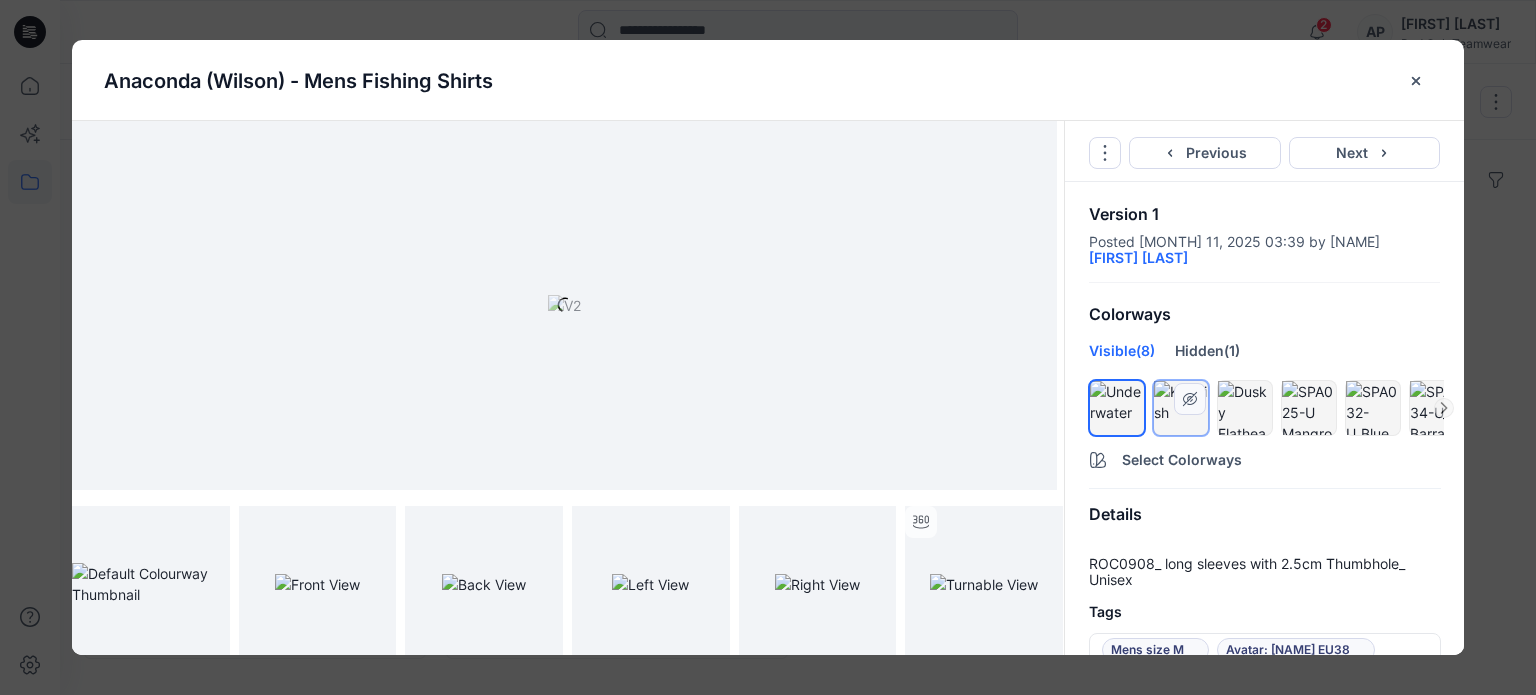 click at bounding box center (1181, 402) 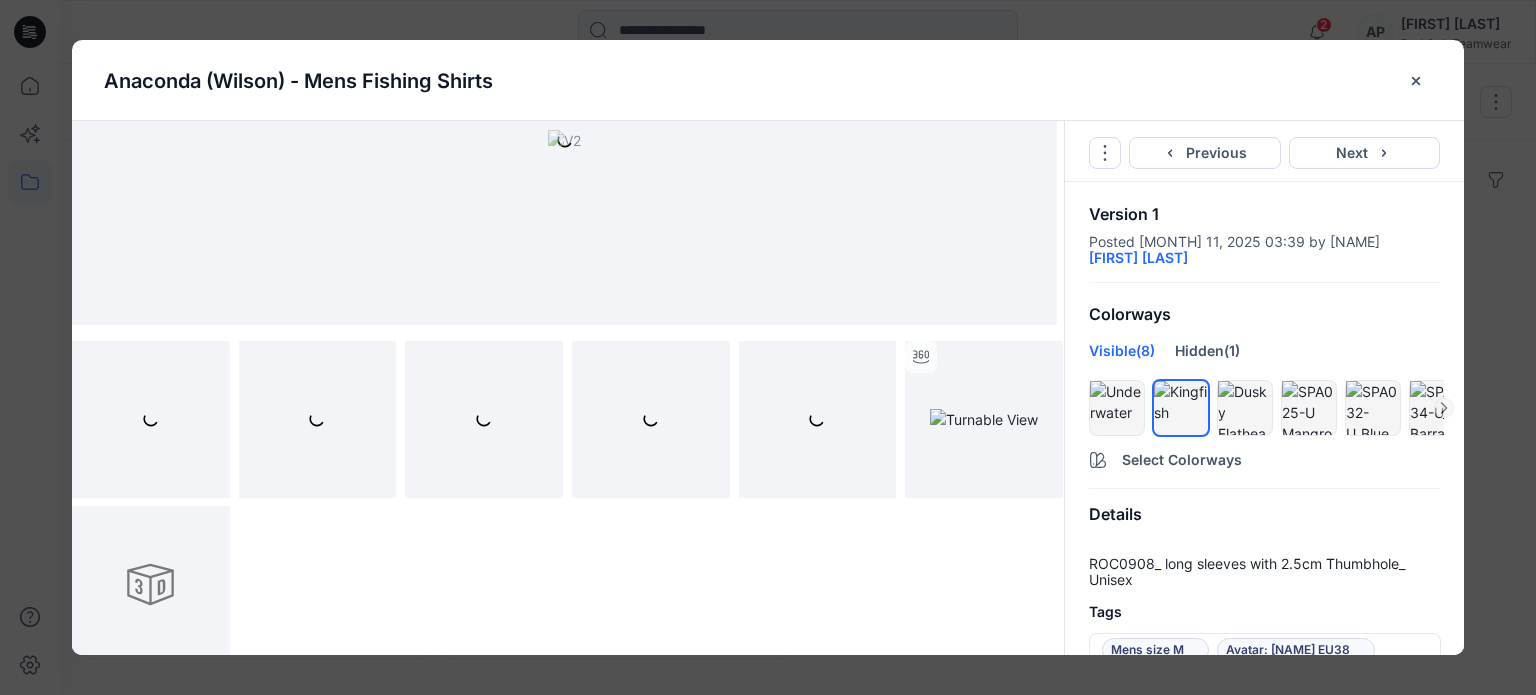 scroll, scrollTop: 172, scrollLeft: 0, axis: vertical 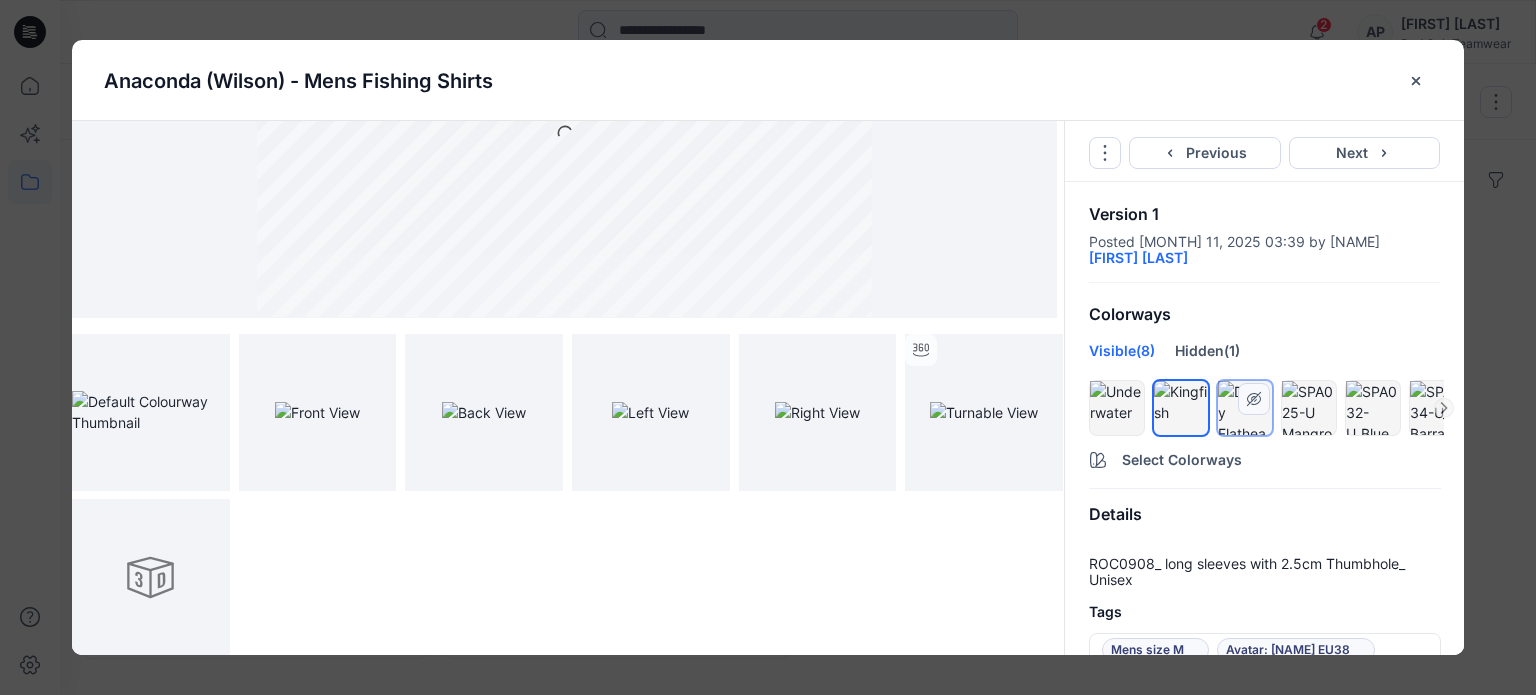 click at bounding box center [1245, 408] 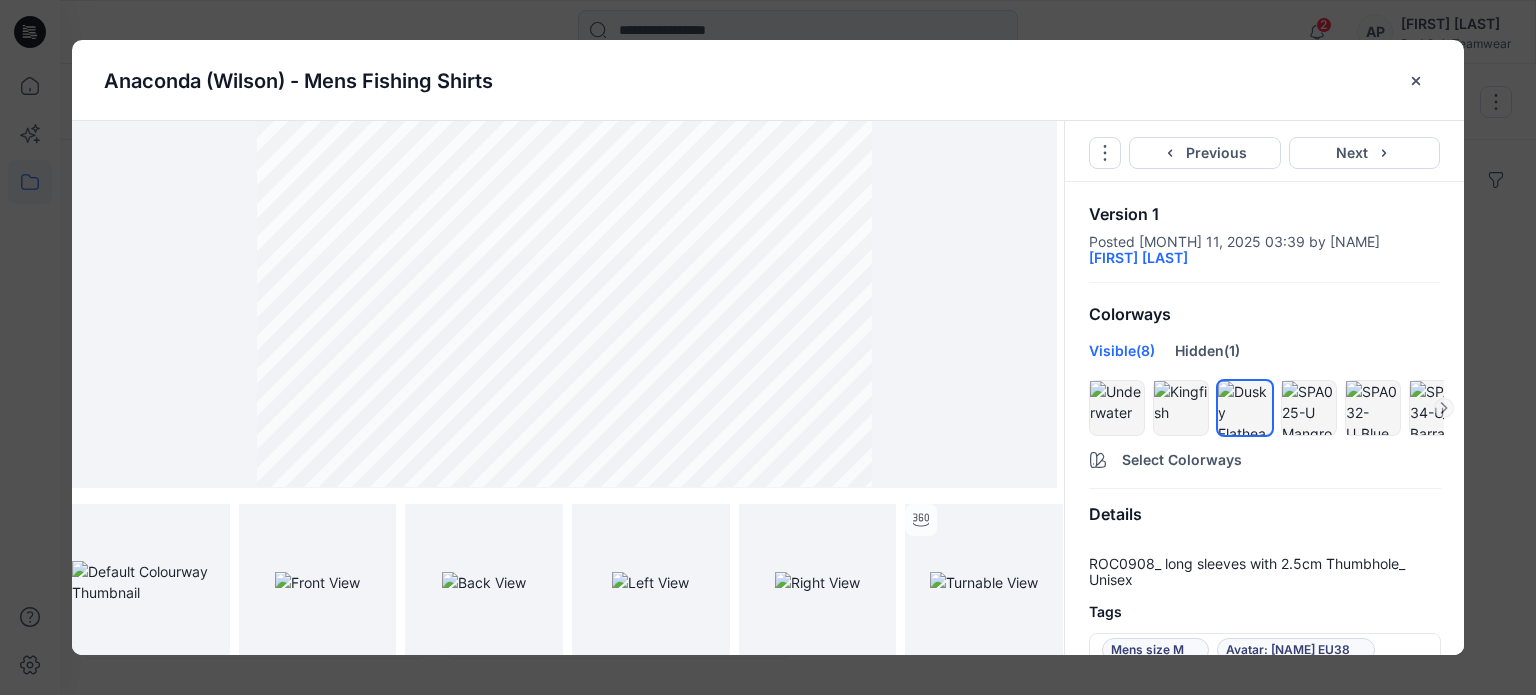 scroll, scrollTop: 0, scrollLeft: 0, axis: both 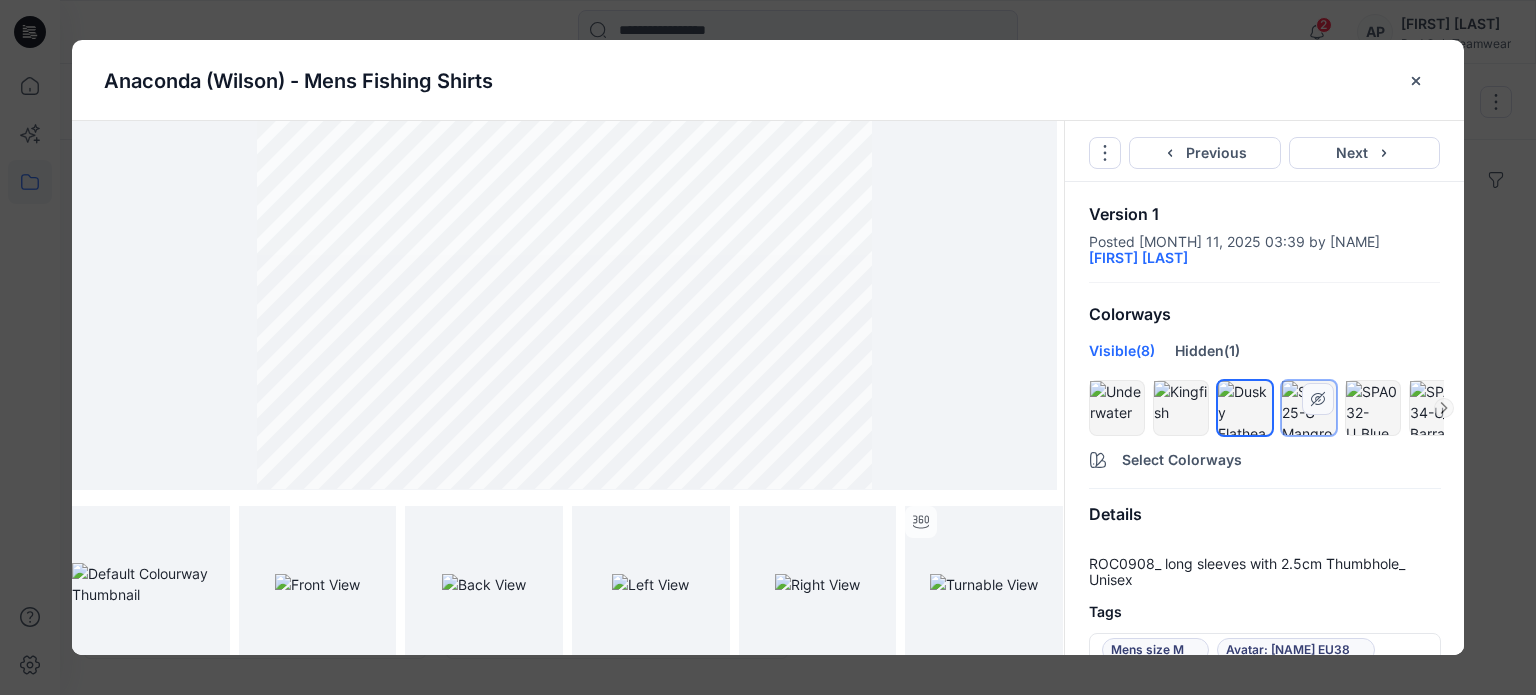 click at bounding box center (1309, 408) 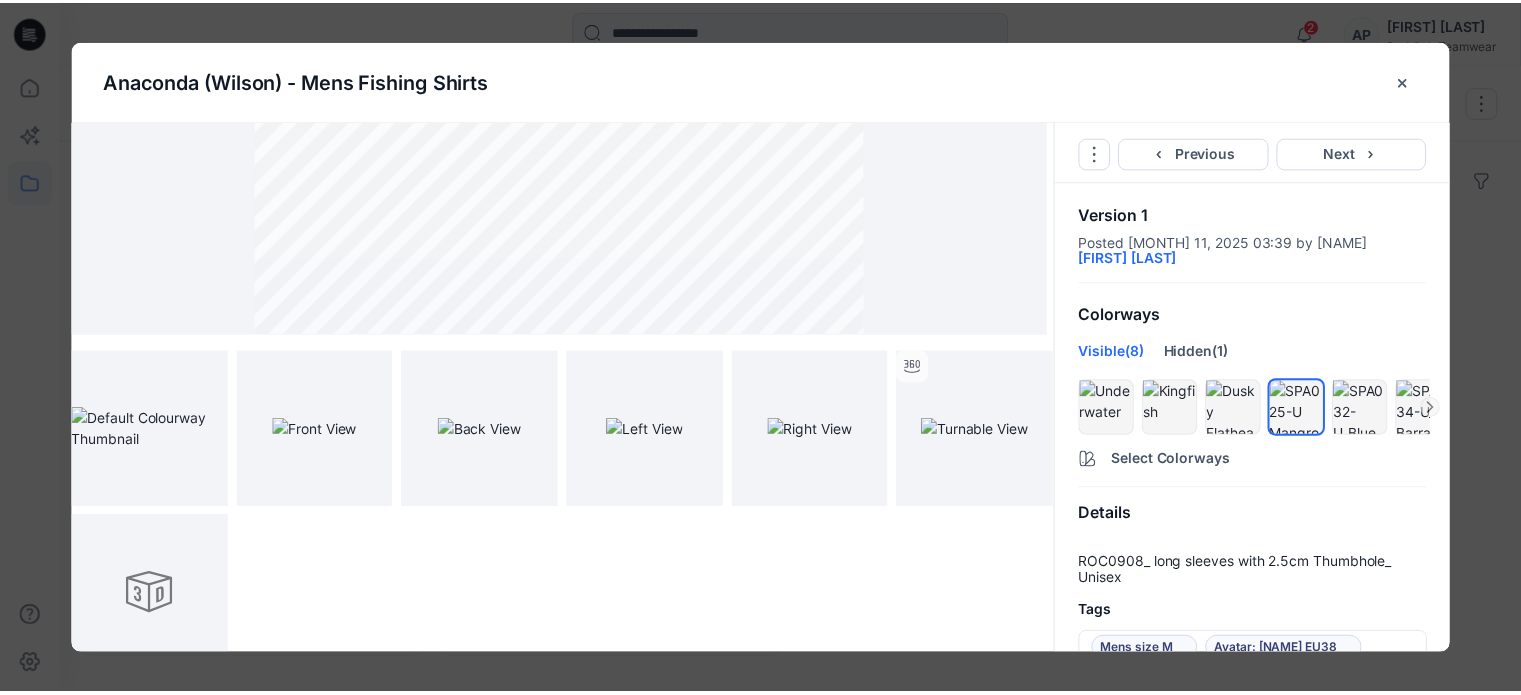 scroll, scrollTop: 172, scrollLeft: 0, axis: vertical 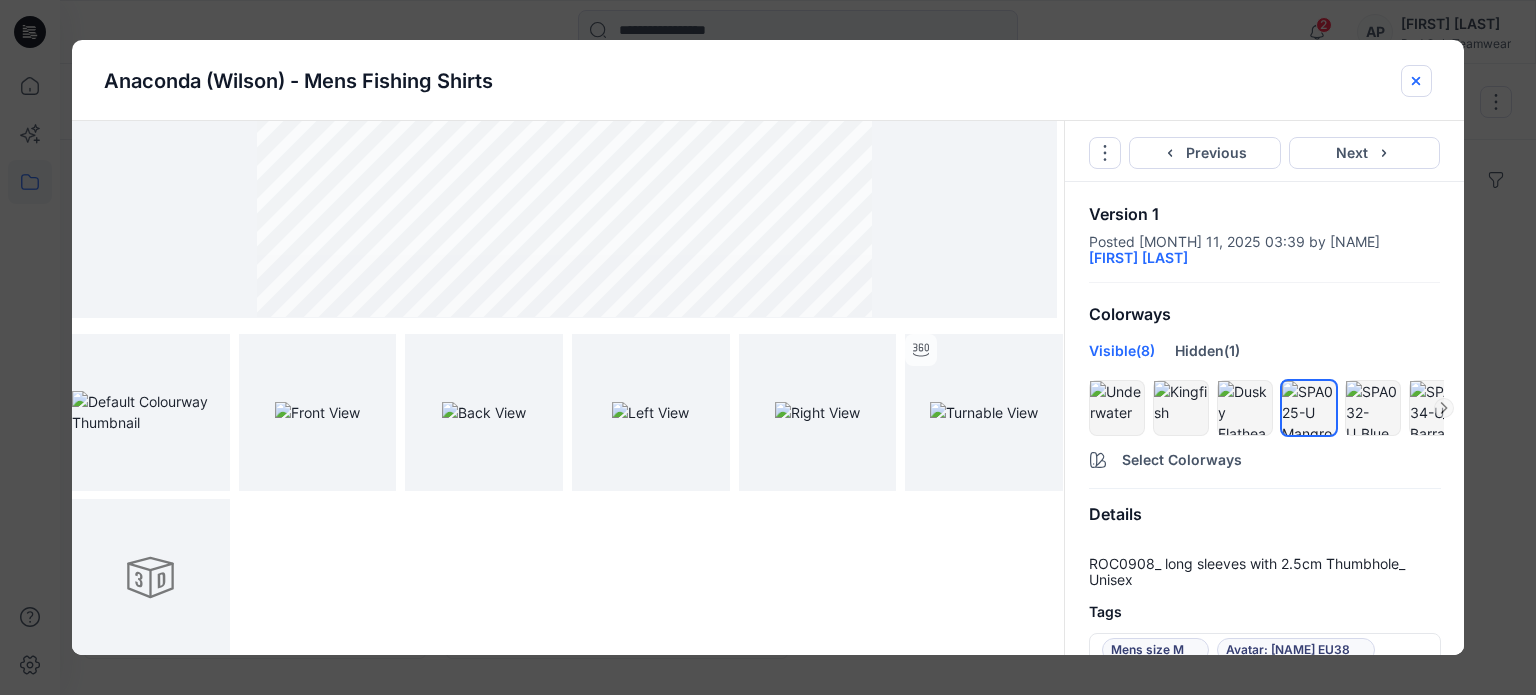 click 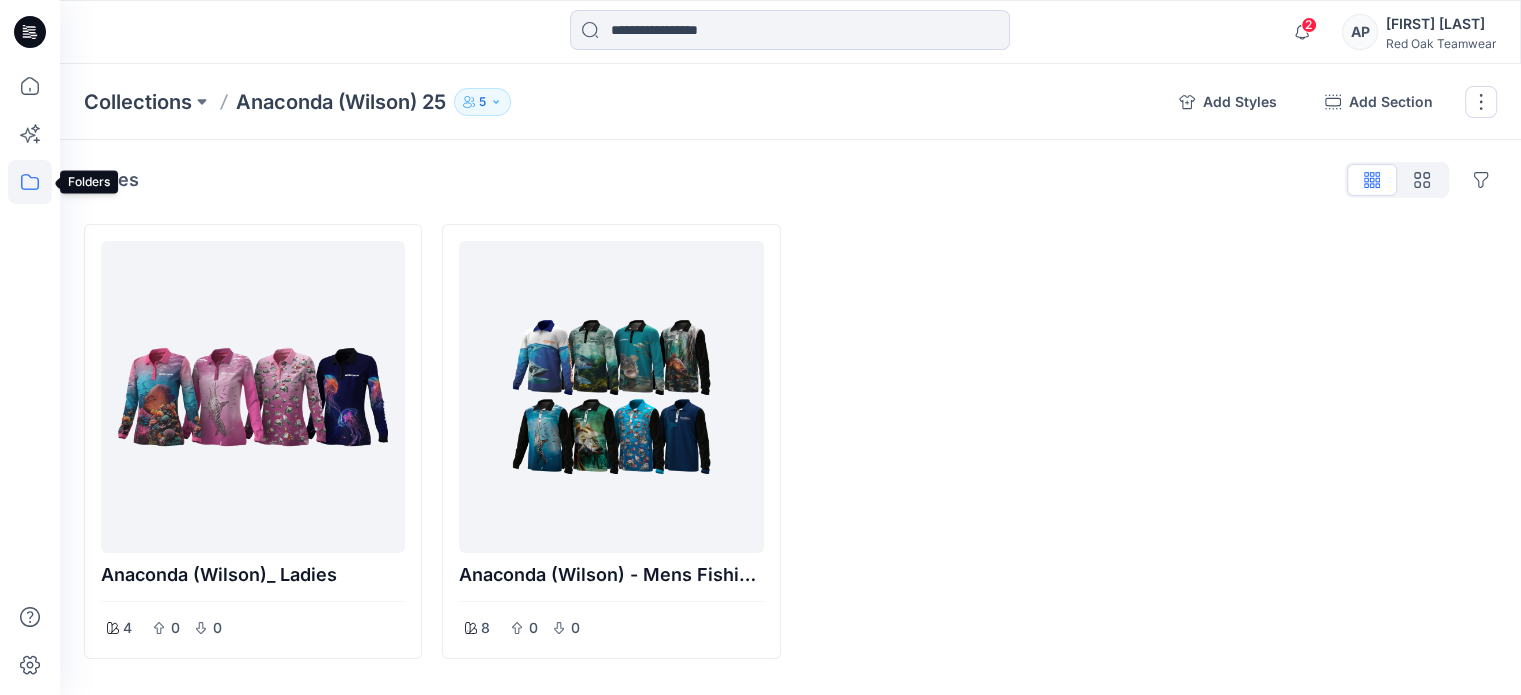click 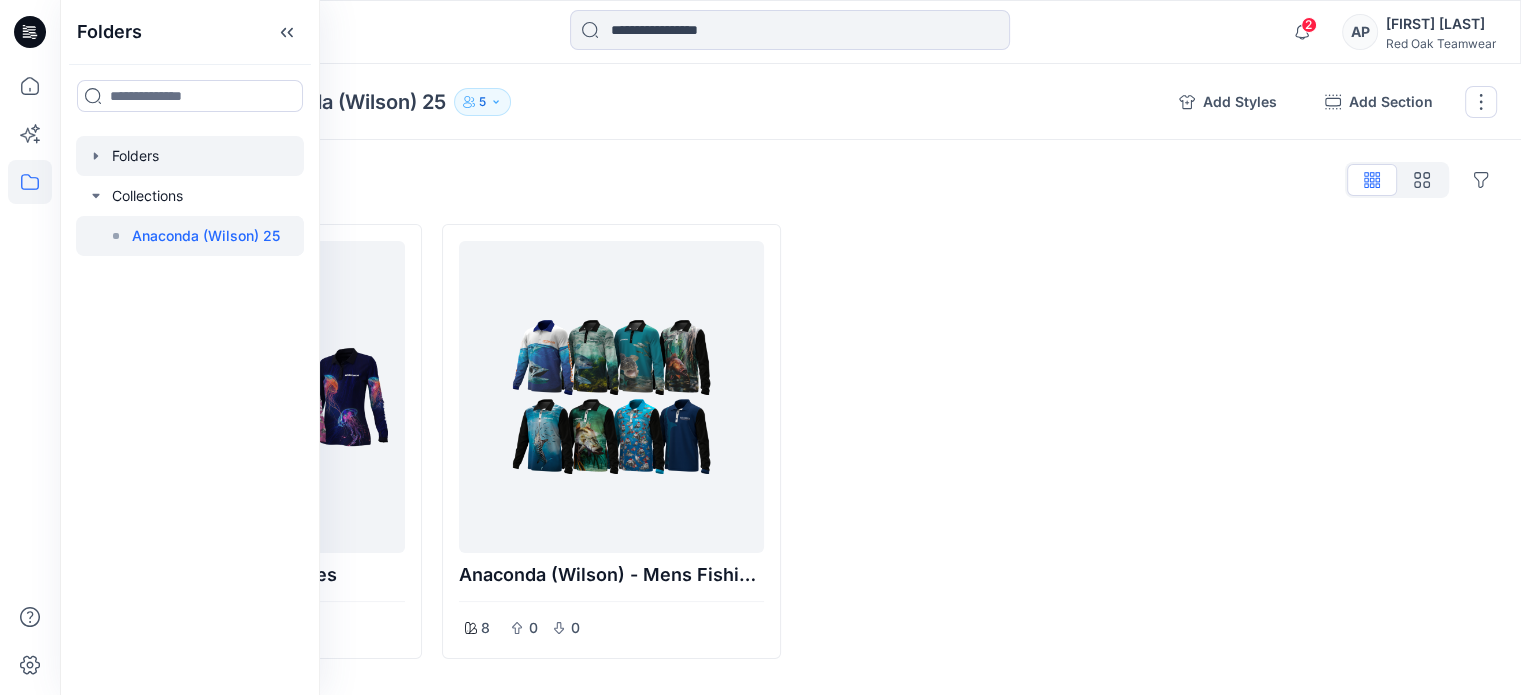 click at bounding box center (190, 156) 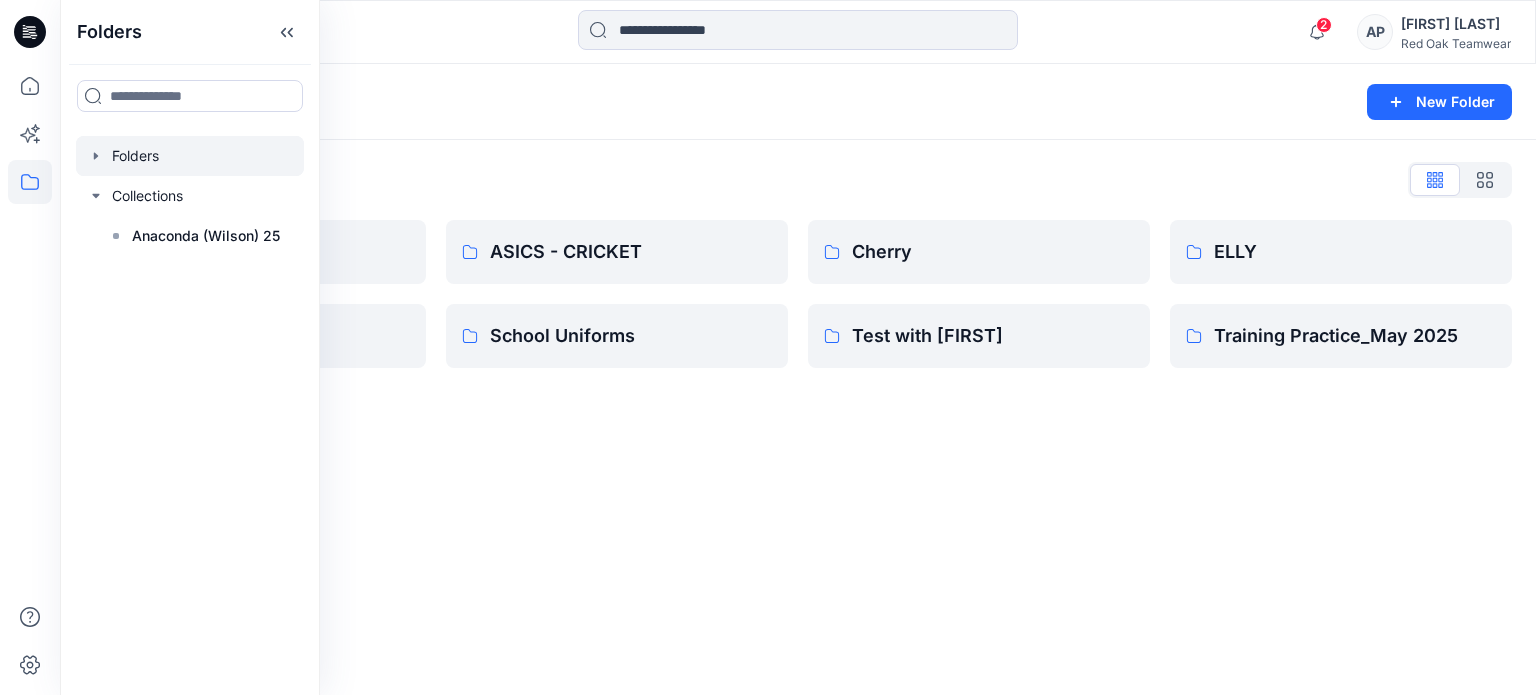 drag, startPoint x: 723, startPoint y: 508, endPoint x: 704, endPoint y: 495, distance: 23.021729 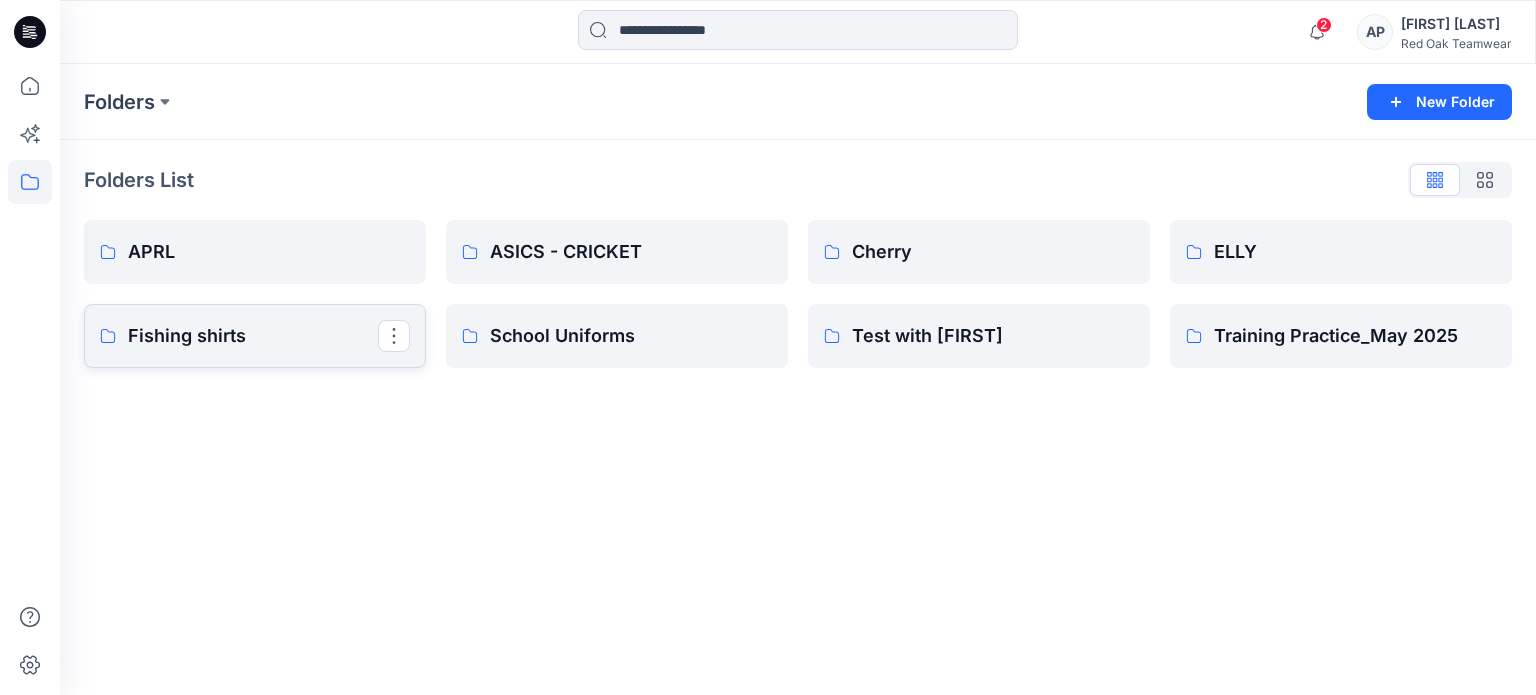 click on "Fishing shirts" at bounding box center (253, 336) 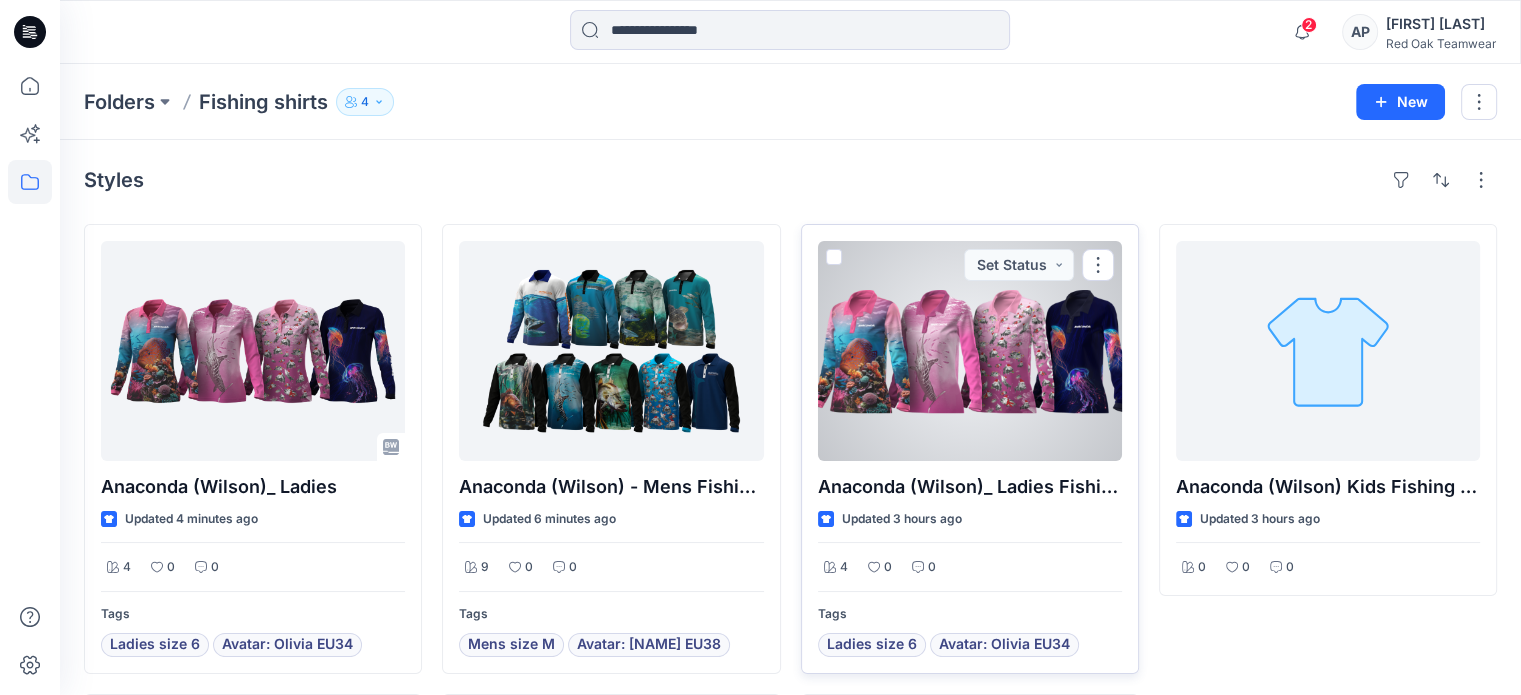 click at bounding box center [970, 351] 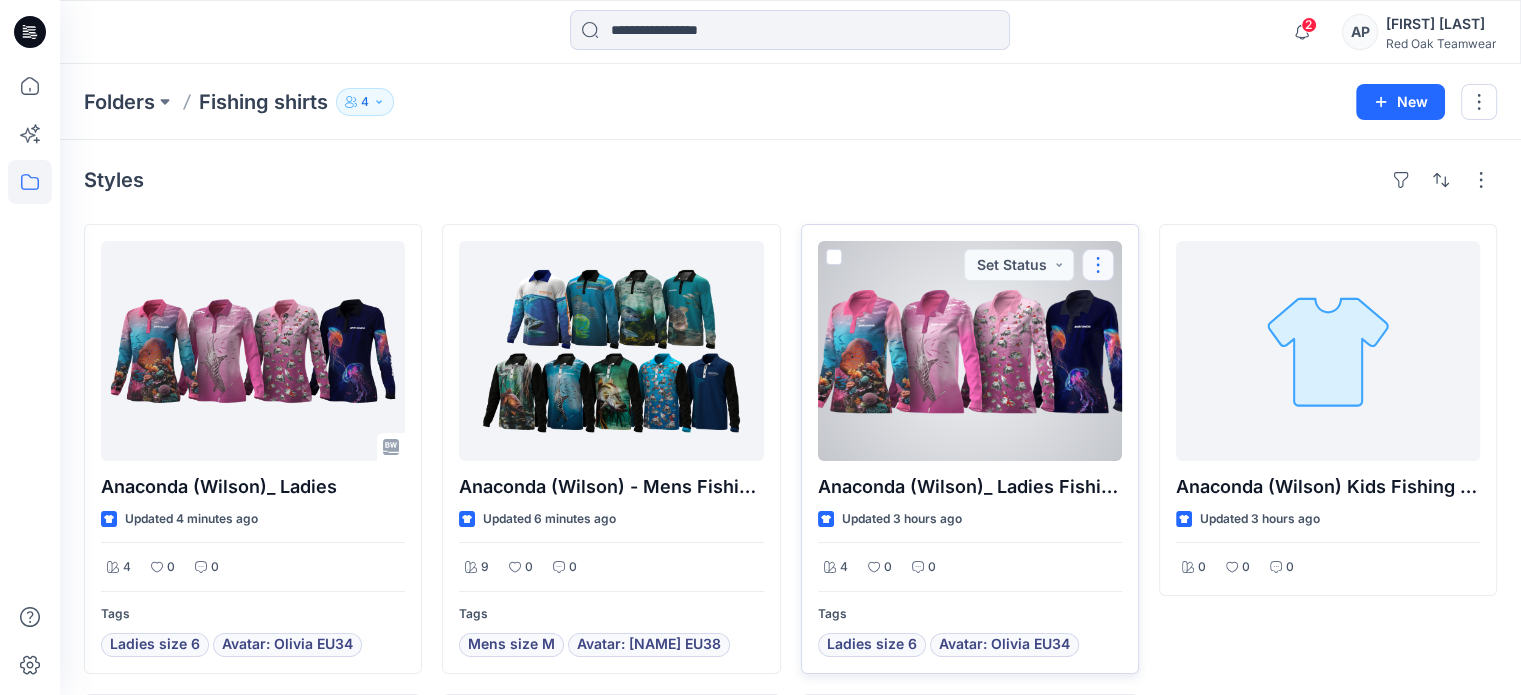 click at bounding box center [1098, 265] 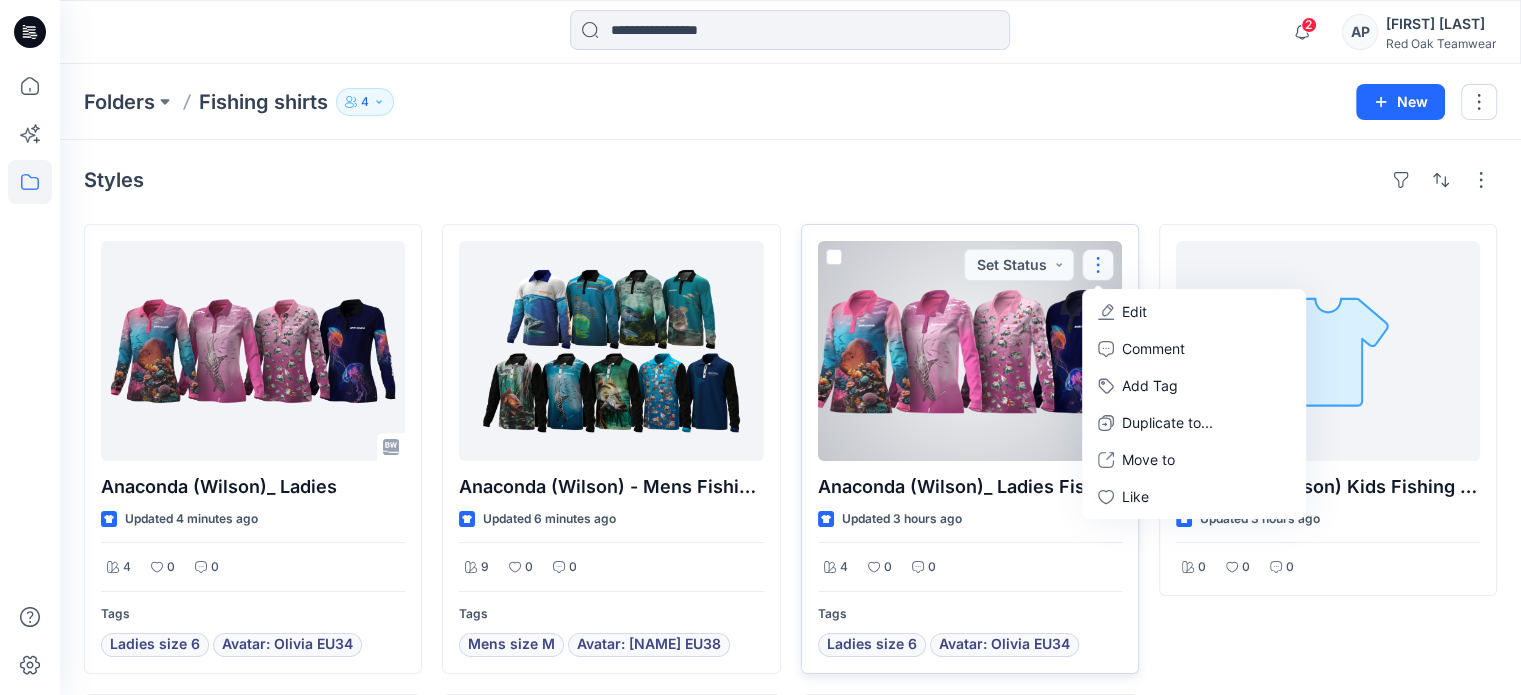 click on "4 0 0" at bounding box center [970, 561] 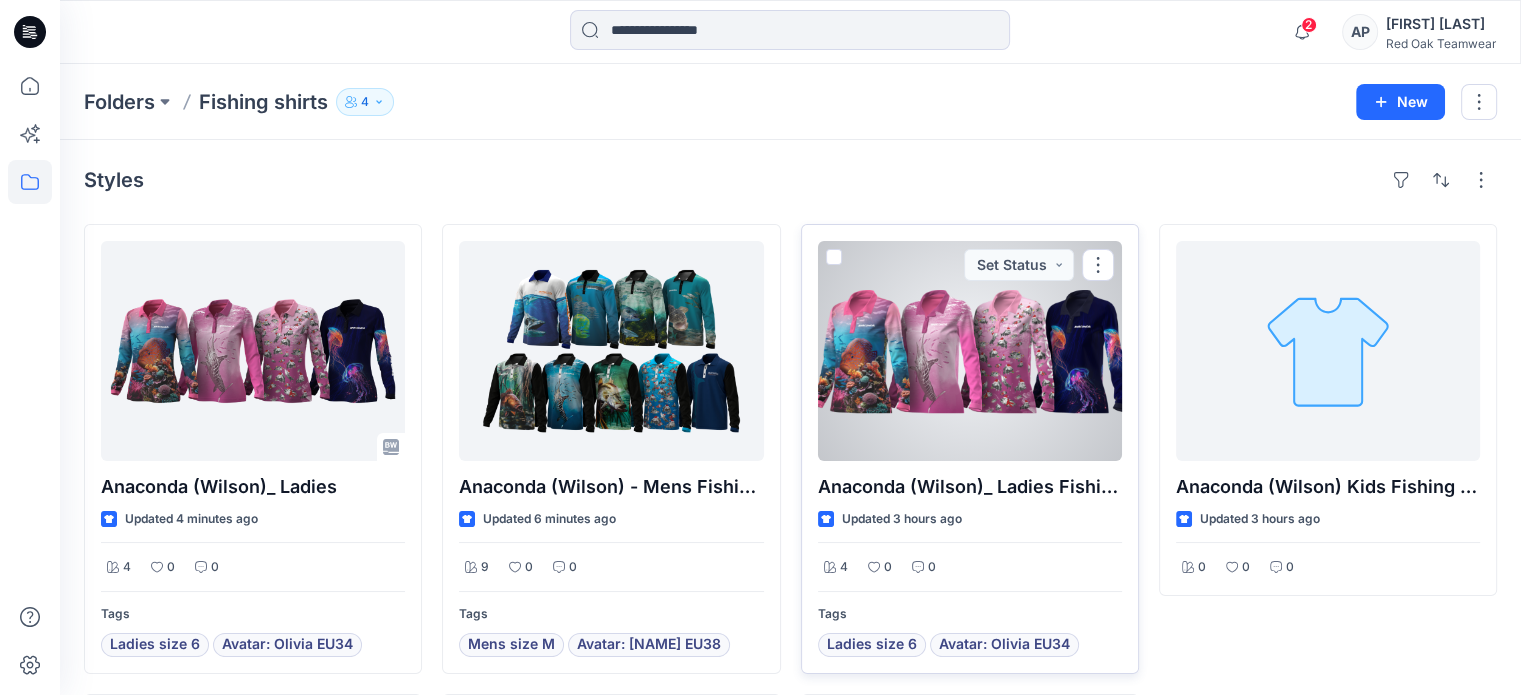 click at bounding box center [970, 351] 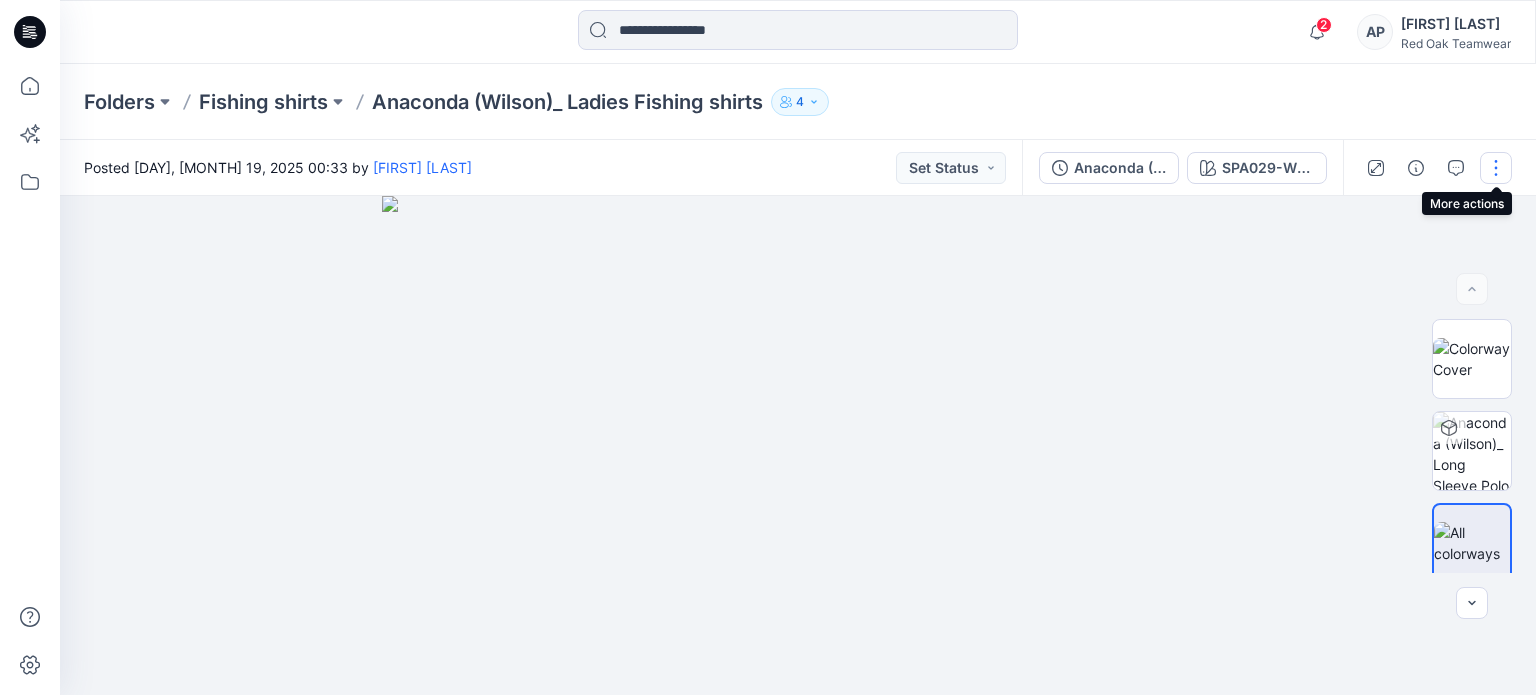 click at bounding box center (1496, 168) 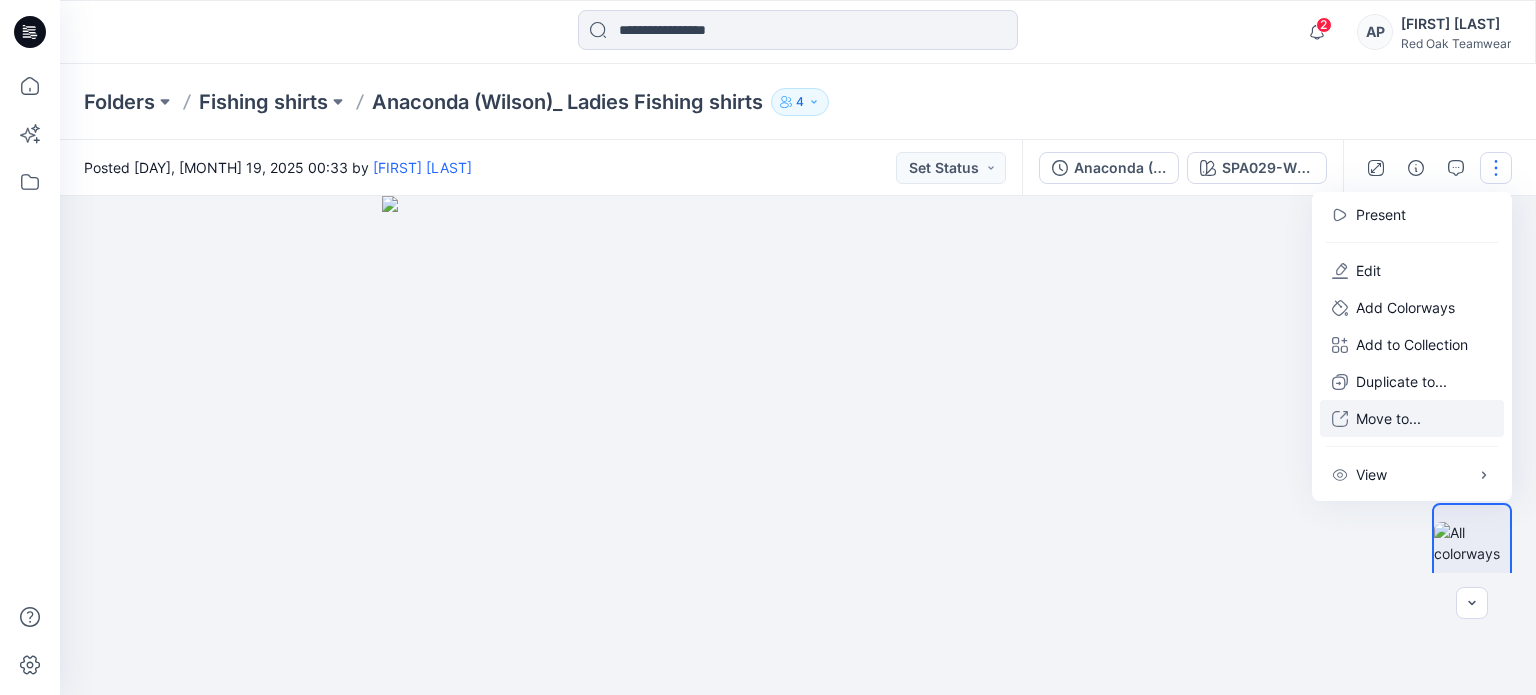 click on "Move to..." at bounding box center (1388, 418) 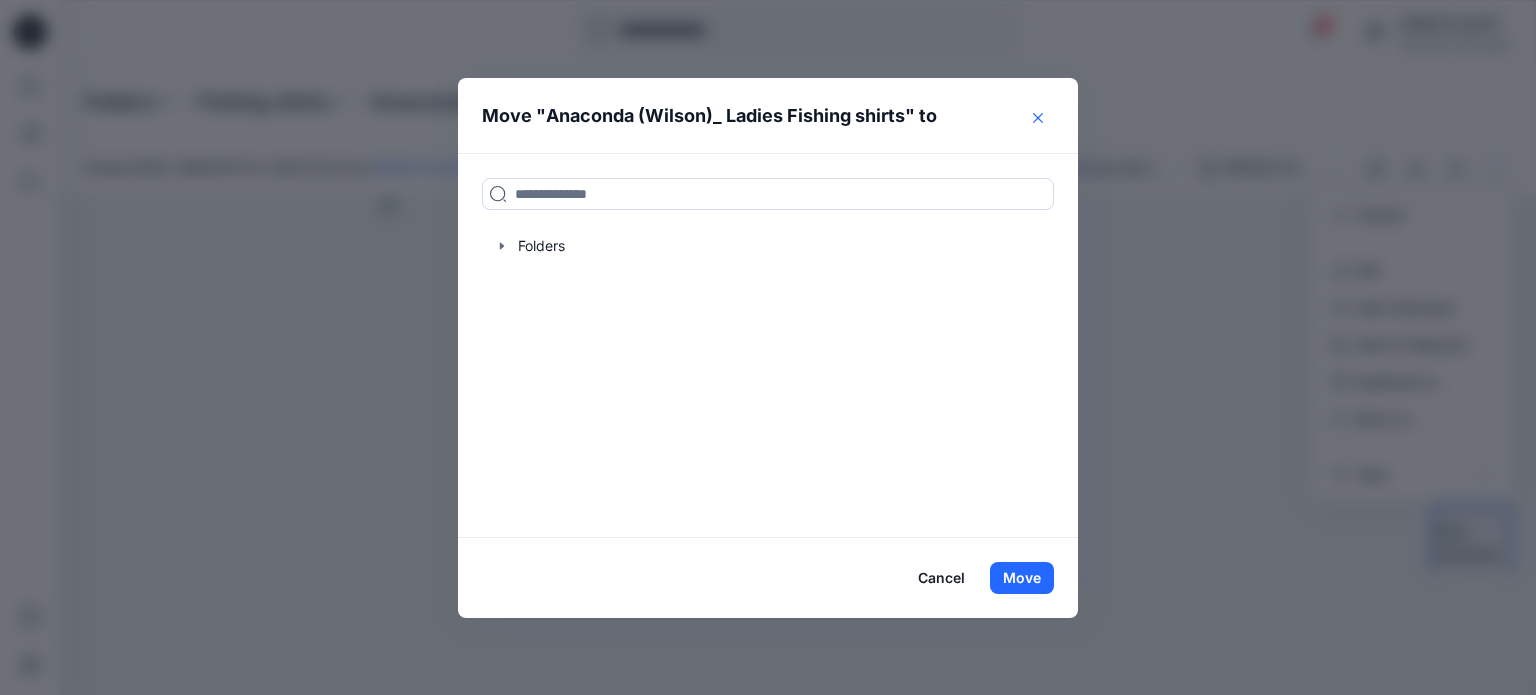 click 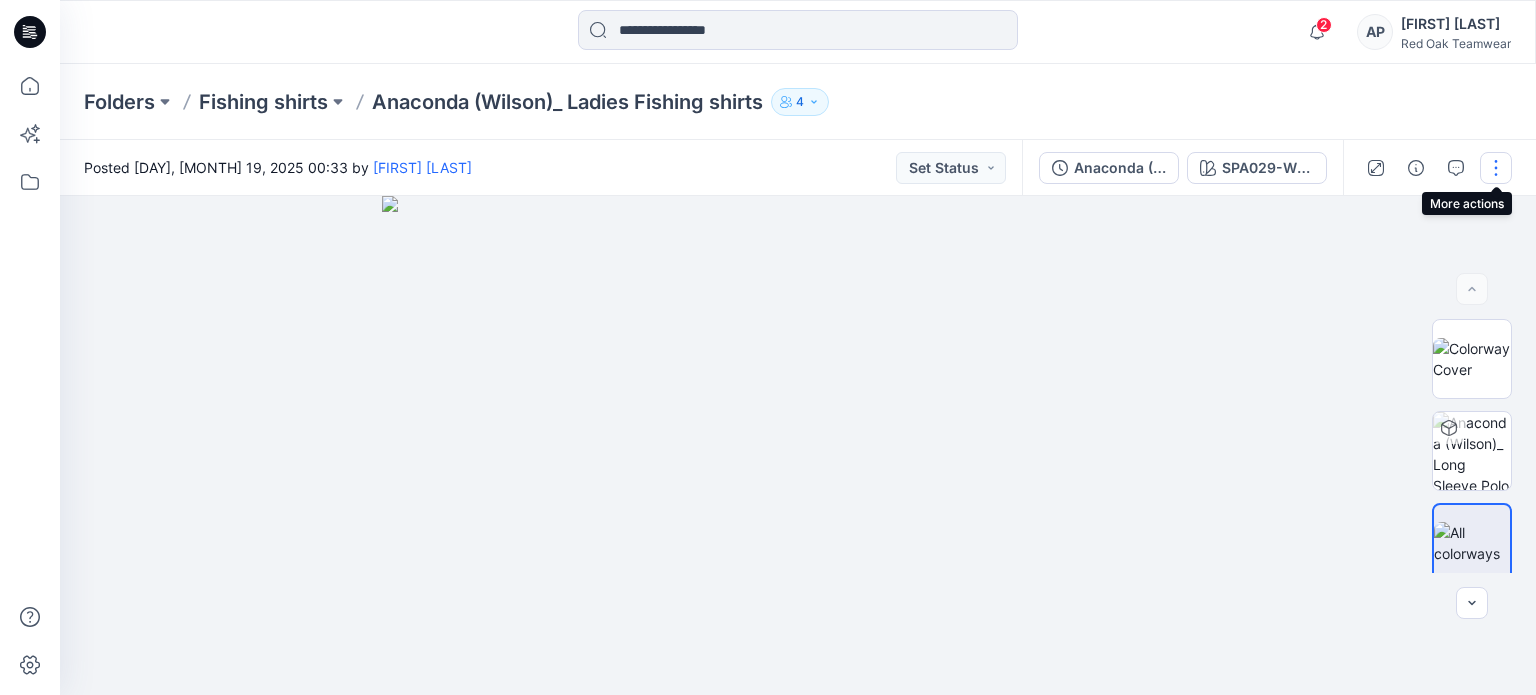 click at bounding box center [1496, 168] 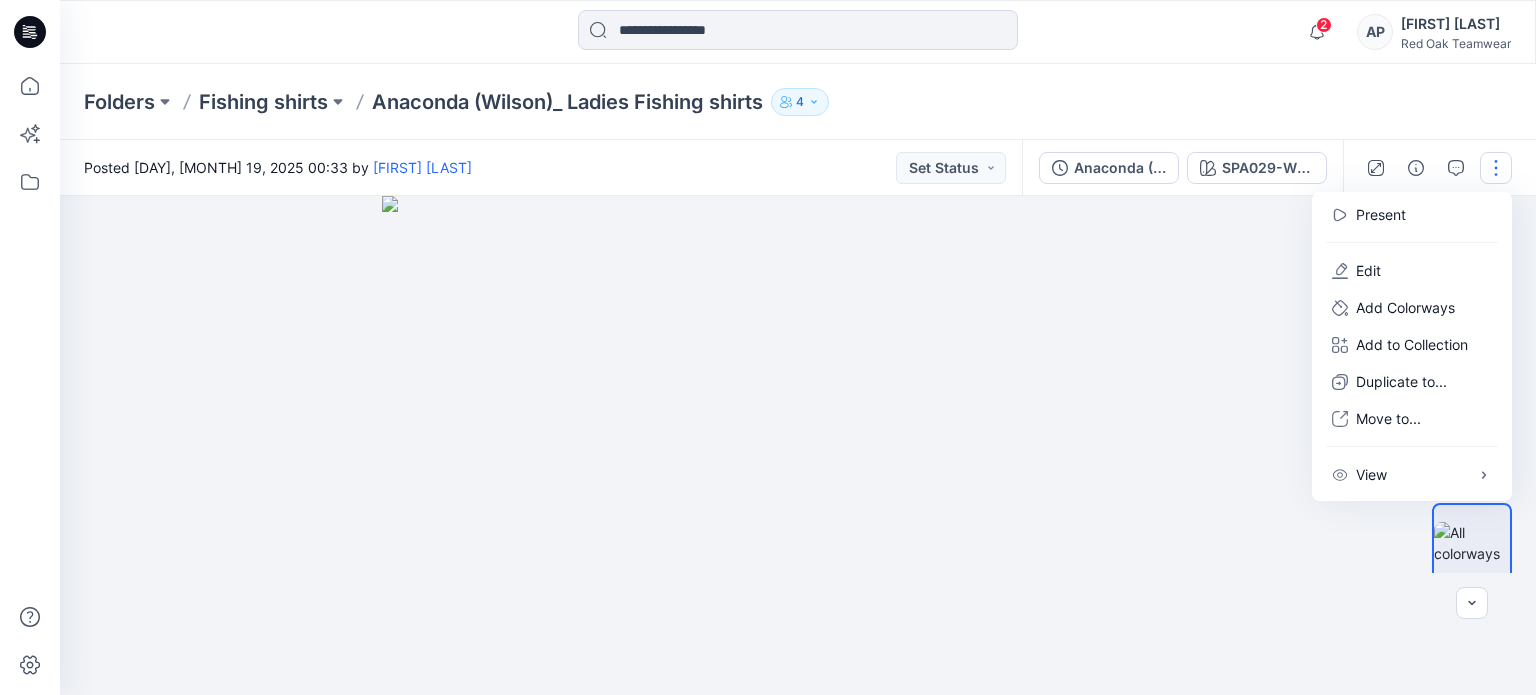 click at bounding box center (798, 445) 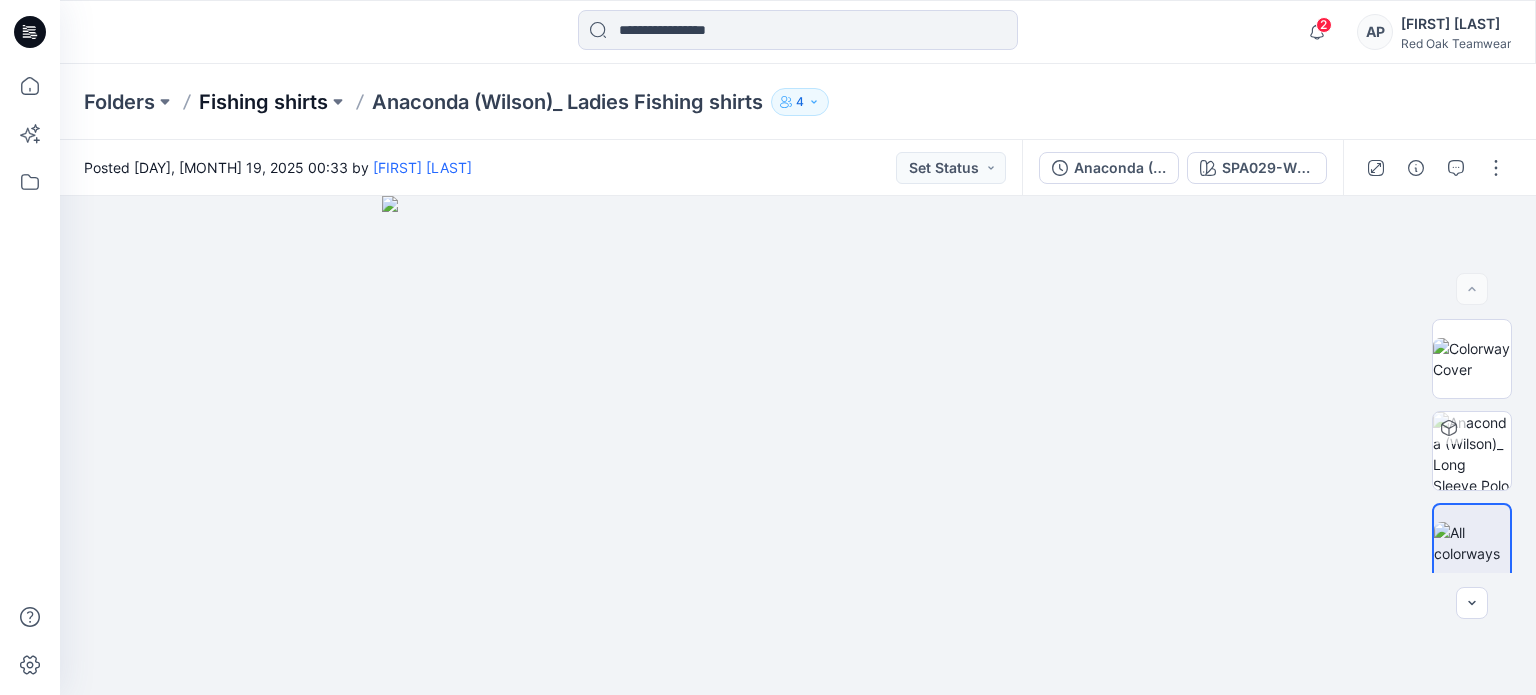 click on "Fishing shirts" at bounding box center (263, 102) 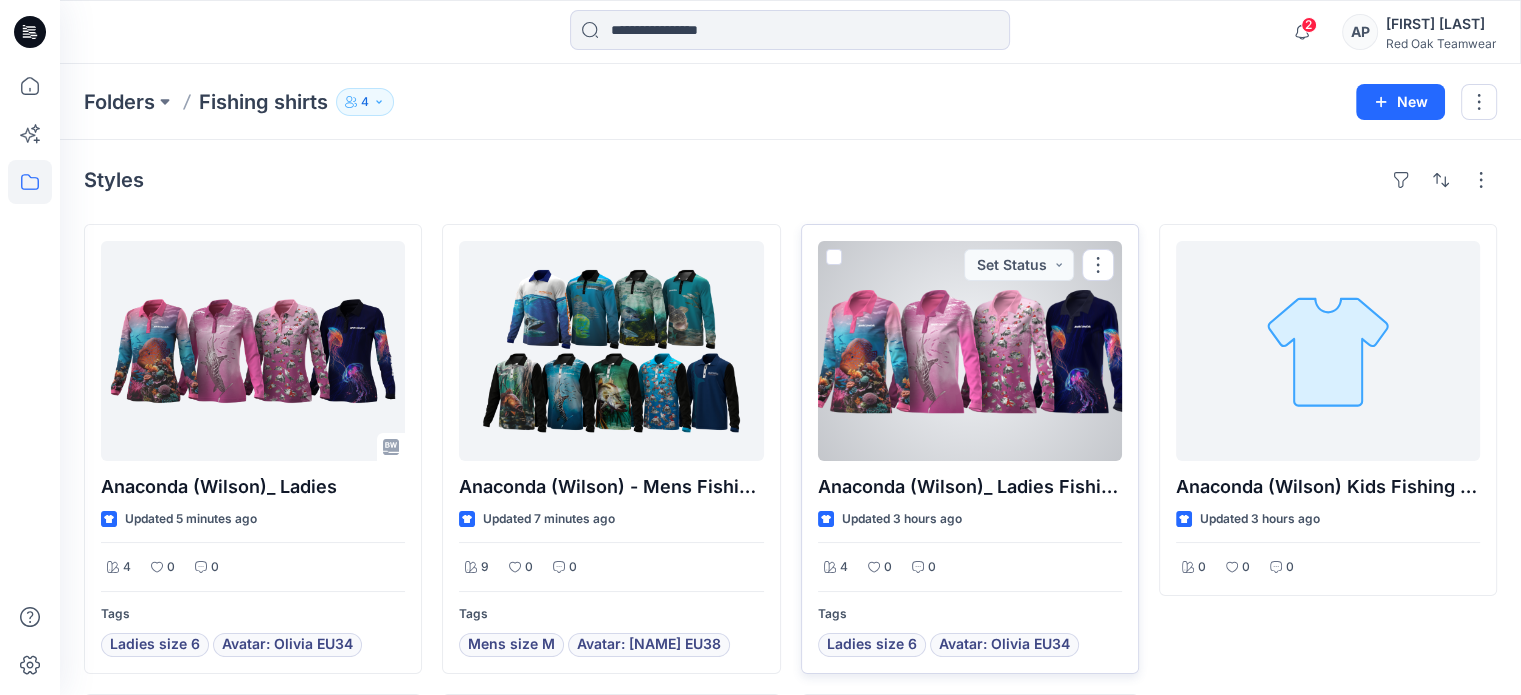 click at bounding box center (834, 257) 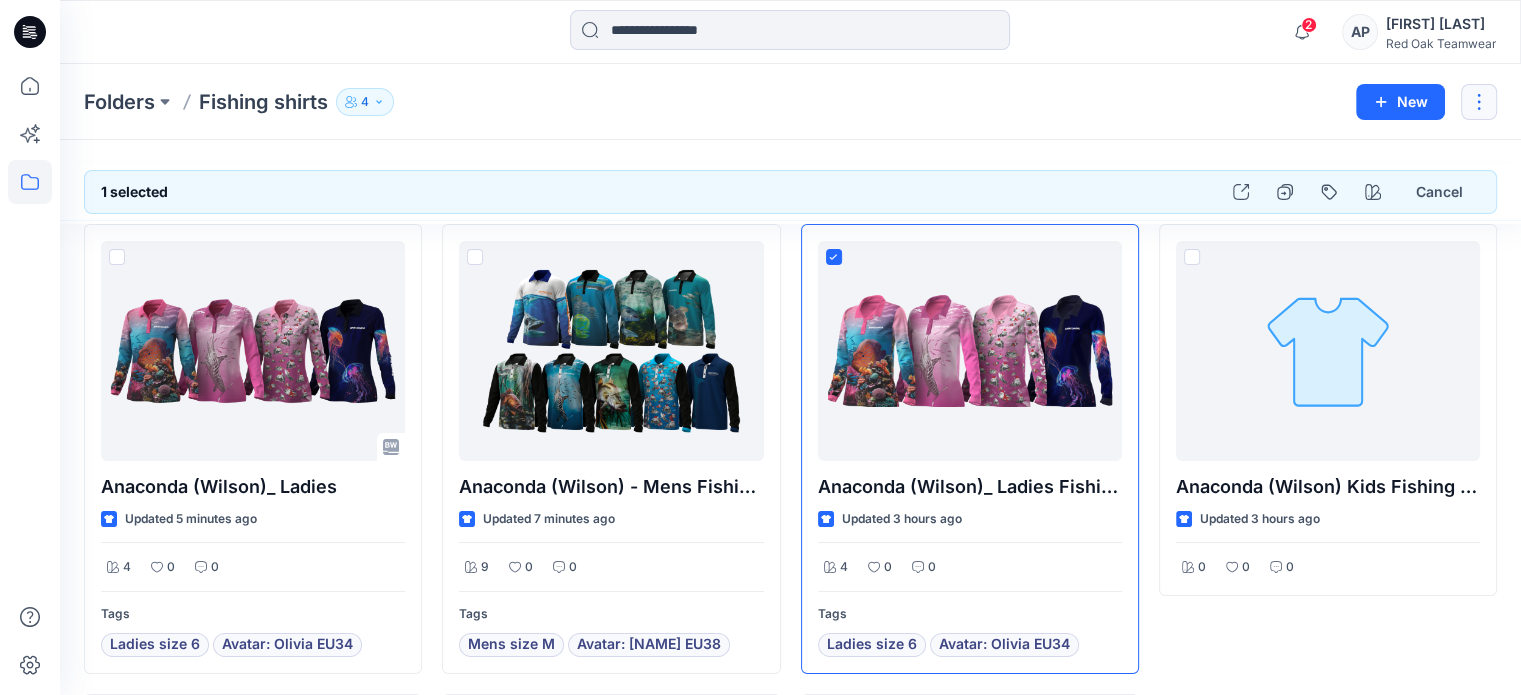 click at bounding box center [1479, 102] 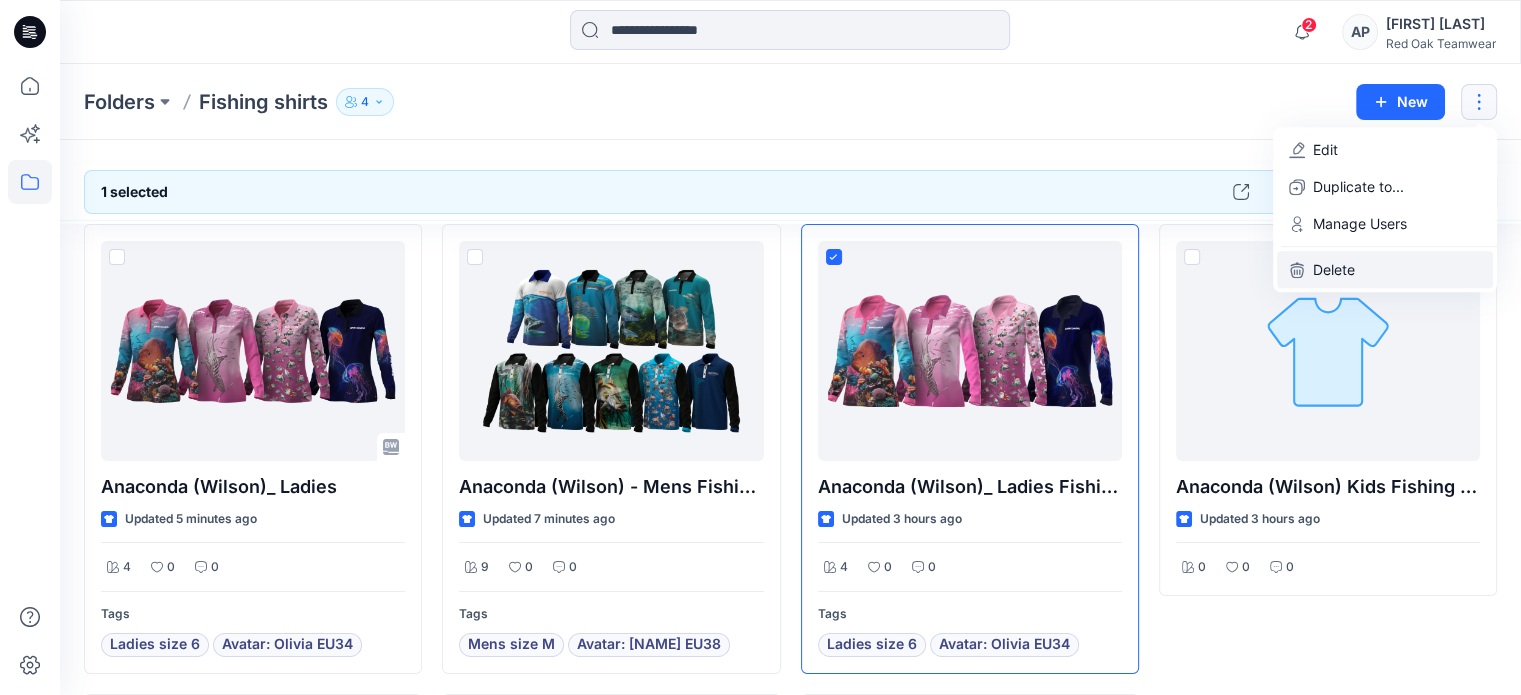 click on "Delete" at bounding box center [1385, 269] 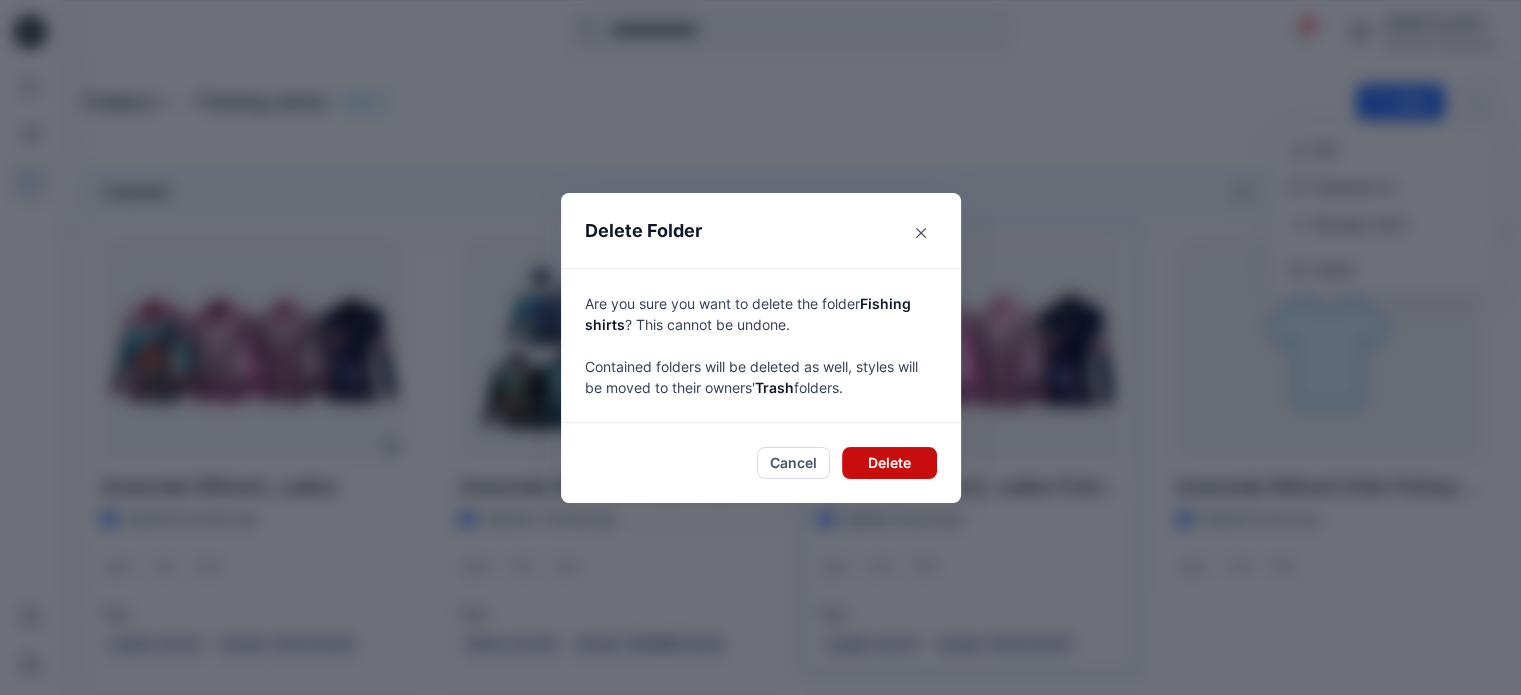 click on "Delete" at bounding box center (889, 463) 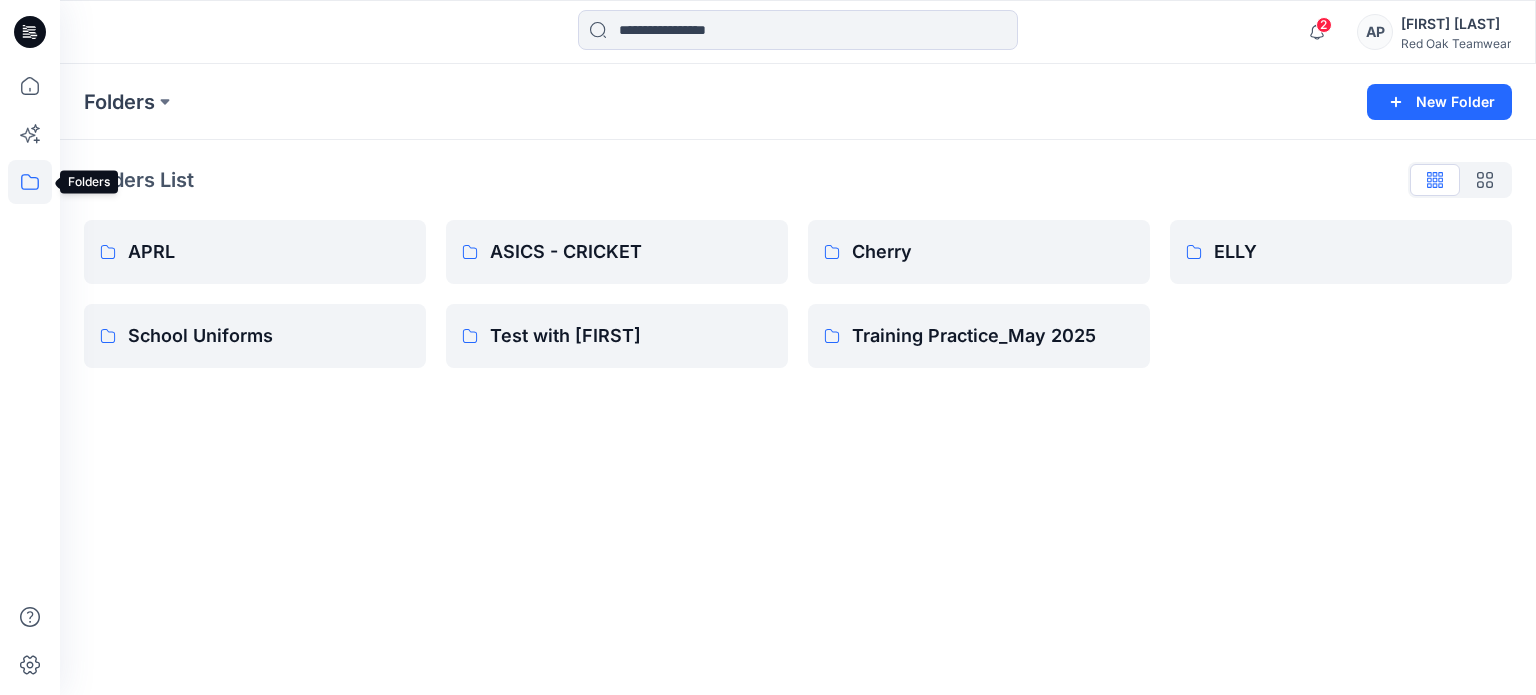 click 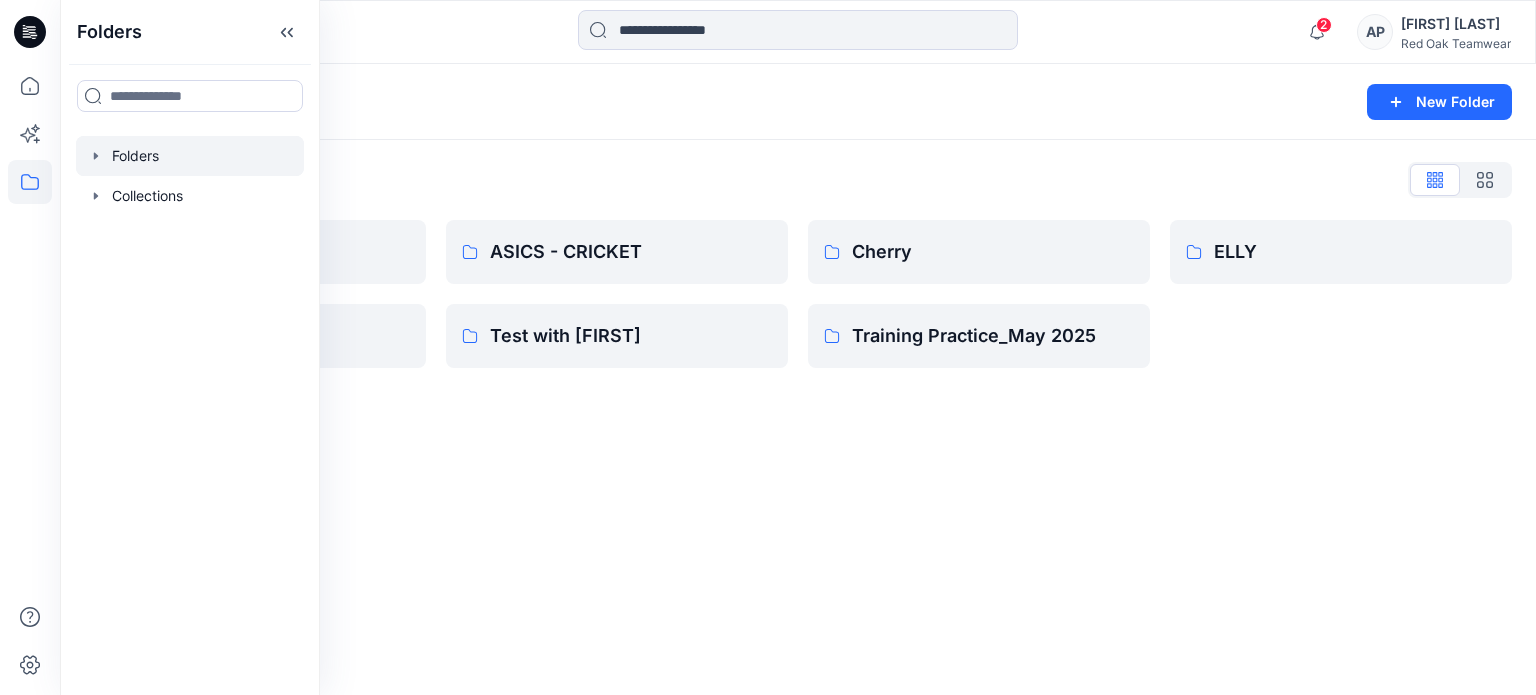 click at bounding box center (190, 156) 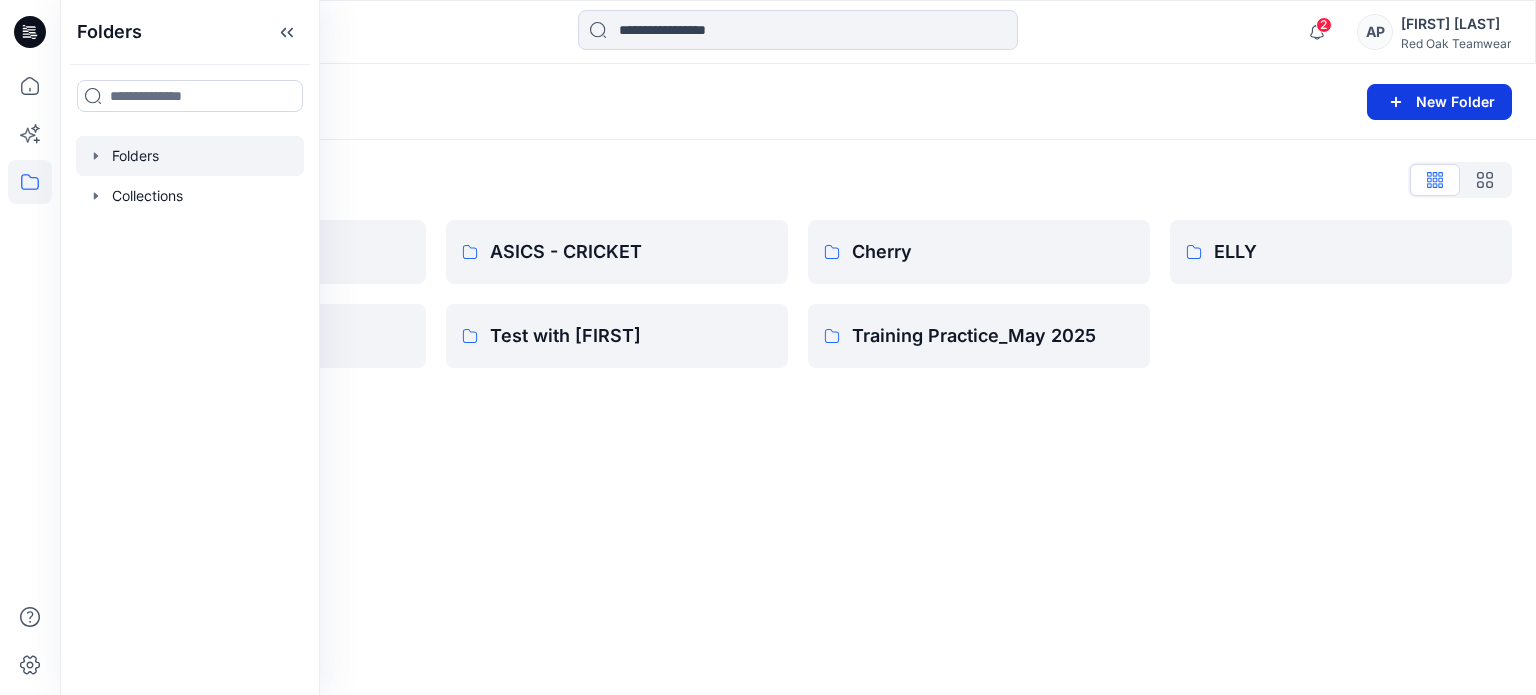 click on "New Folder" at bounding box center (1439, 102) 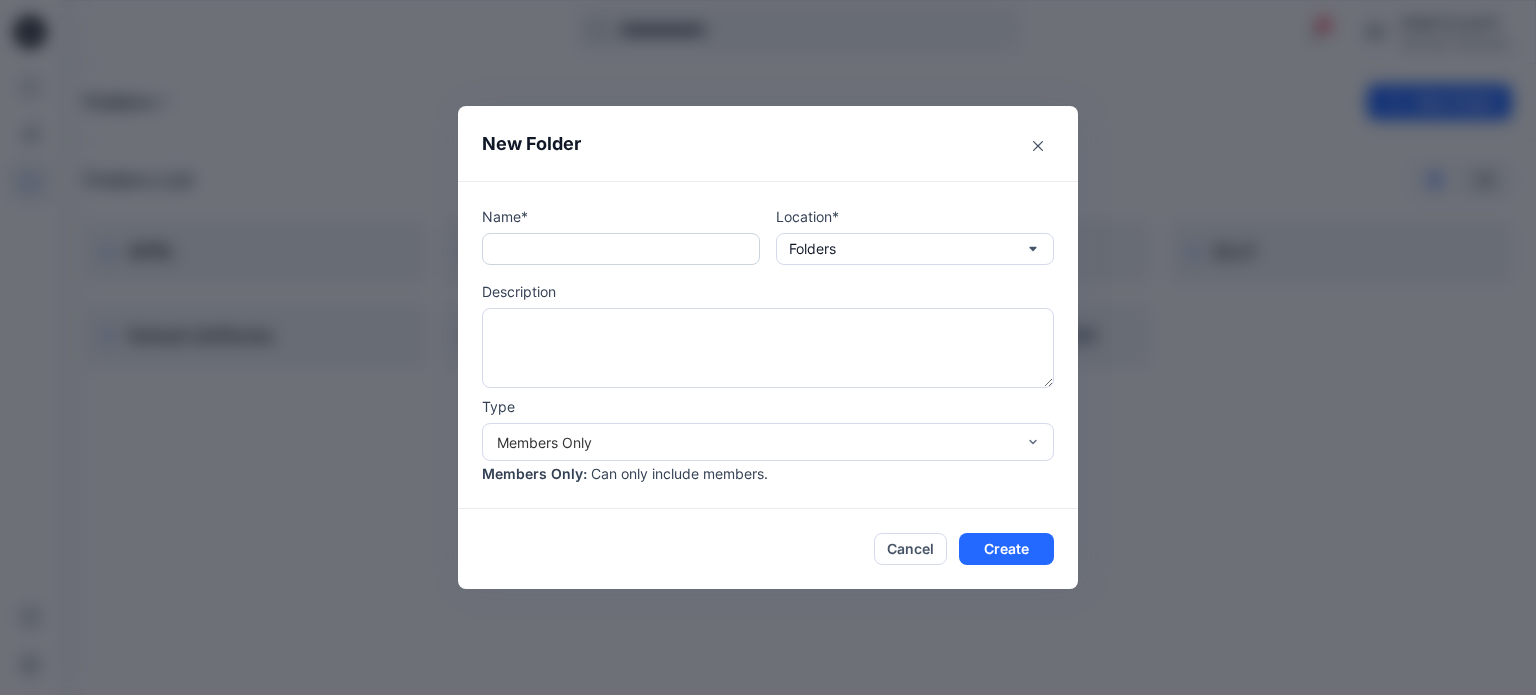 click at bounding box center (621, 249) 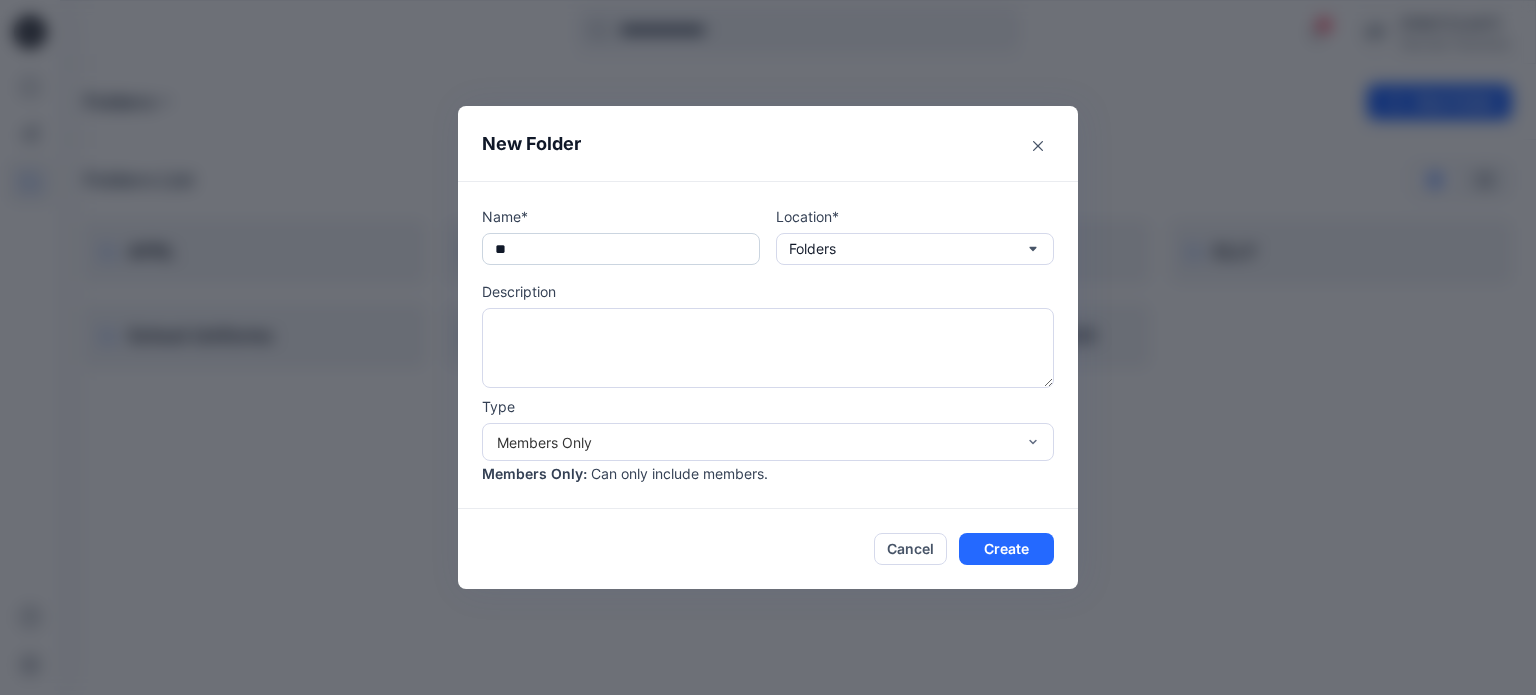 type on "*" 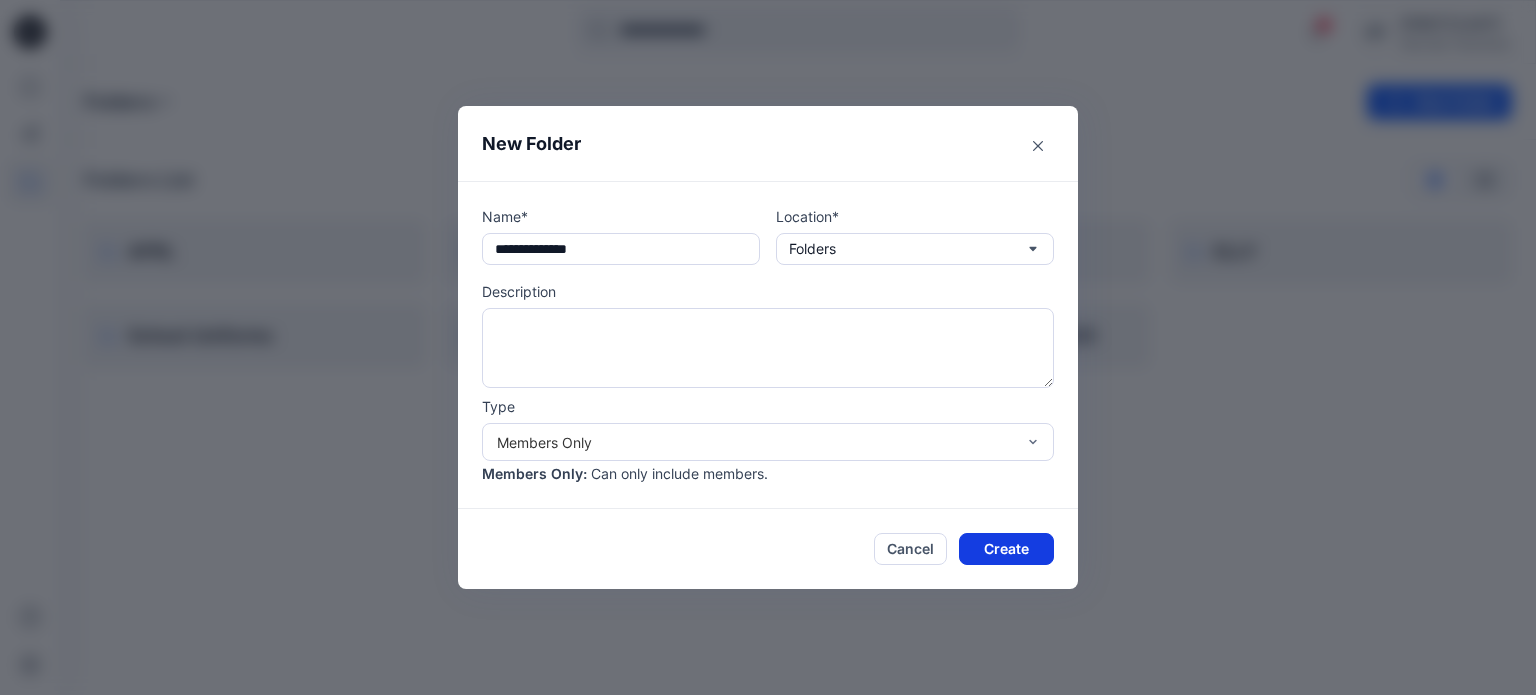 type on "**********" 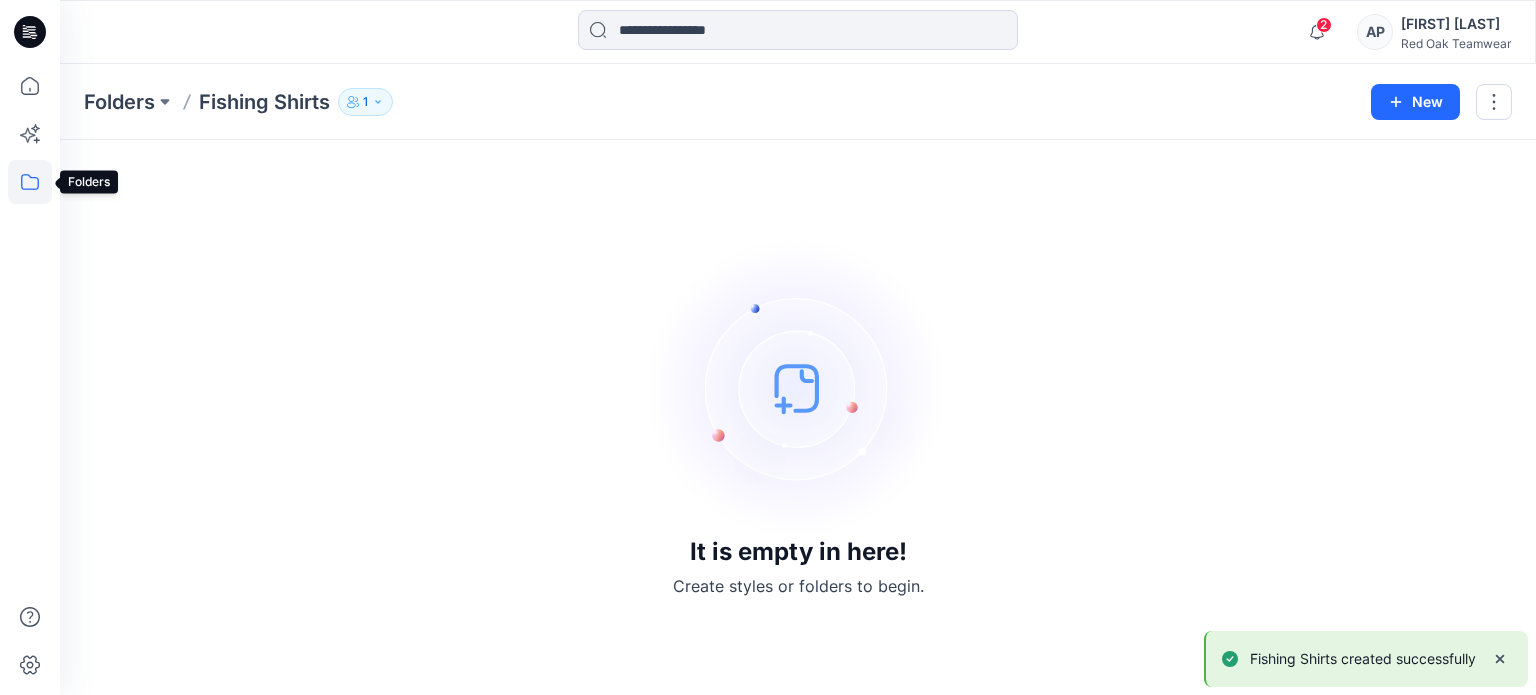 click 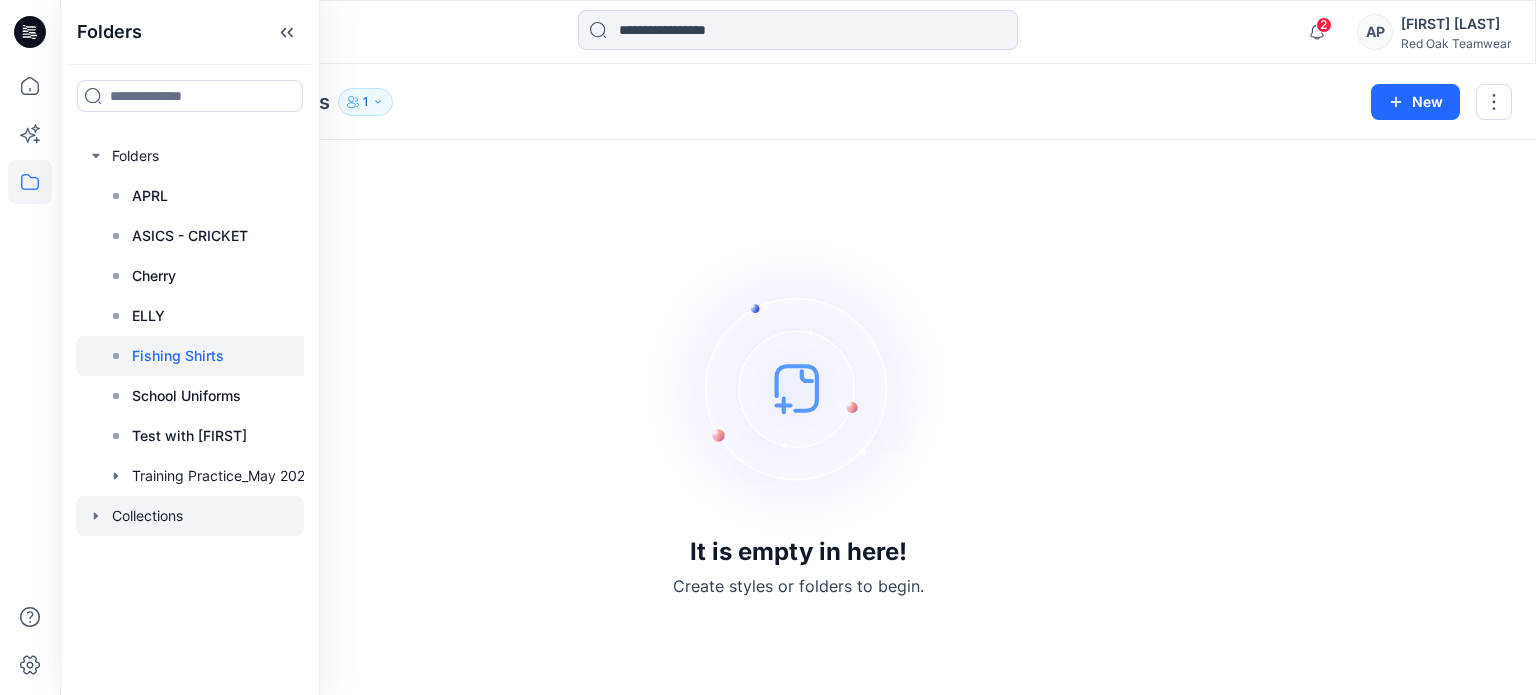 click at bounding box center [190, 516] 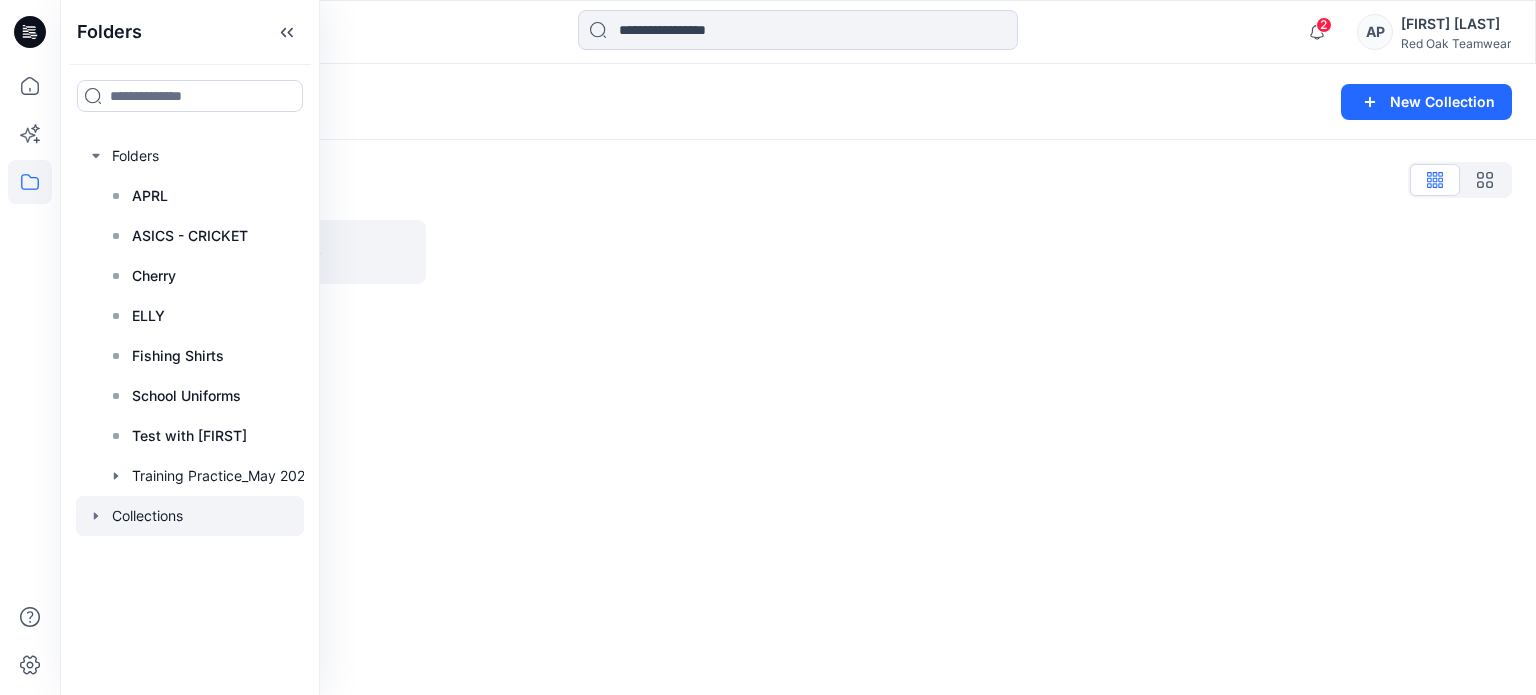 click on "Collections New Collection Collections List Anaconda (Wilson) 25" at bounding box center [798, 379] 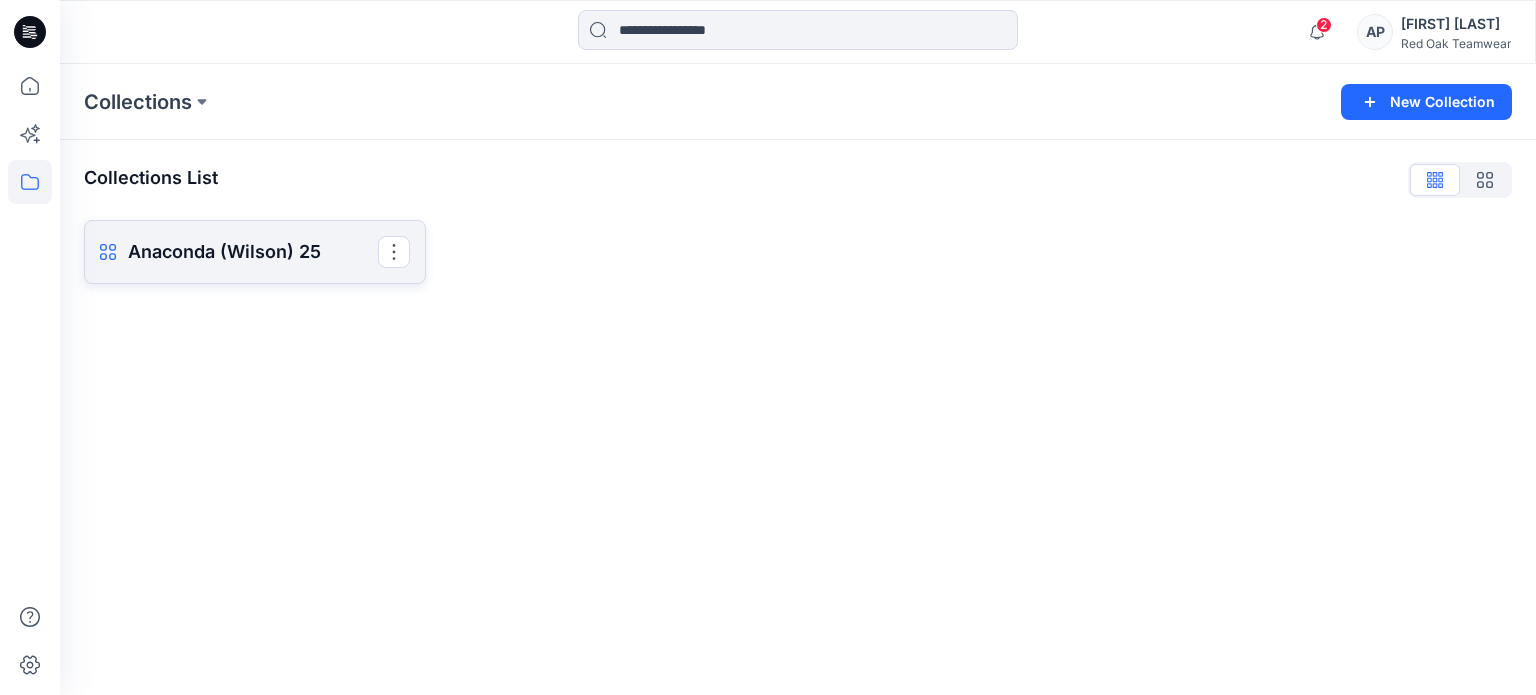 click on "Anaconda (Wilson) 25" at bounding box center [253, 252] 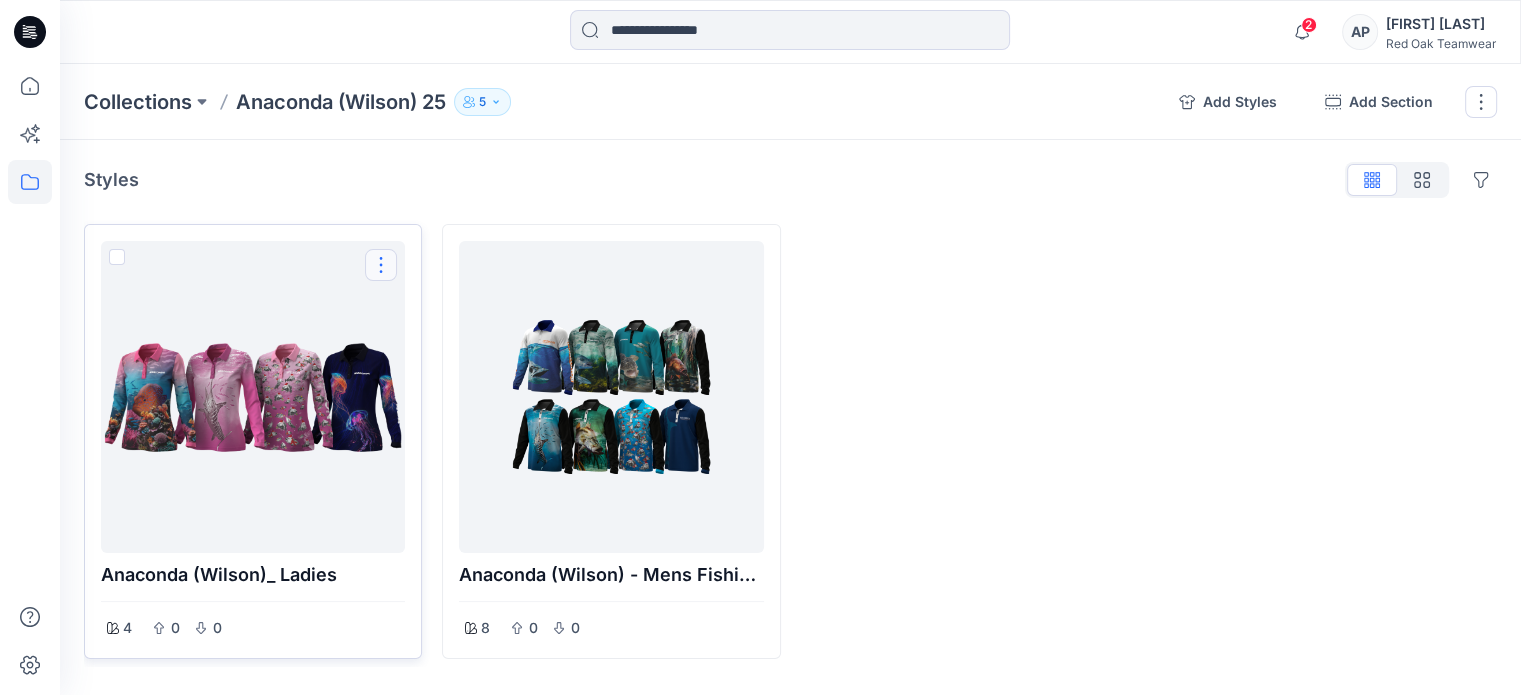 click at bounding box center [381, 265] 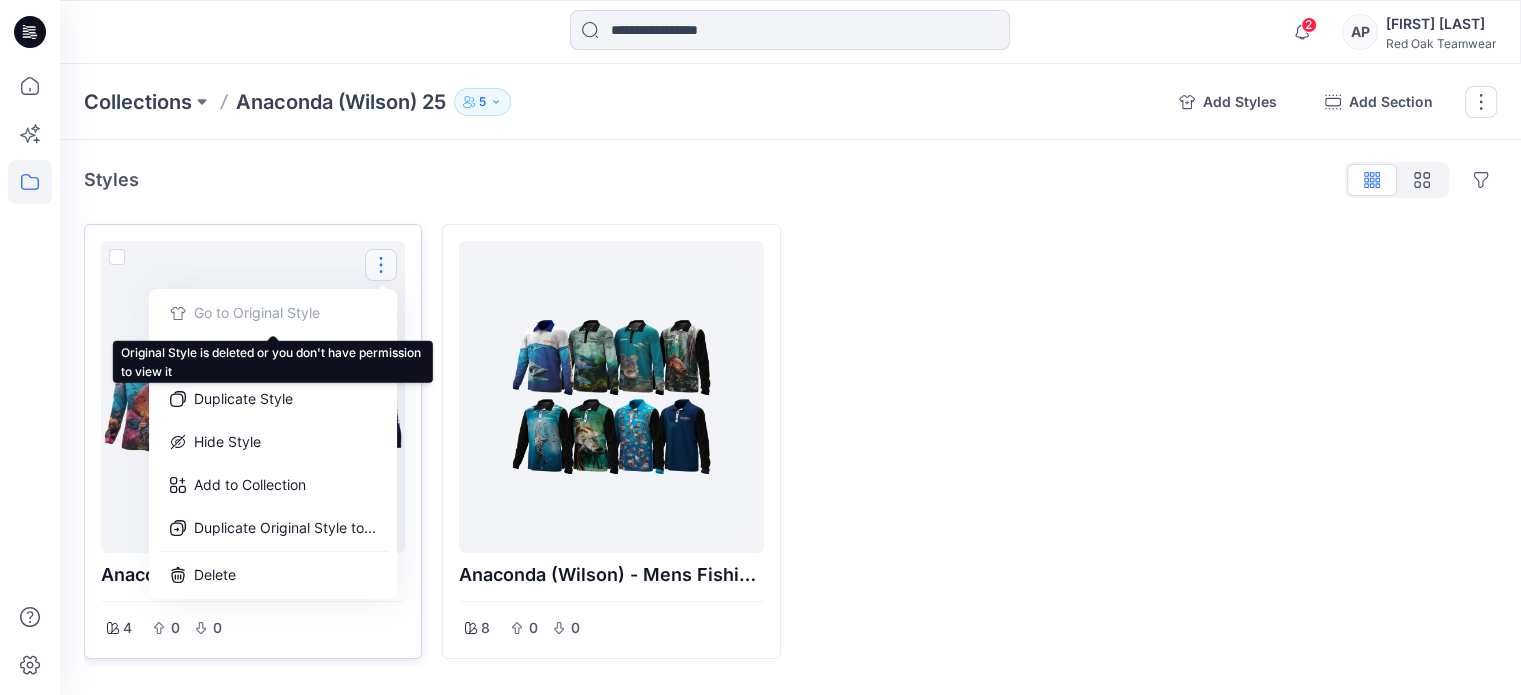 click on "Go to Original Style" at bounding box center (273, 313) 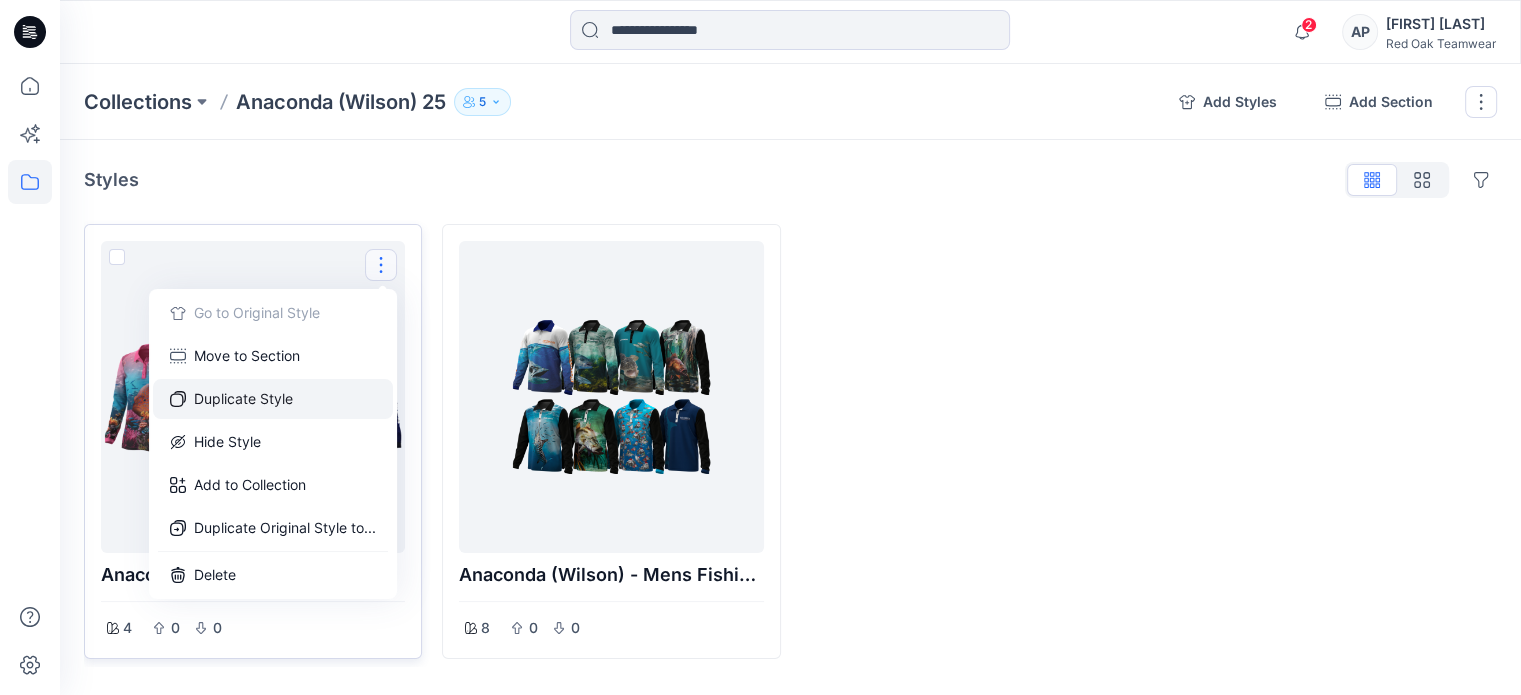 click on "Duplicate Style" at bounding box center [273, 399] 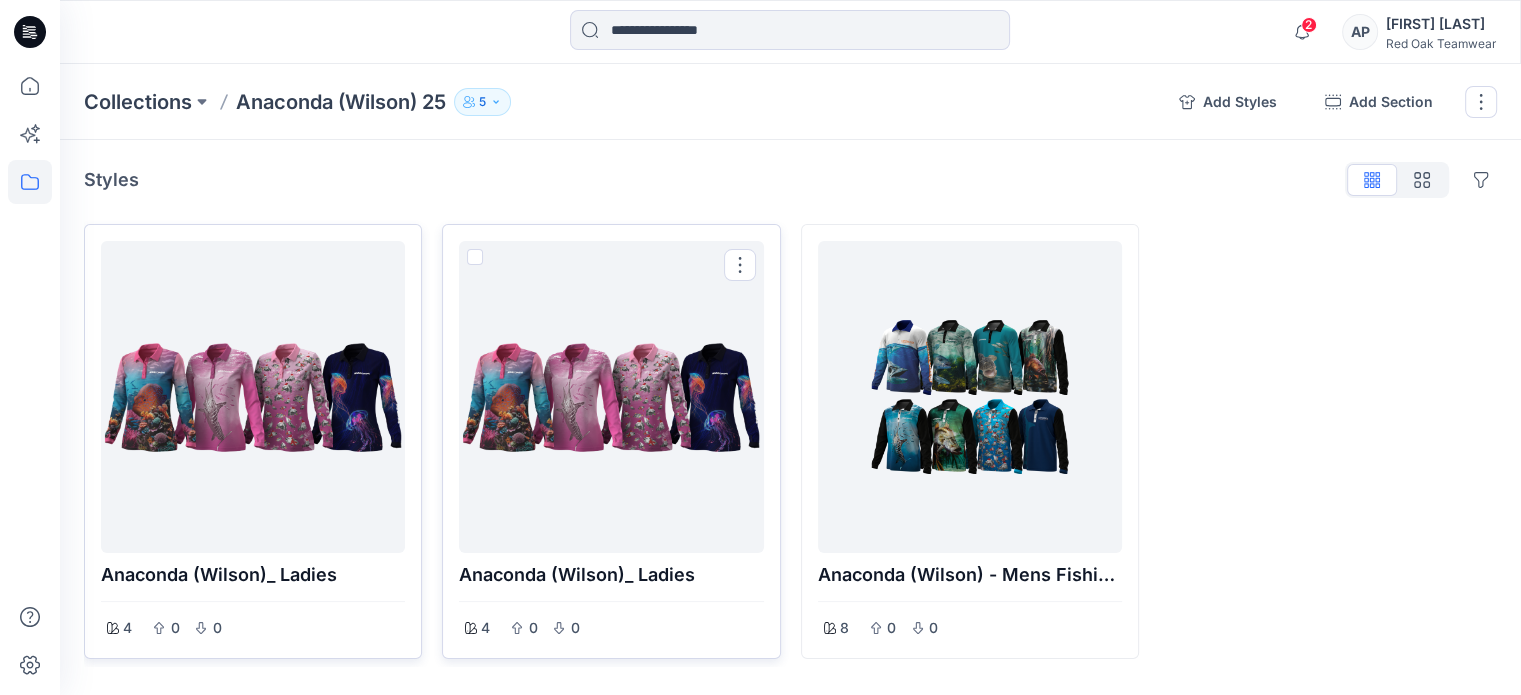 click at bounding box center (475, 257) 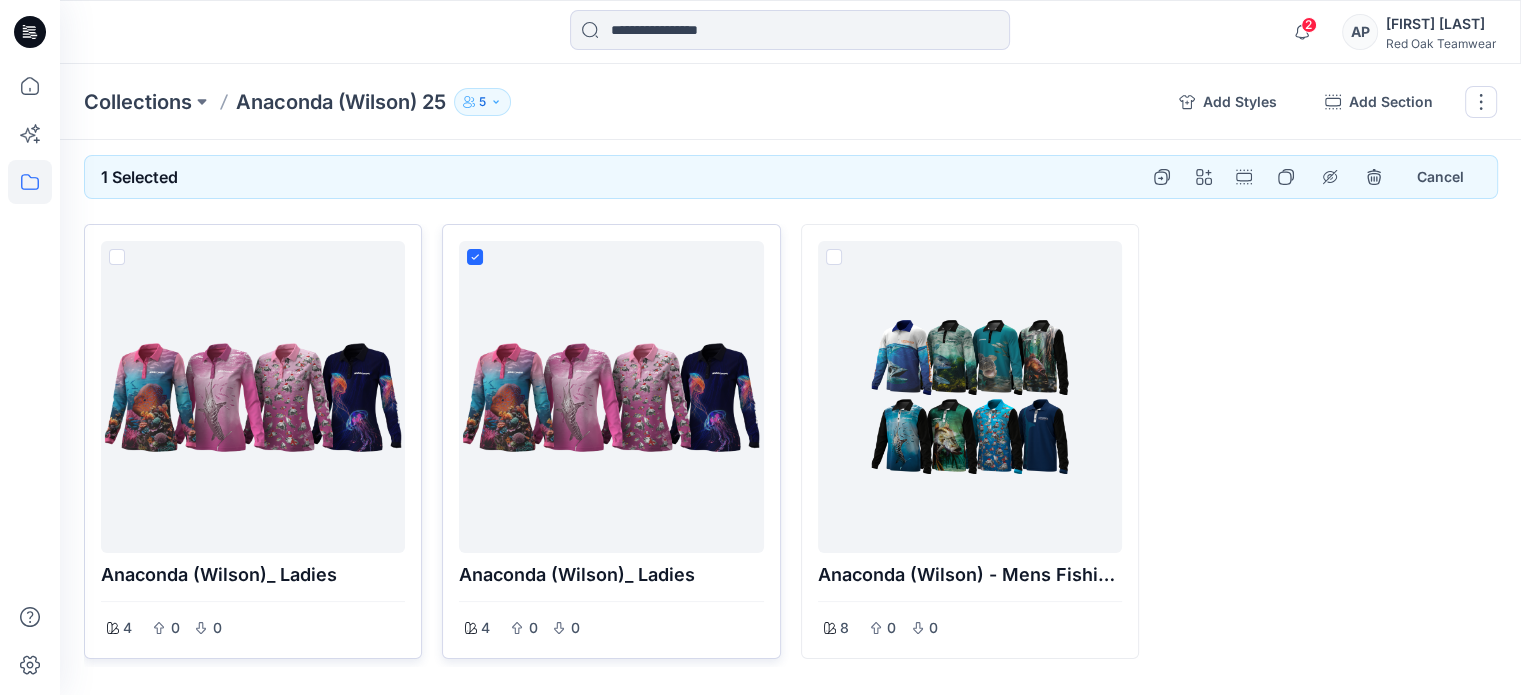 drag, startPoint x: 649, startPoint y: 555, endPoint x: 611, endPoint y: 511, distance: 58.137768 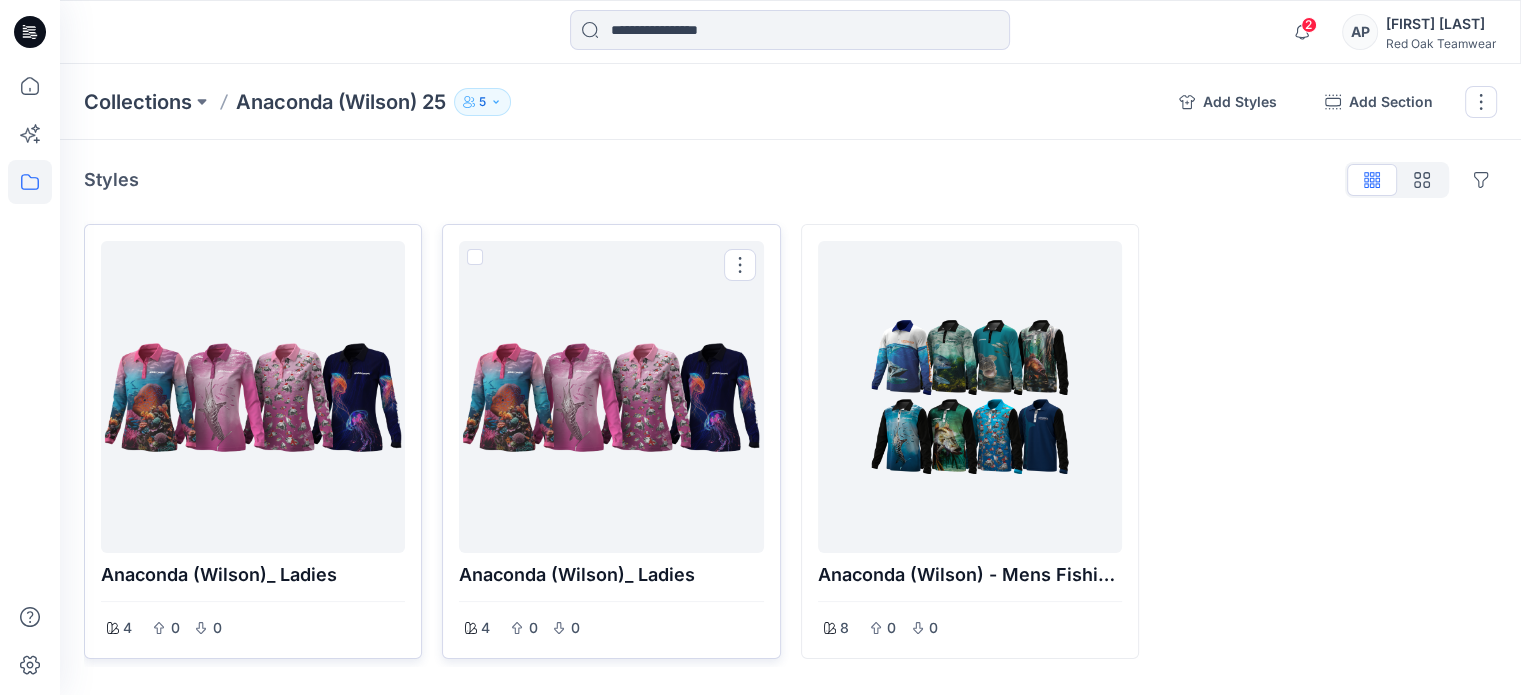 click at bounding box center (611, 397) 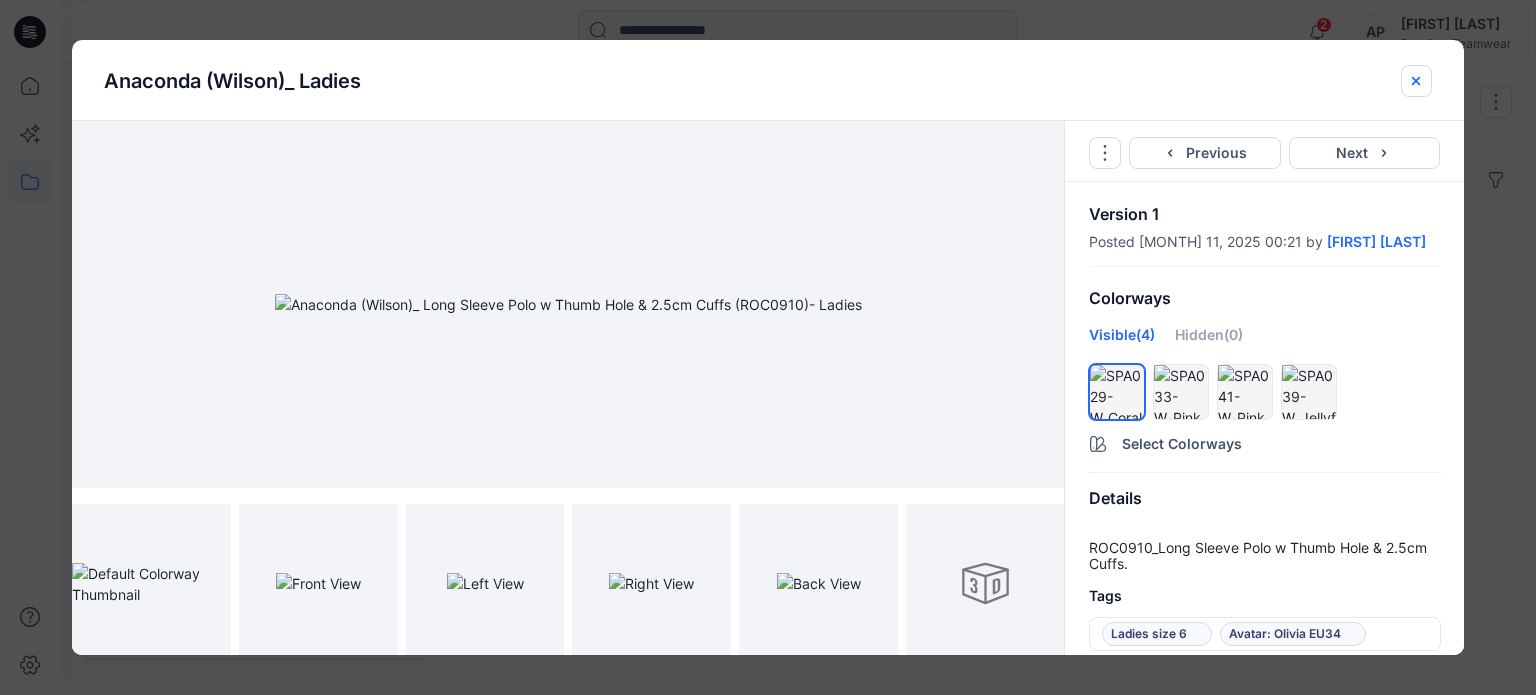 click 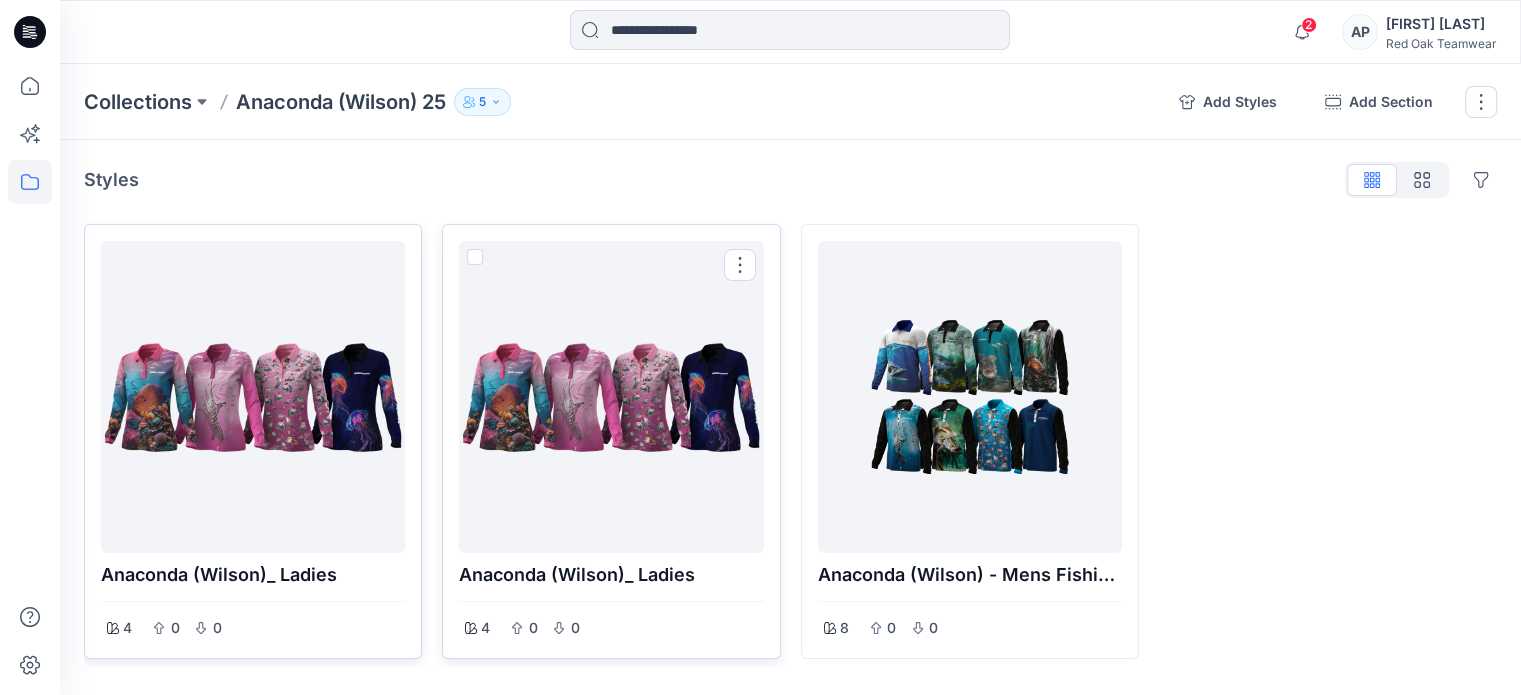 click at bounding box center [475, 257] 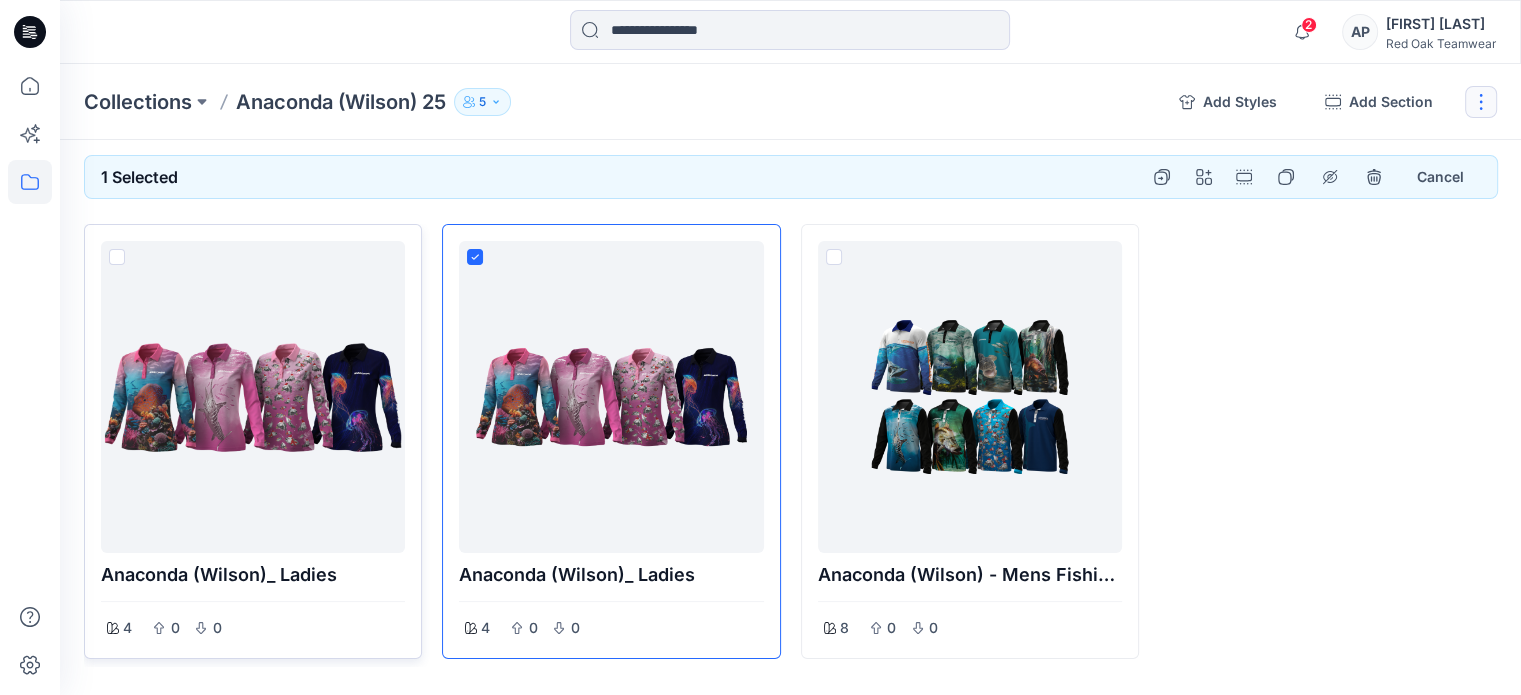 click at bounding box center (1481, 102) 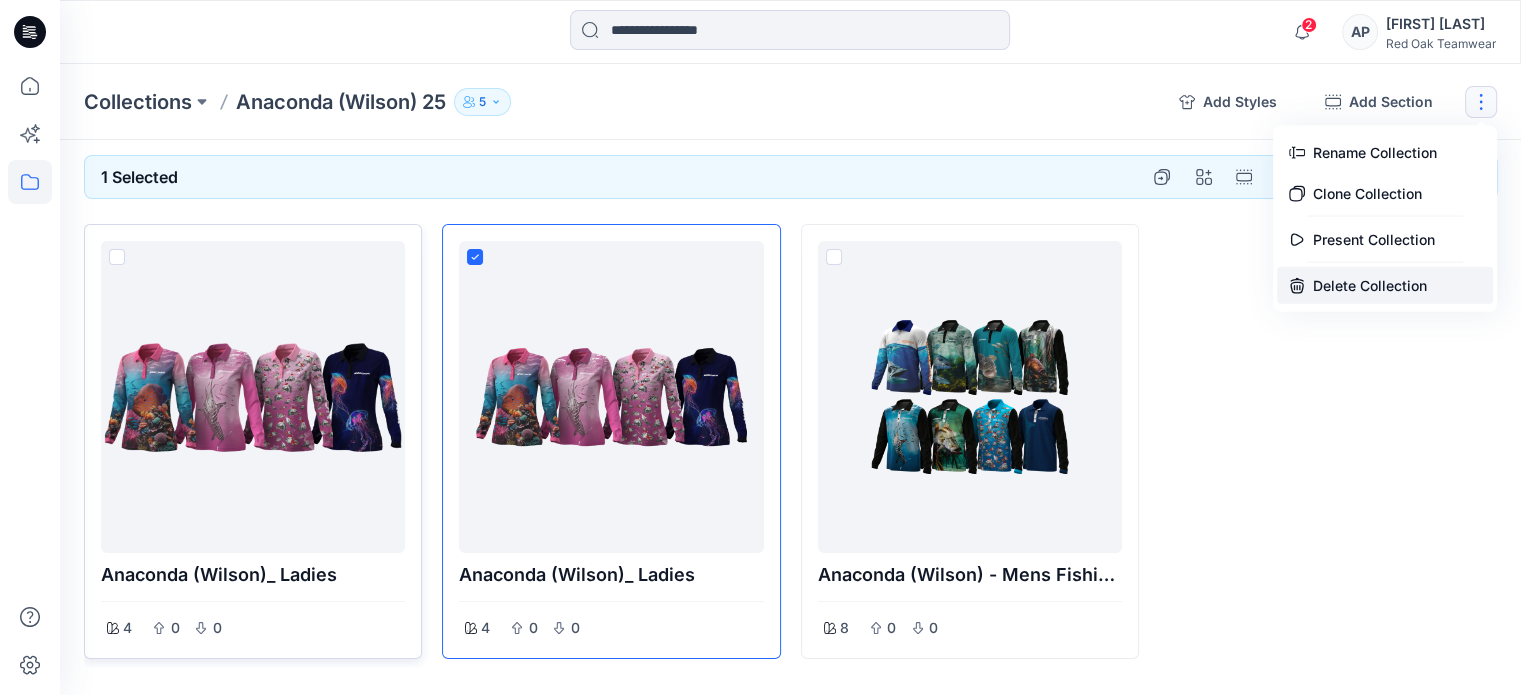 click on "Delete Collection" at bounding box center (1385, 285) 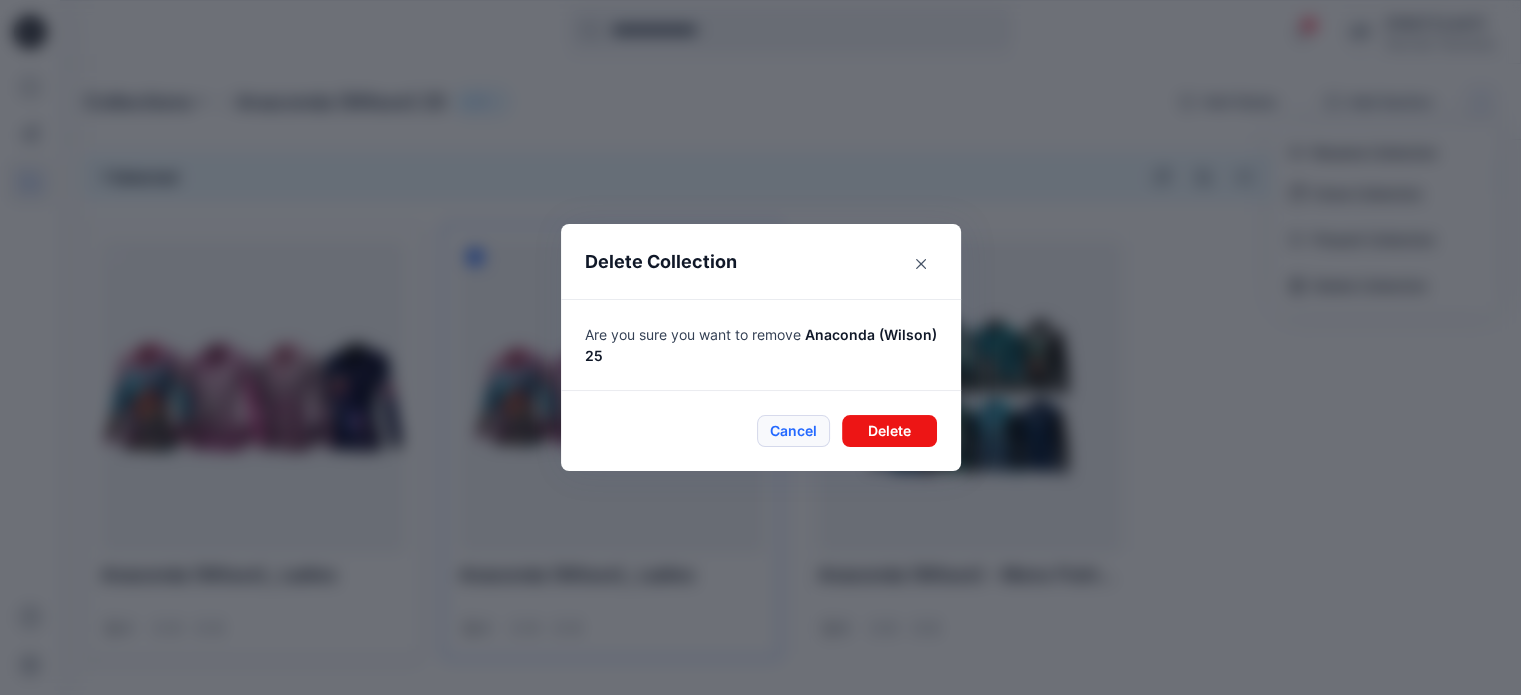 click on "Cancel" at bounding box center [793, 431] 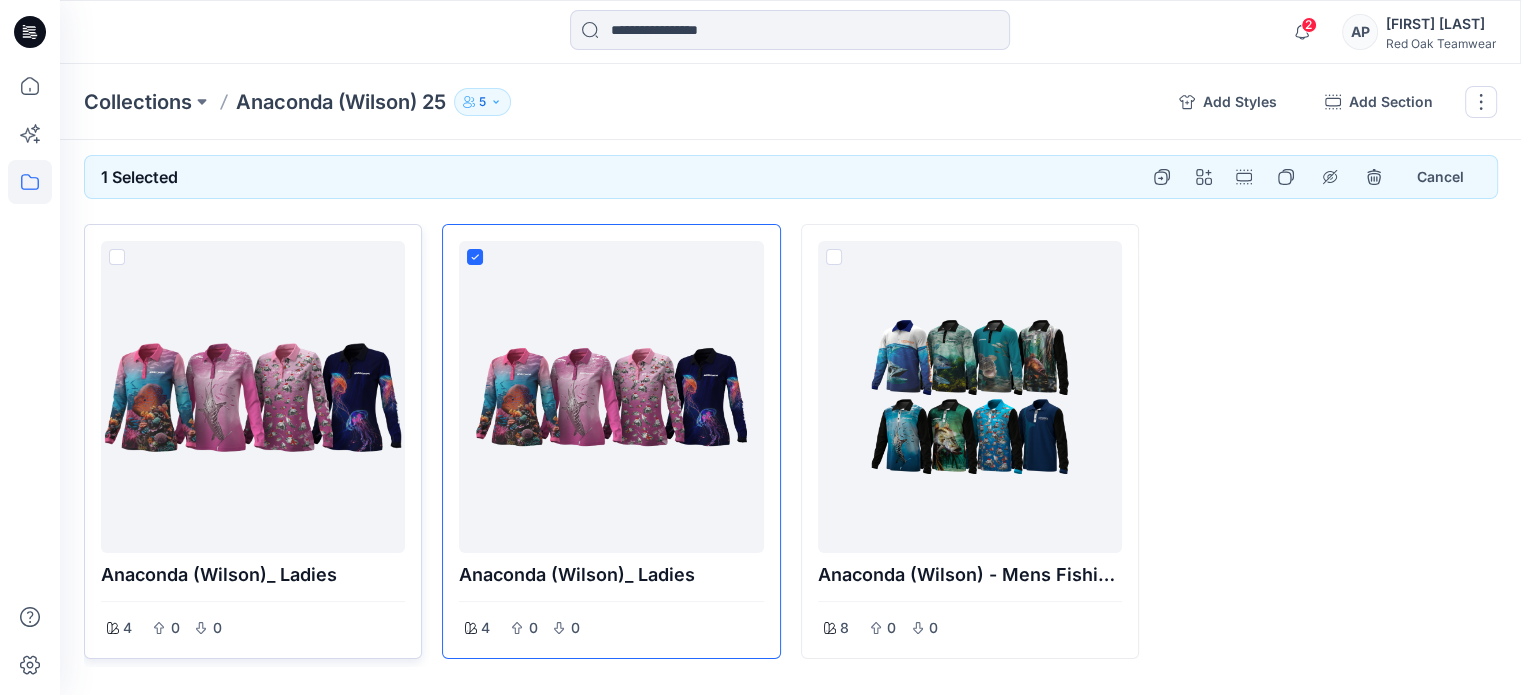 click at bounding box center [1328, 441] 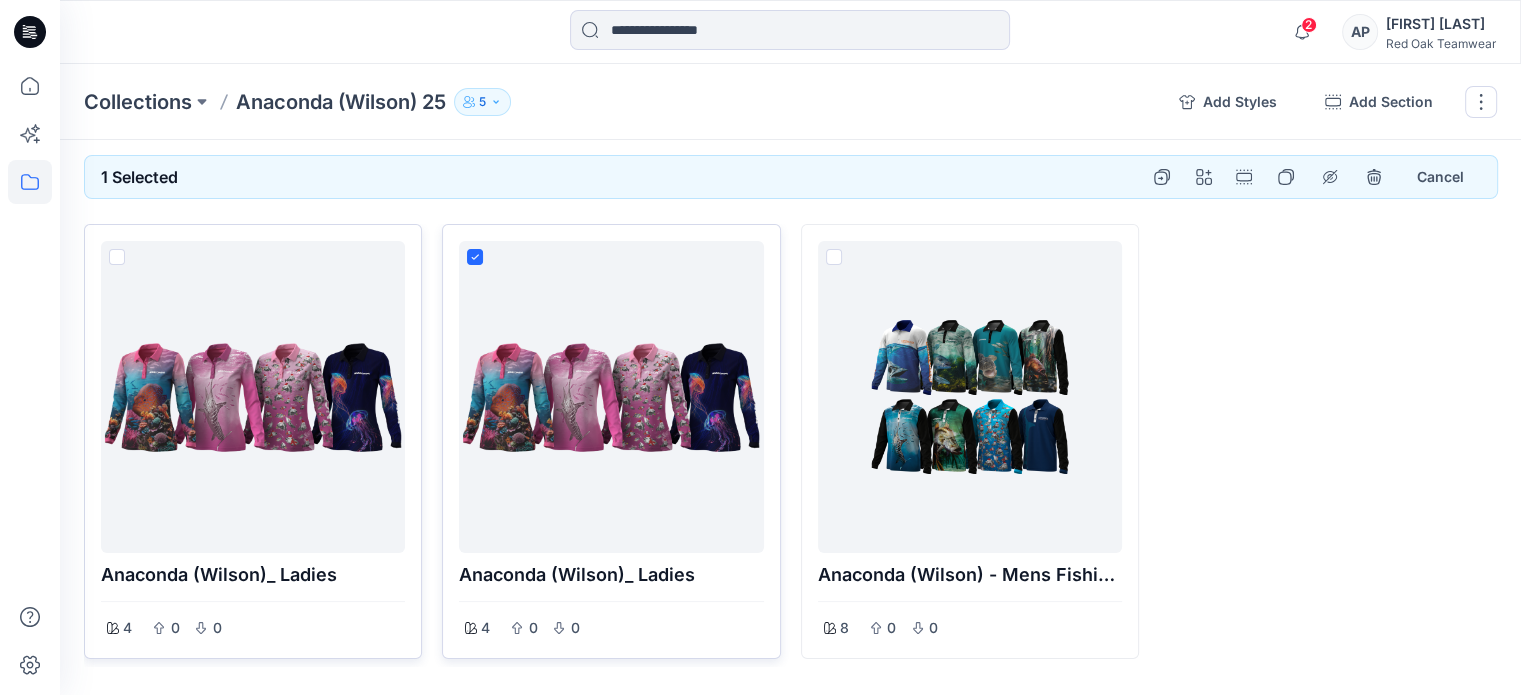 click at bounding box center [611, 397] 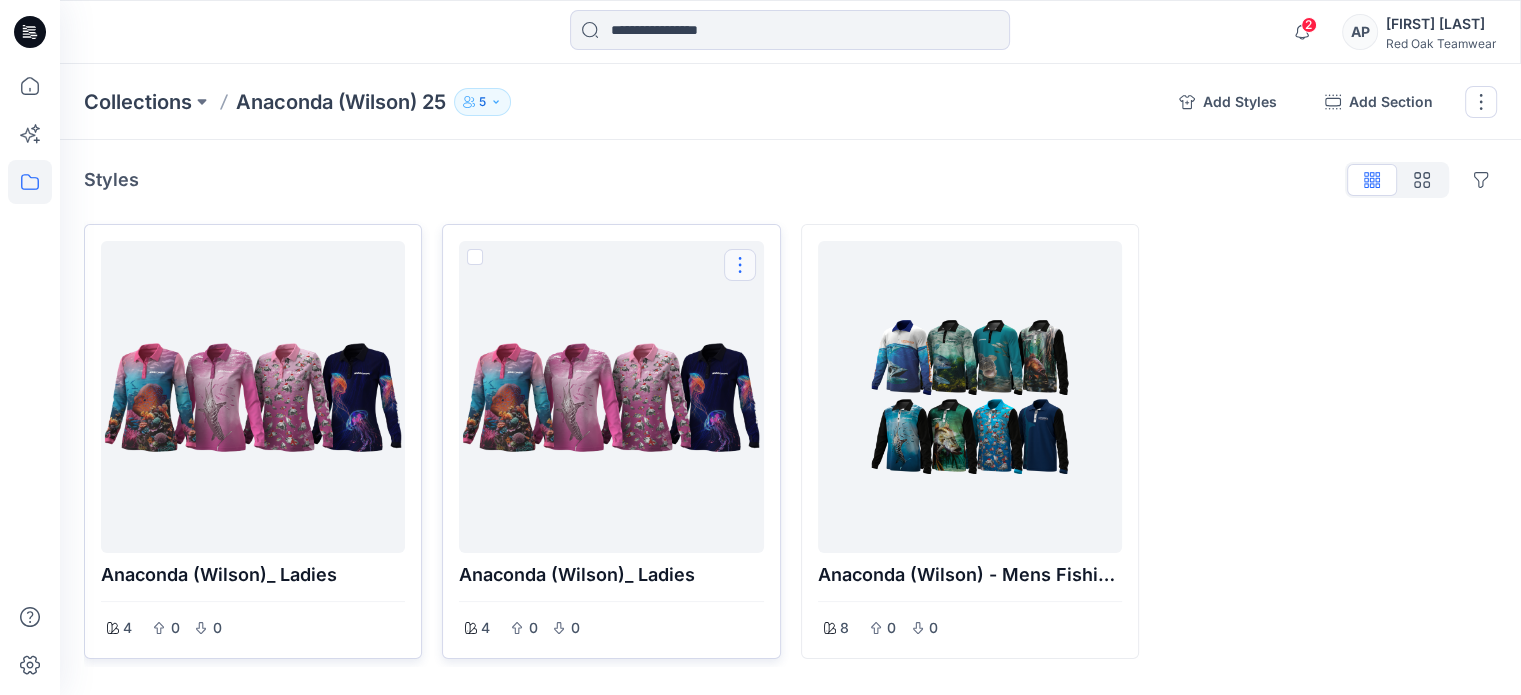 click at bounding box center (740, 265) 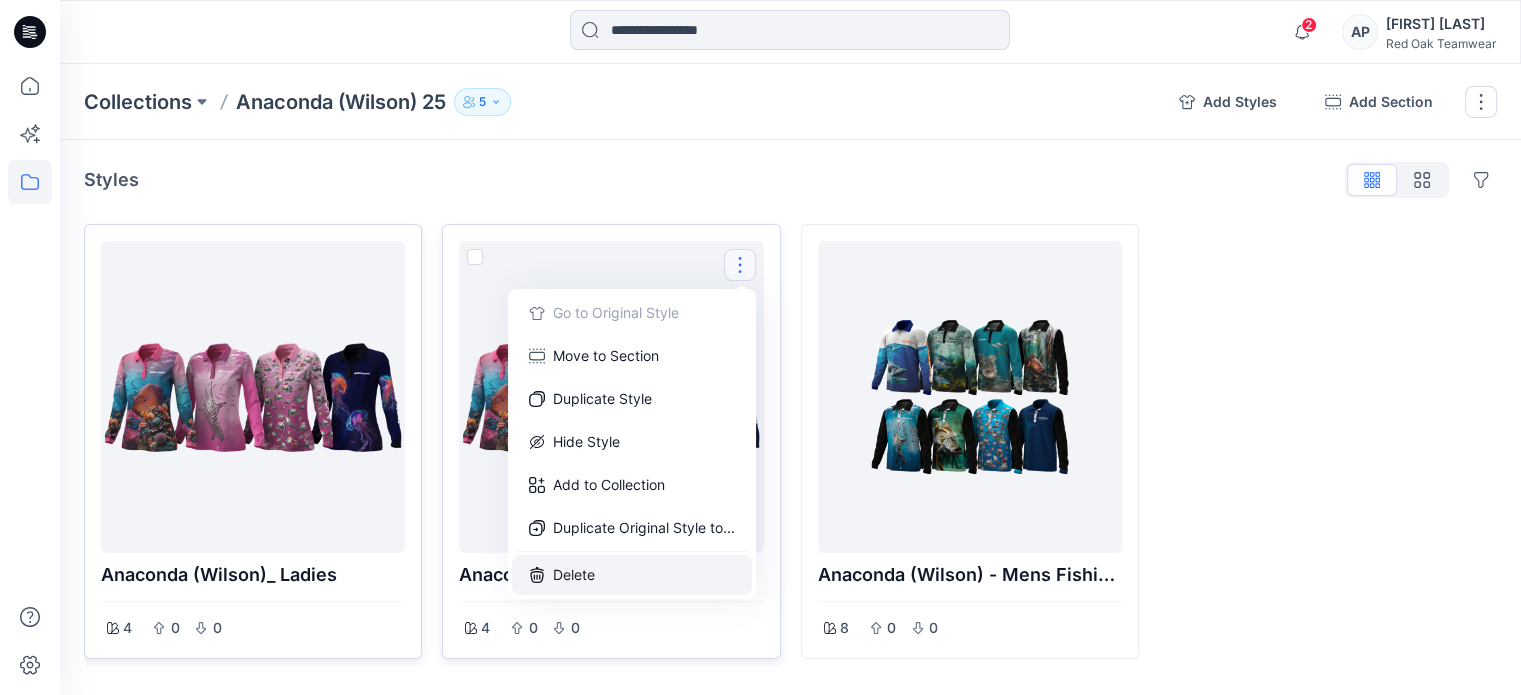 click on "Delete" at bounding box center (632, 575) 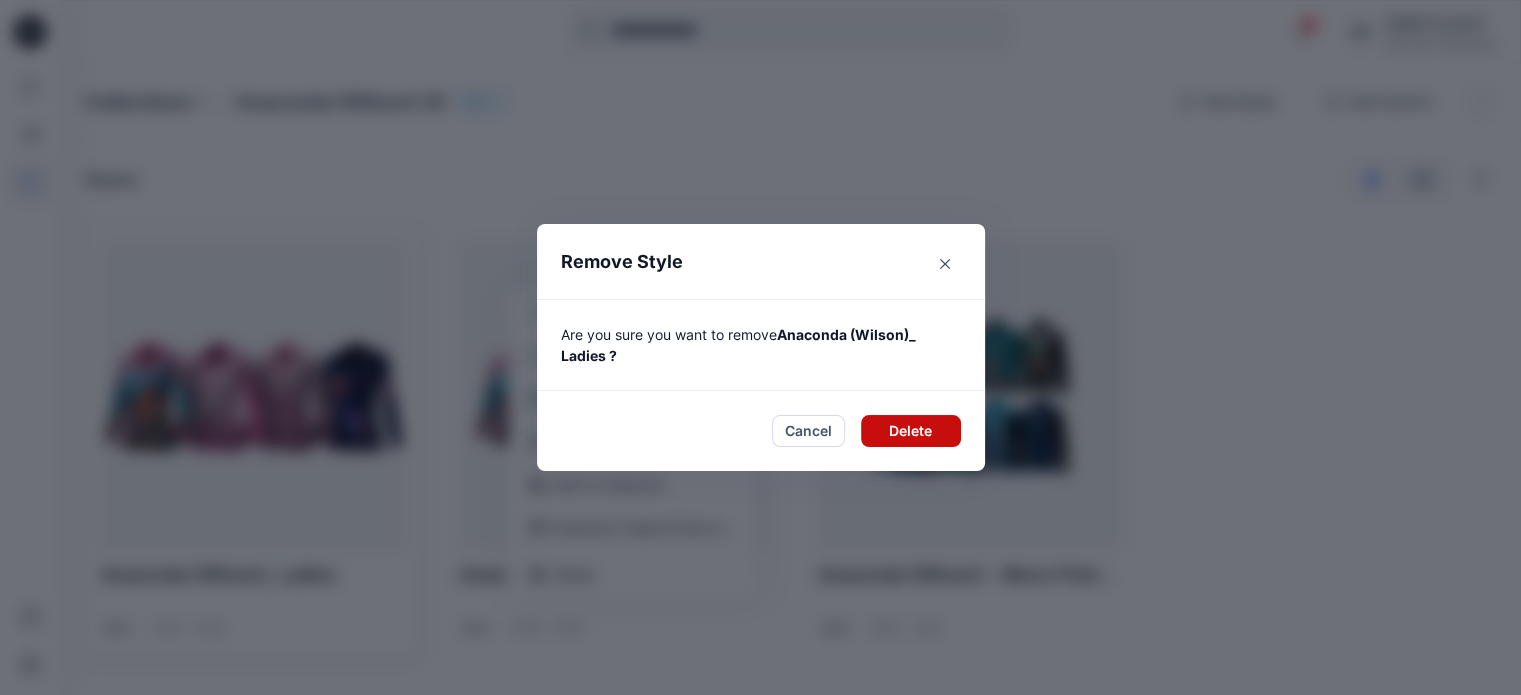 click on "Delete" at bounding box center (911, 431) 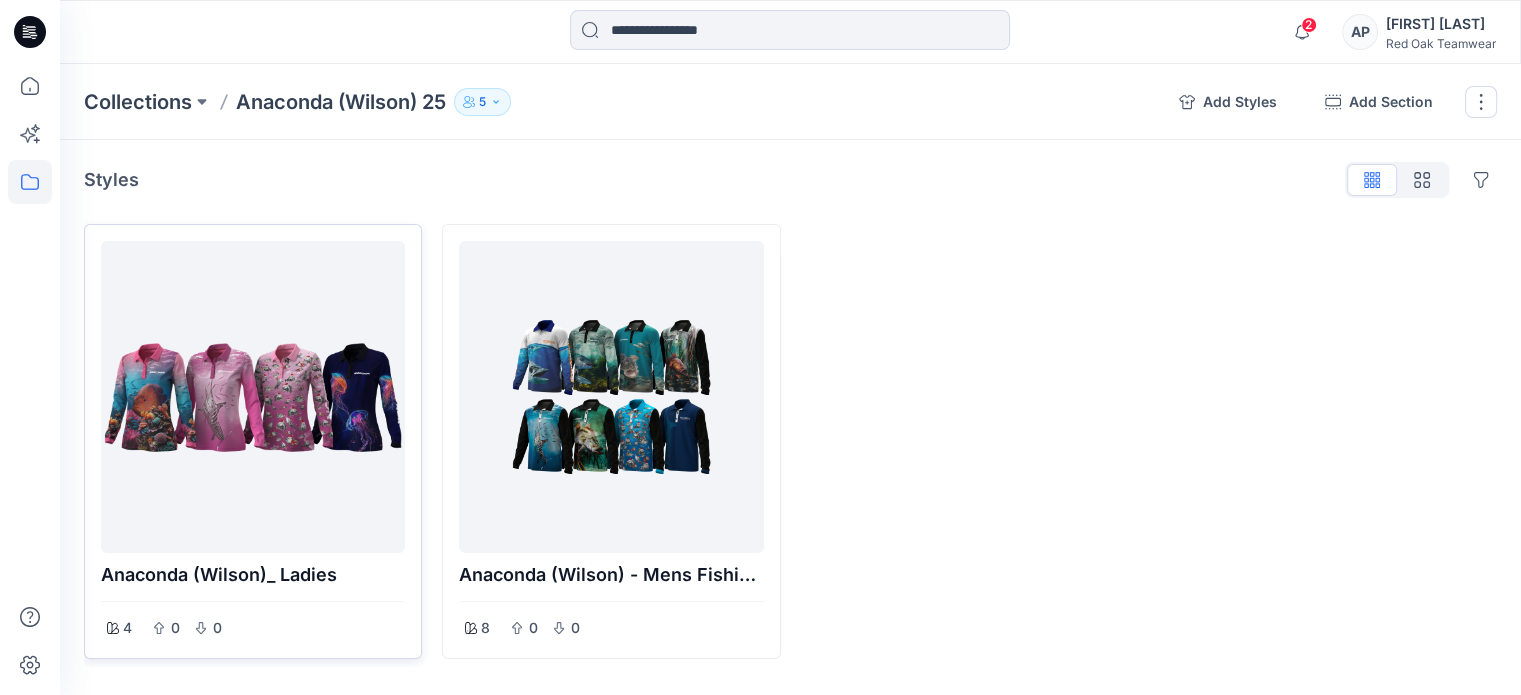 click at bounding box center [970, 441] 